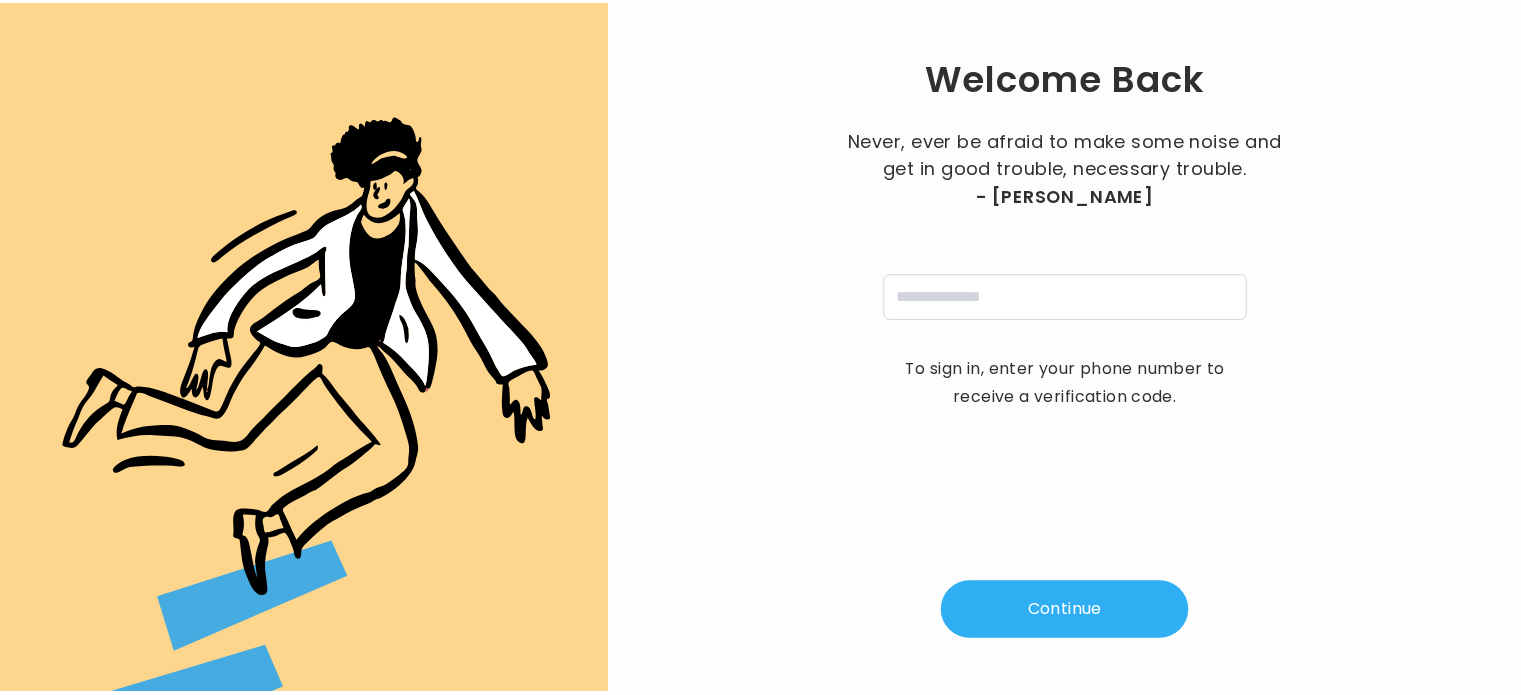 scroll, scrollTop: 0, scrollLeft: 0, axis: both 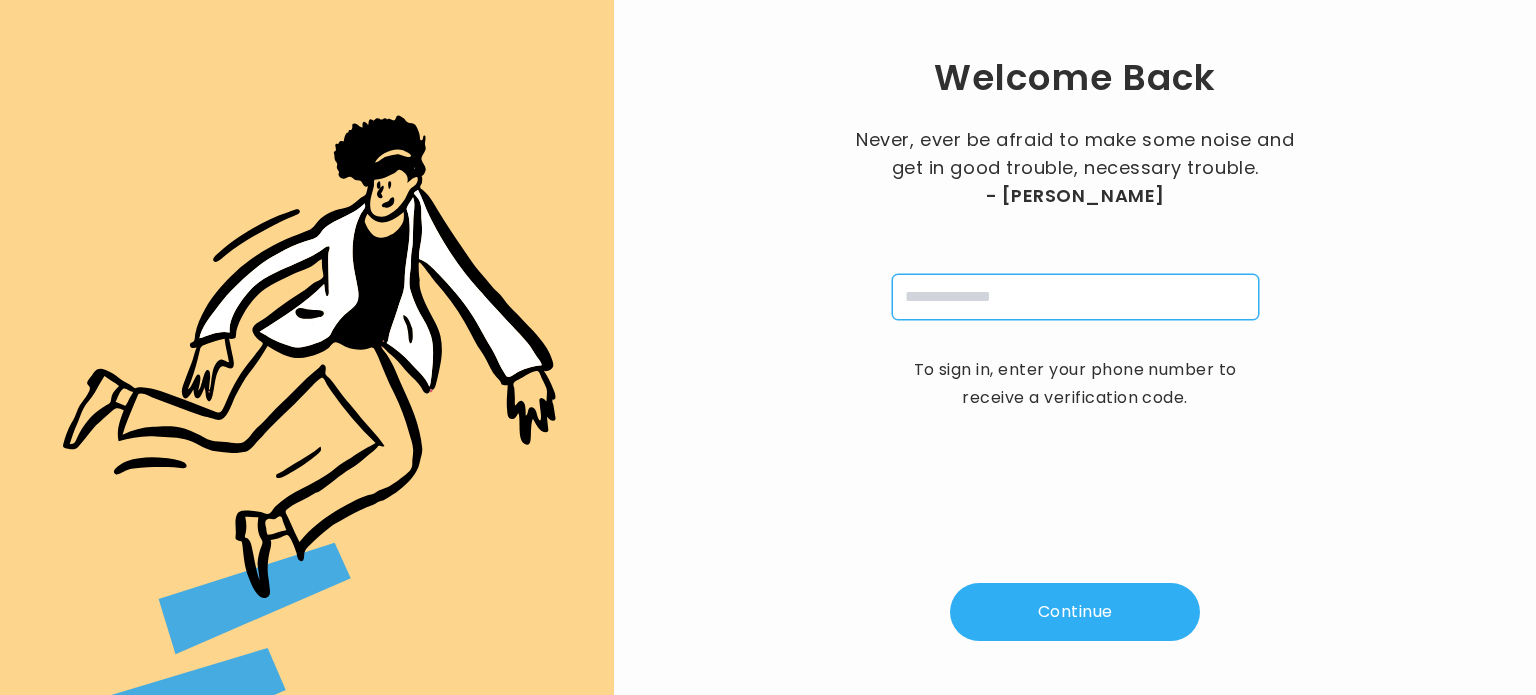 click at bounding box center [1075, 297] 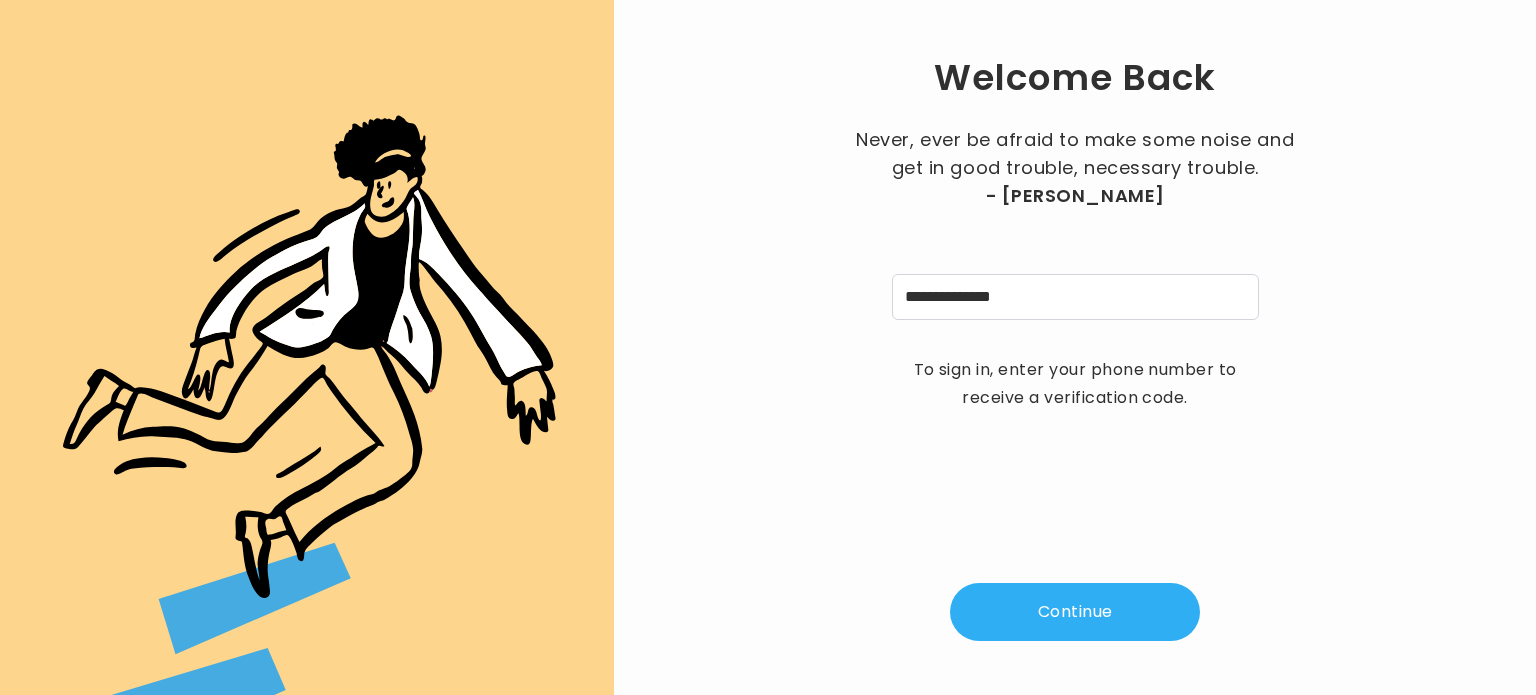 click on "Continue" at bounding box center (1075, 612) 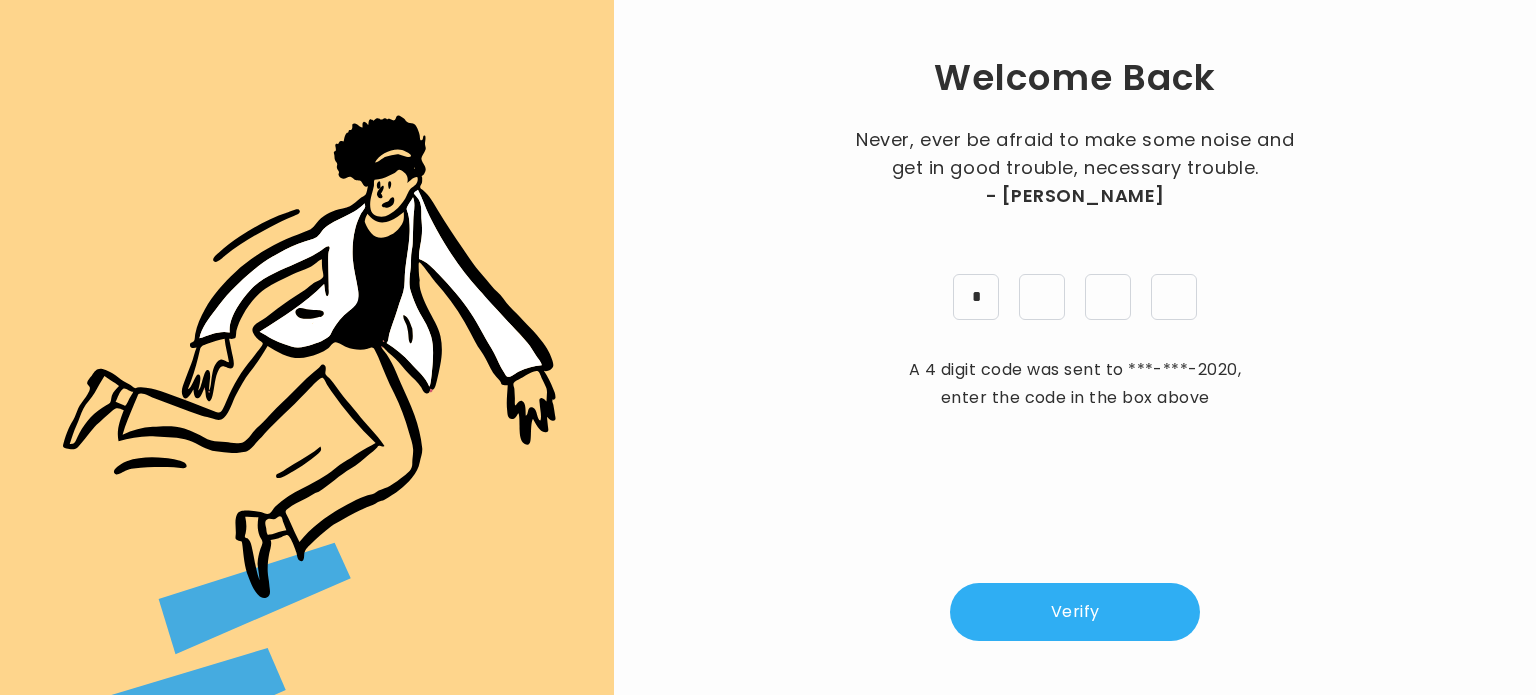 type on "*" 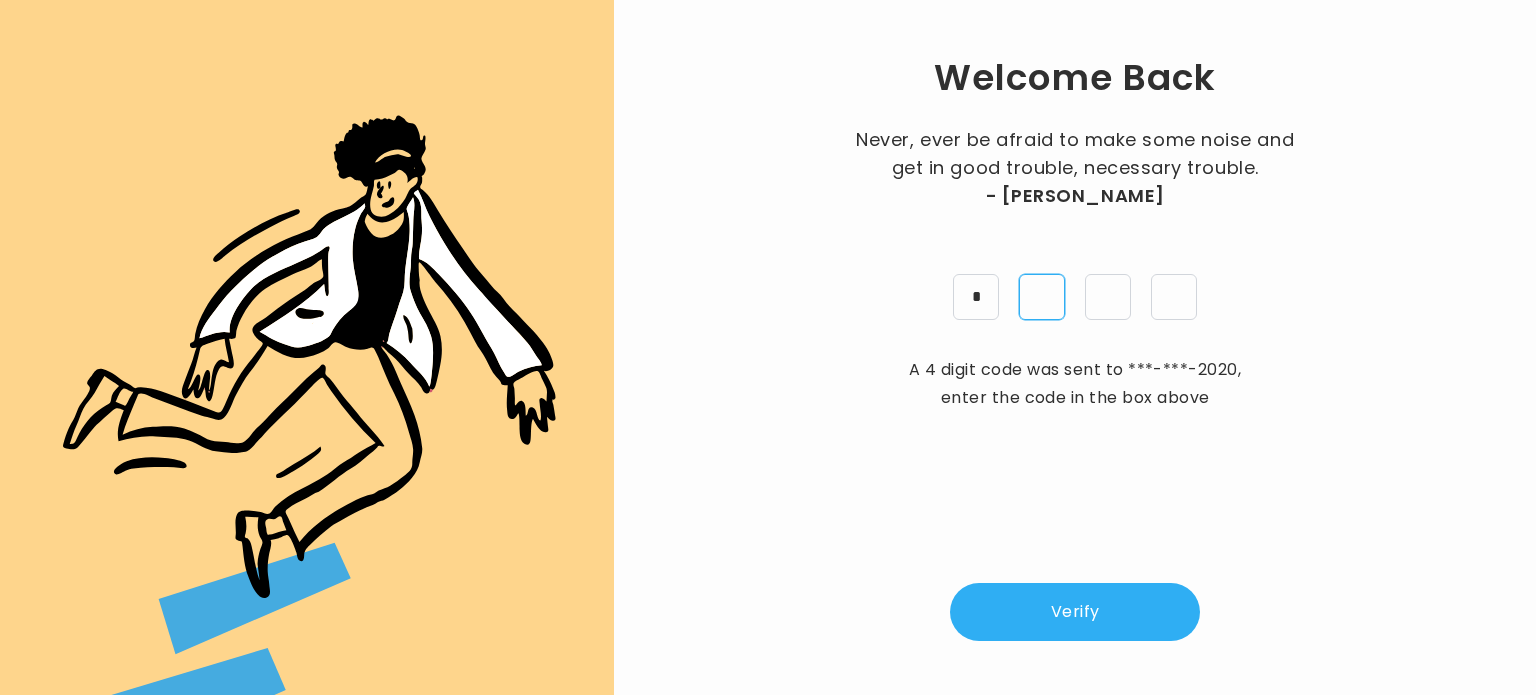 type on "*" 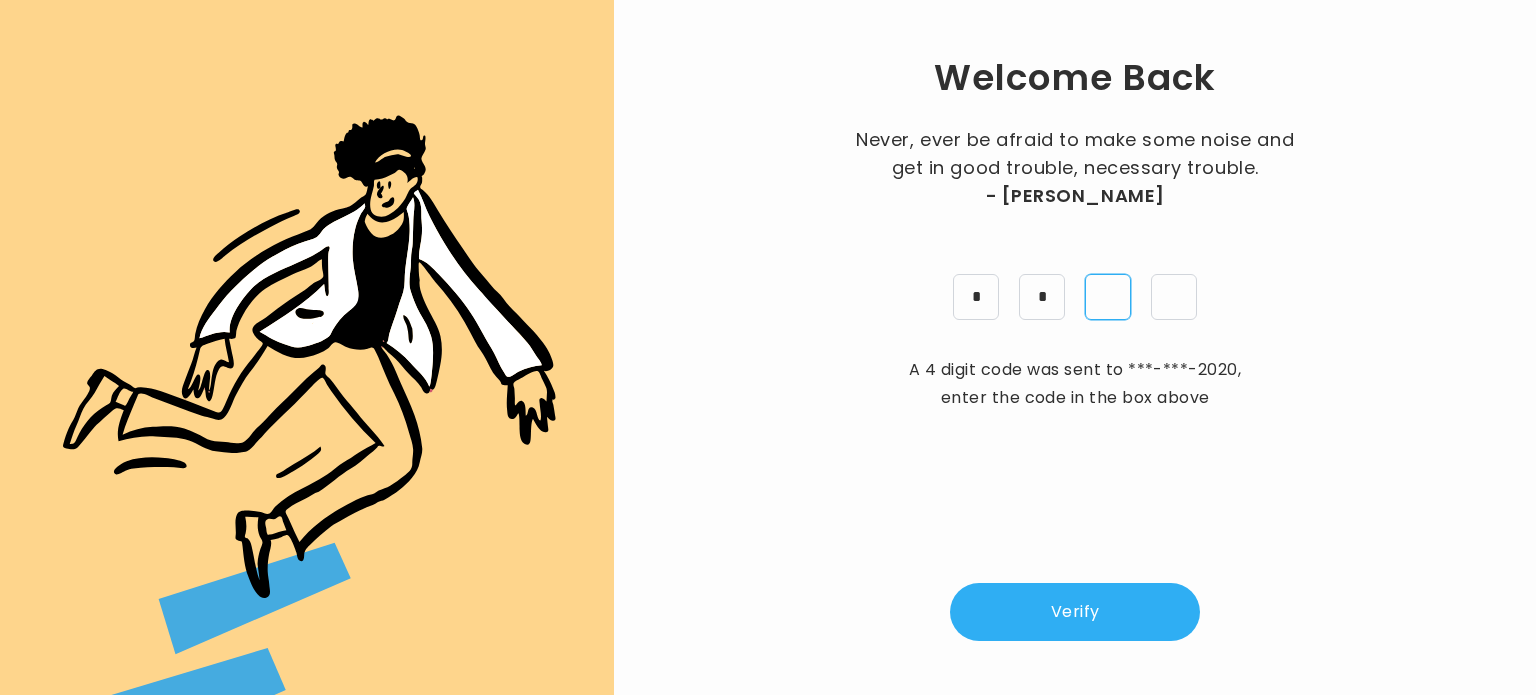 type on "*" 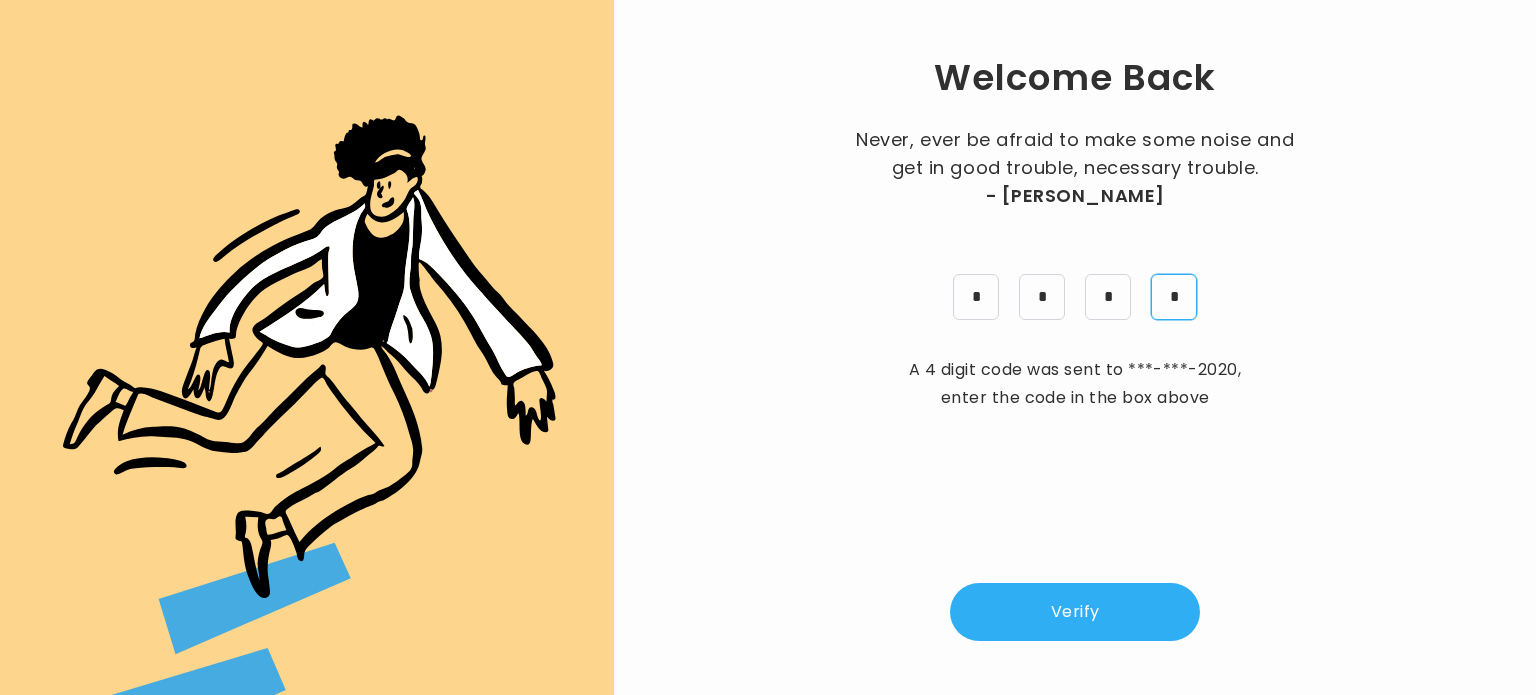 type on "*" 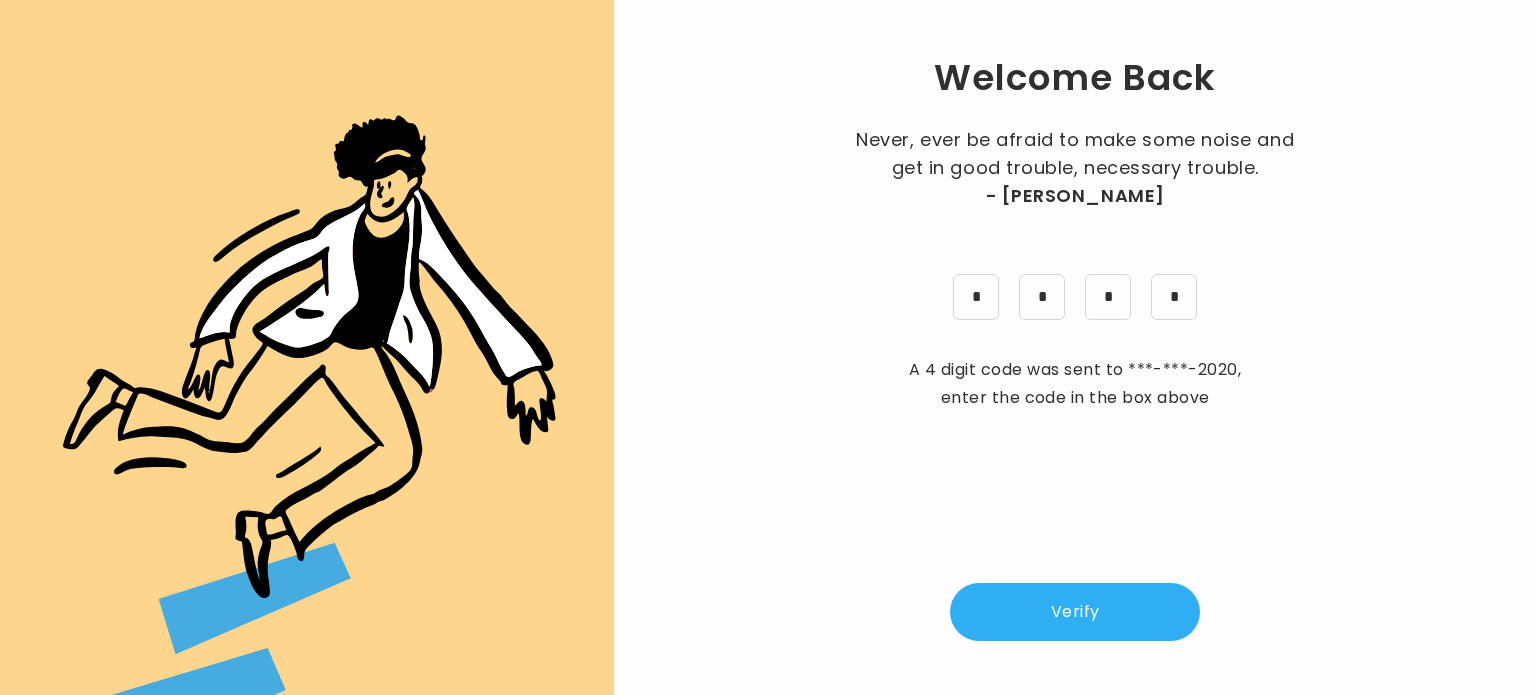 click on "Verify" at bounding box center (1075, 612) 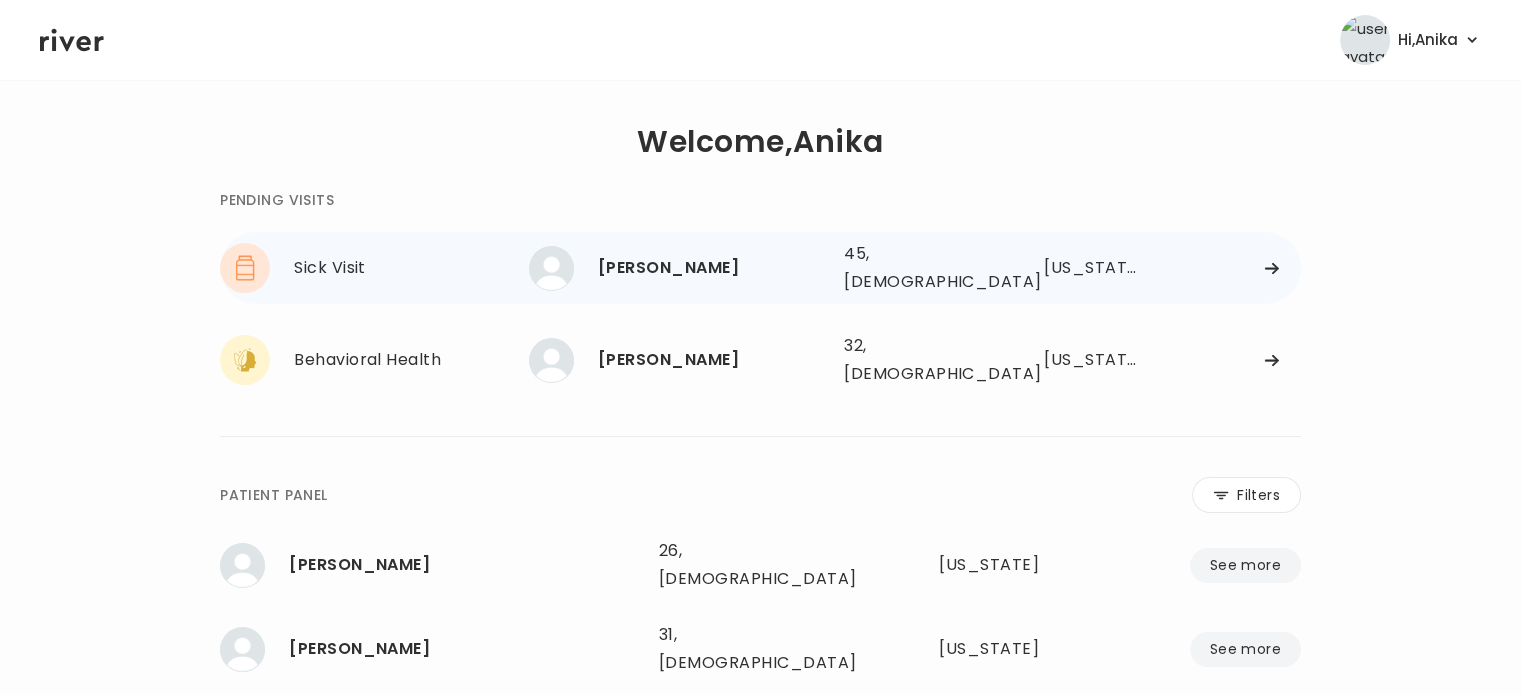 click on "[PERSON_NAME]" at bounding box center [713, 268] 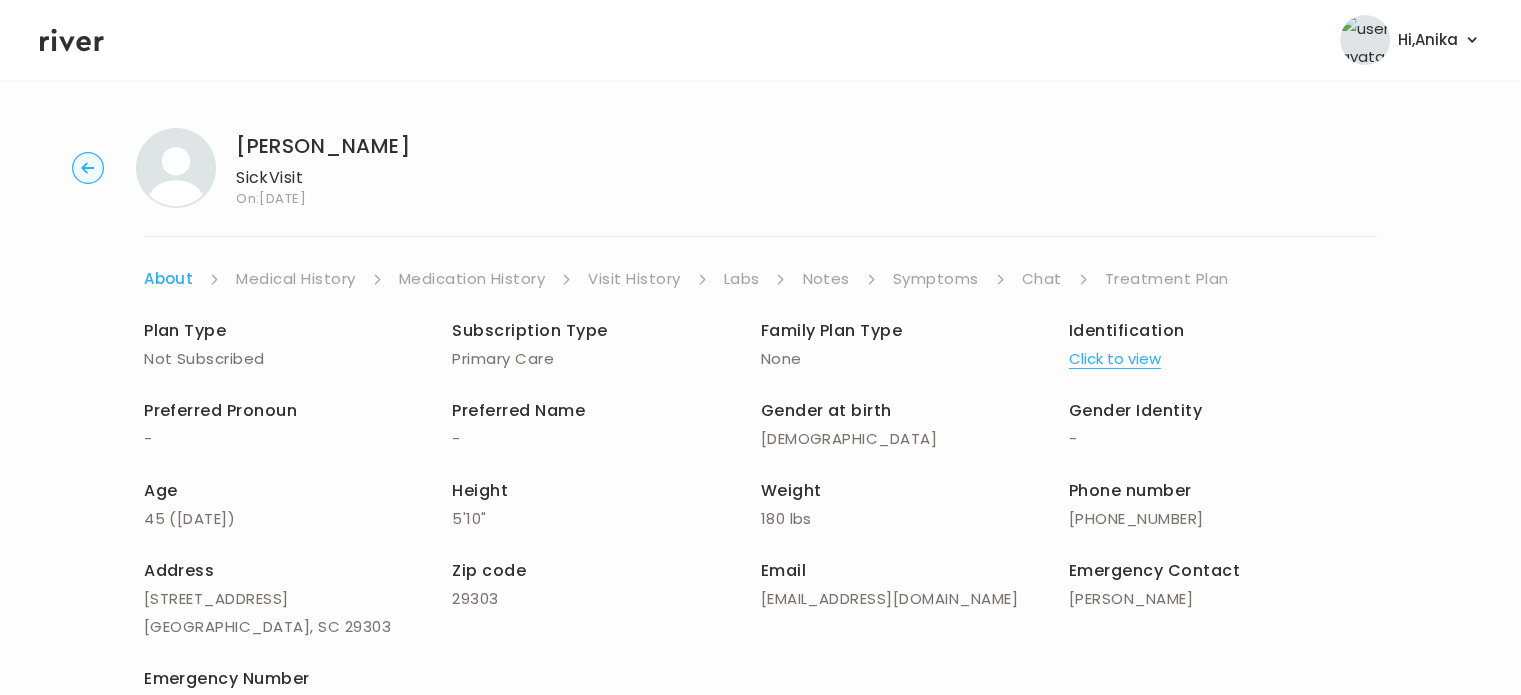 click on "Click to view" at bounding box center (1115, 359) 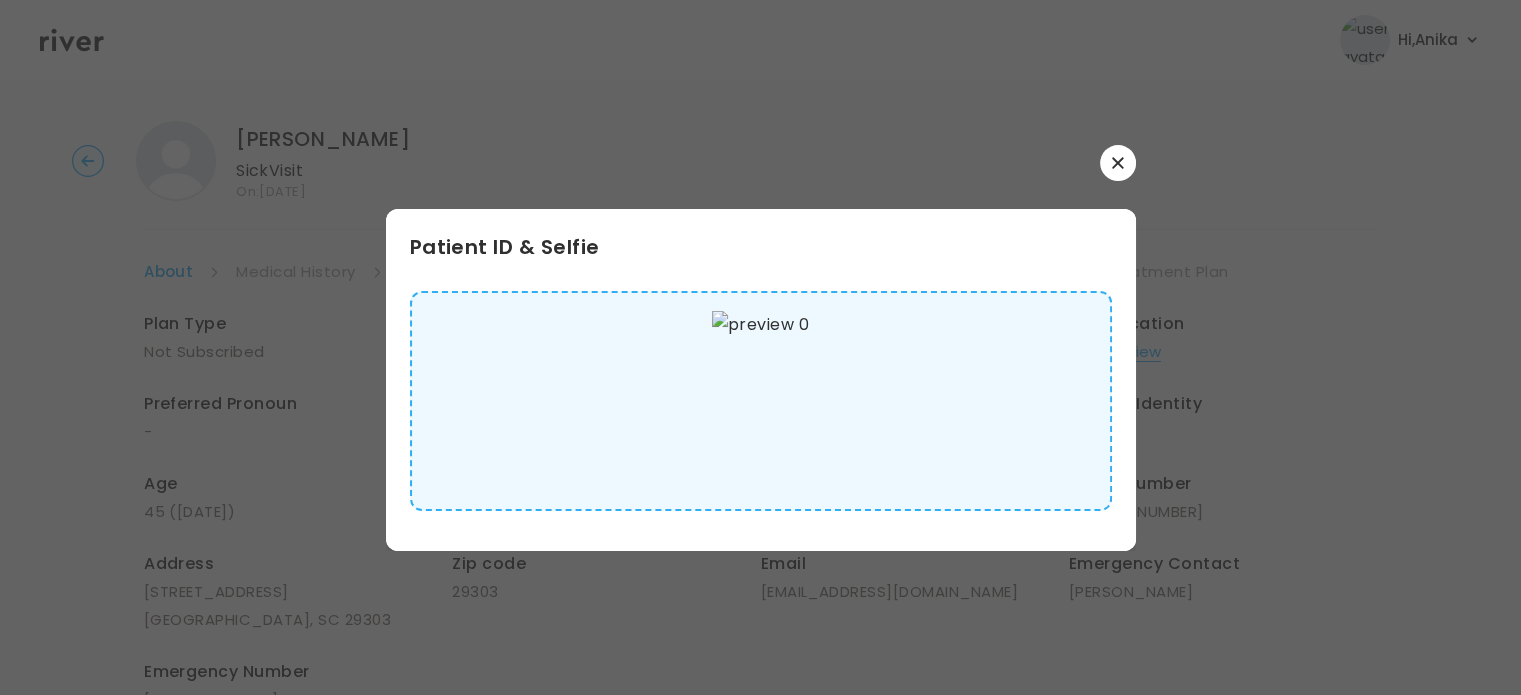 scroll, scrollTop: 16, scrollLeft: 0, axis: vertical 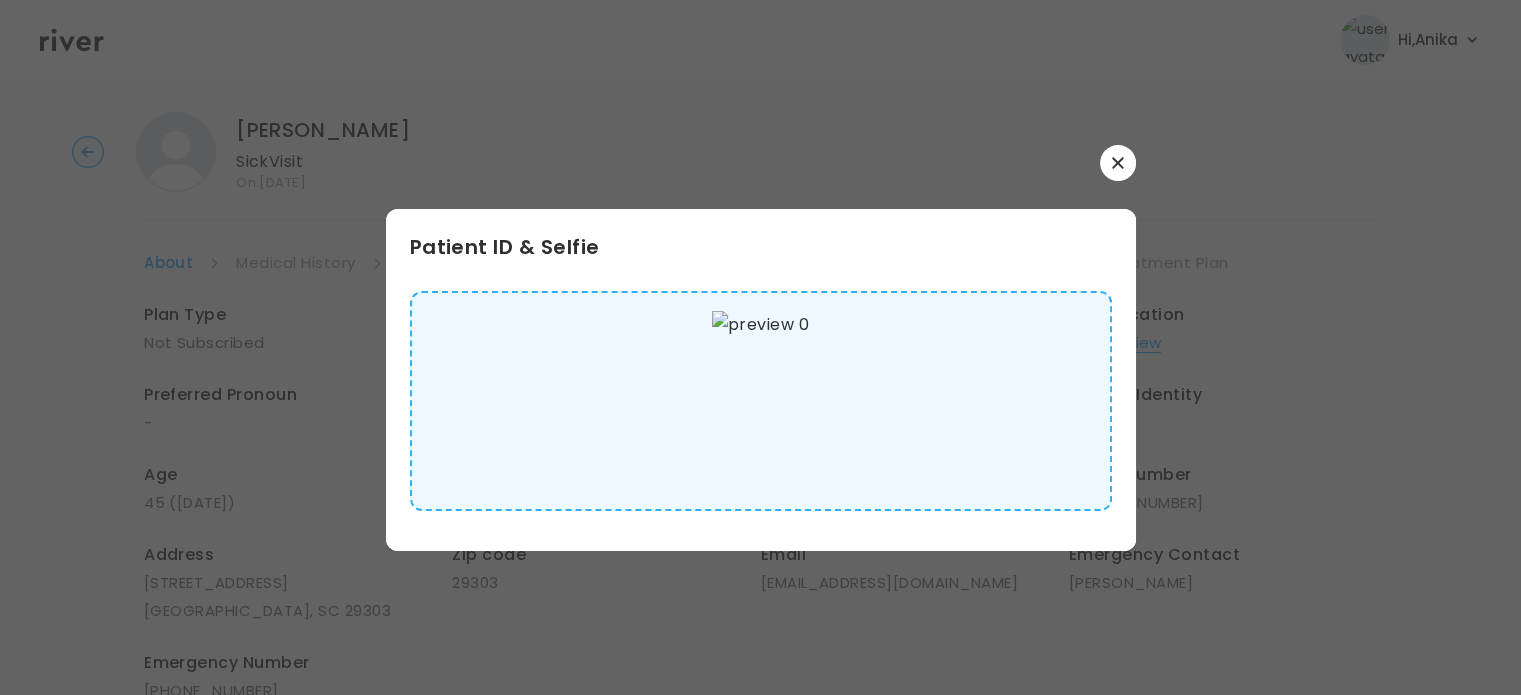 click at bounding box center [1118, 163] 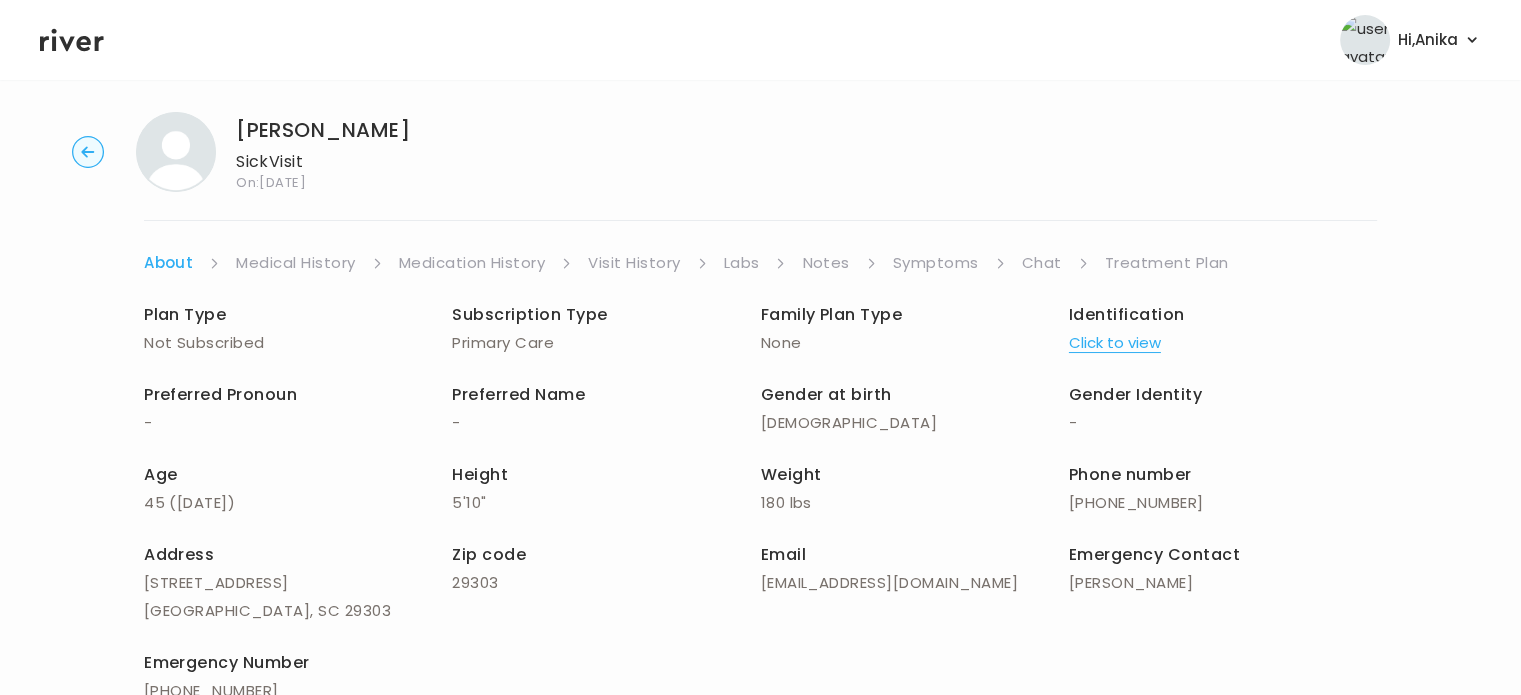 click on "Medical History" at bounding box center [295, 263] 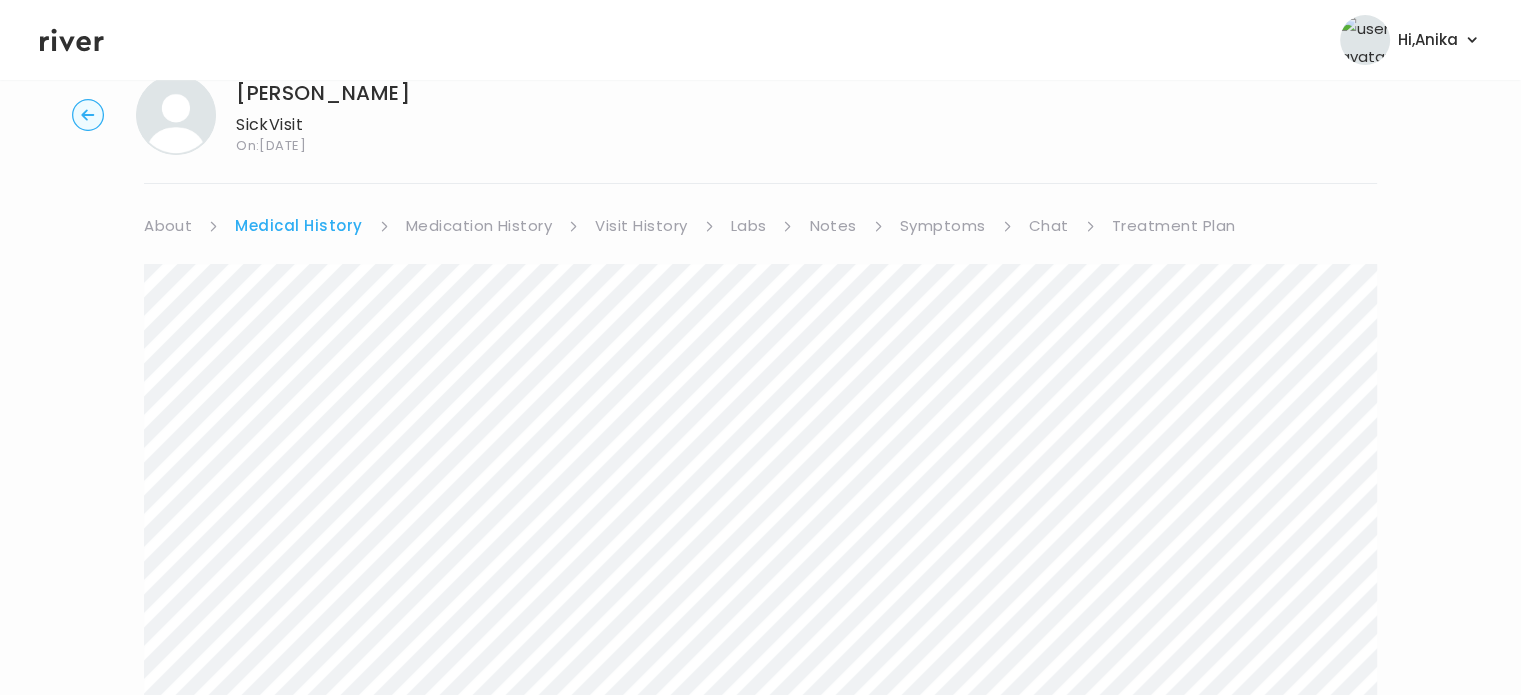 scroll, scrollTop: 0, scrollLeft: 0, axis: both 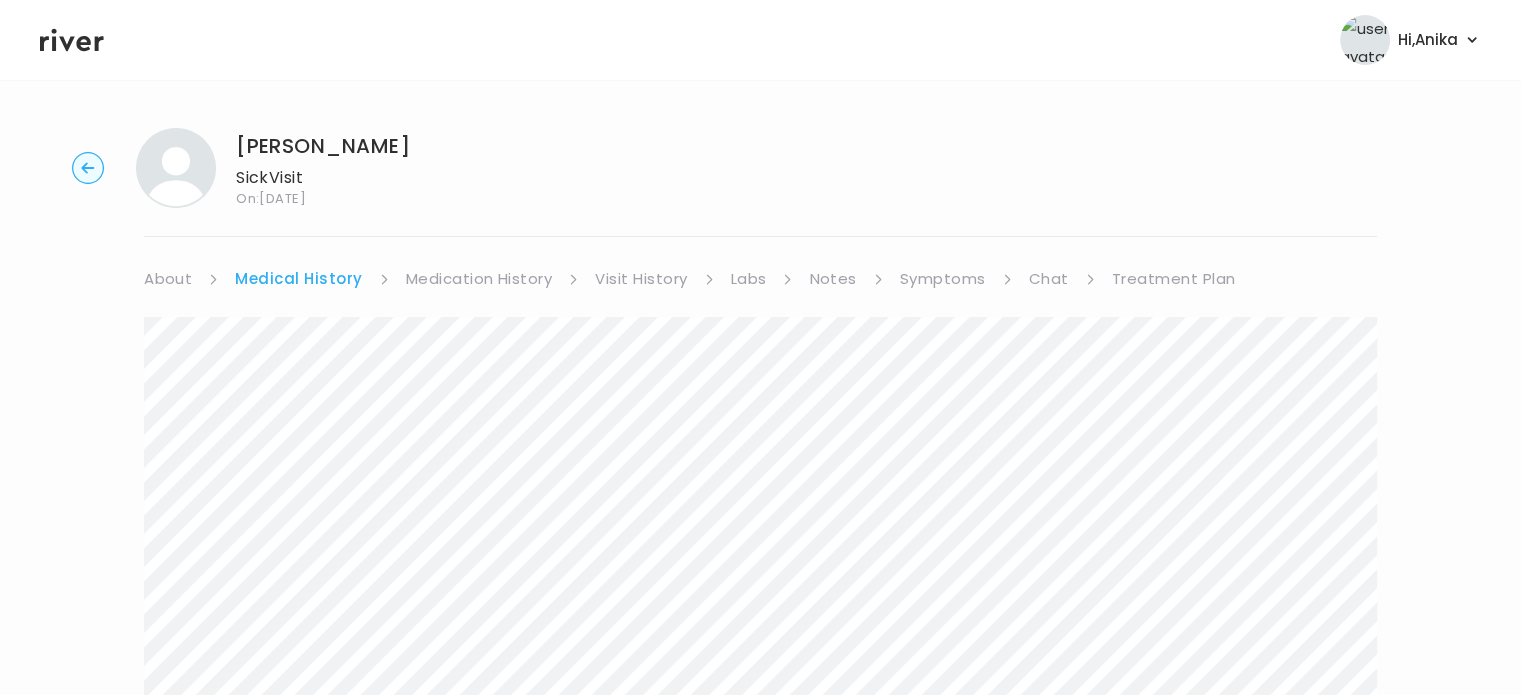 click on "Medication History" at bounding box center (479, 279) 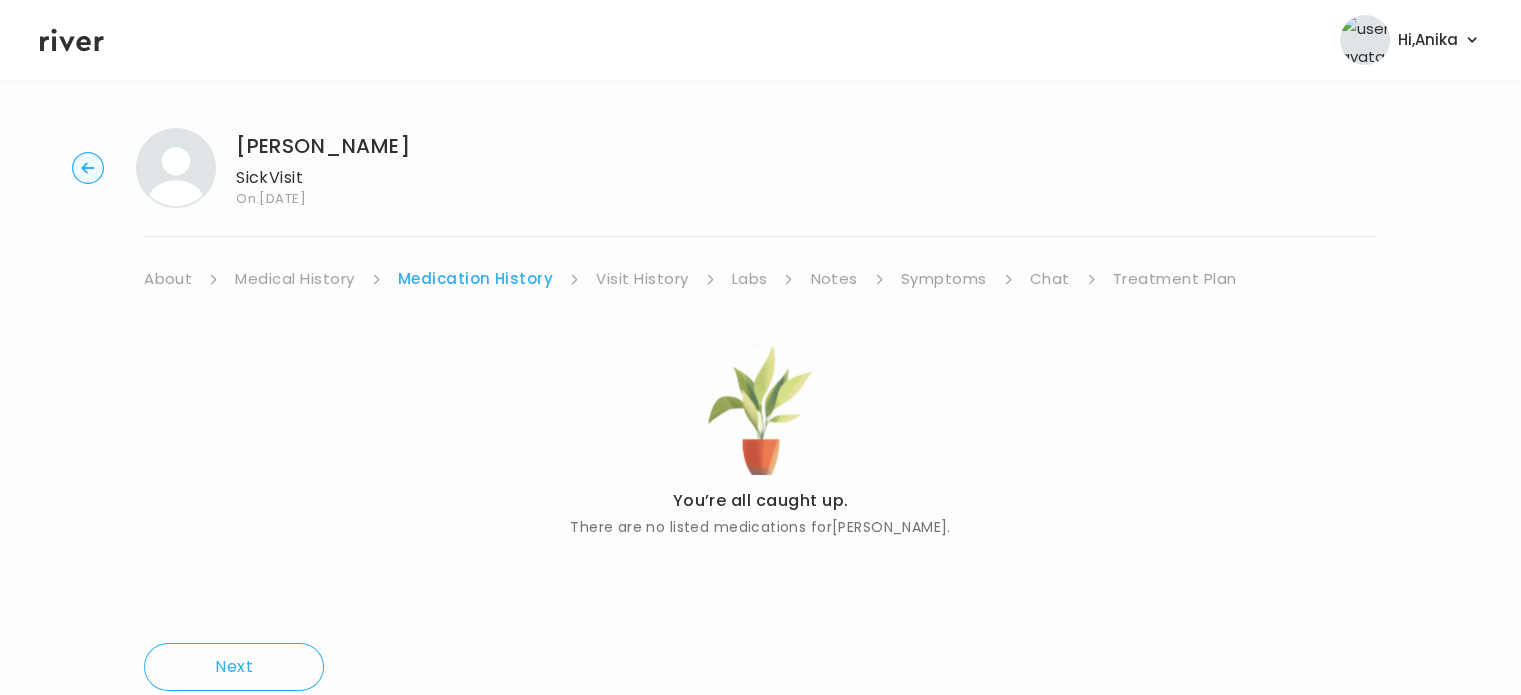 click on "Visit History" at bounding box center (642, 279) 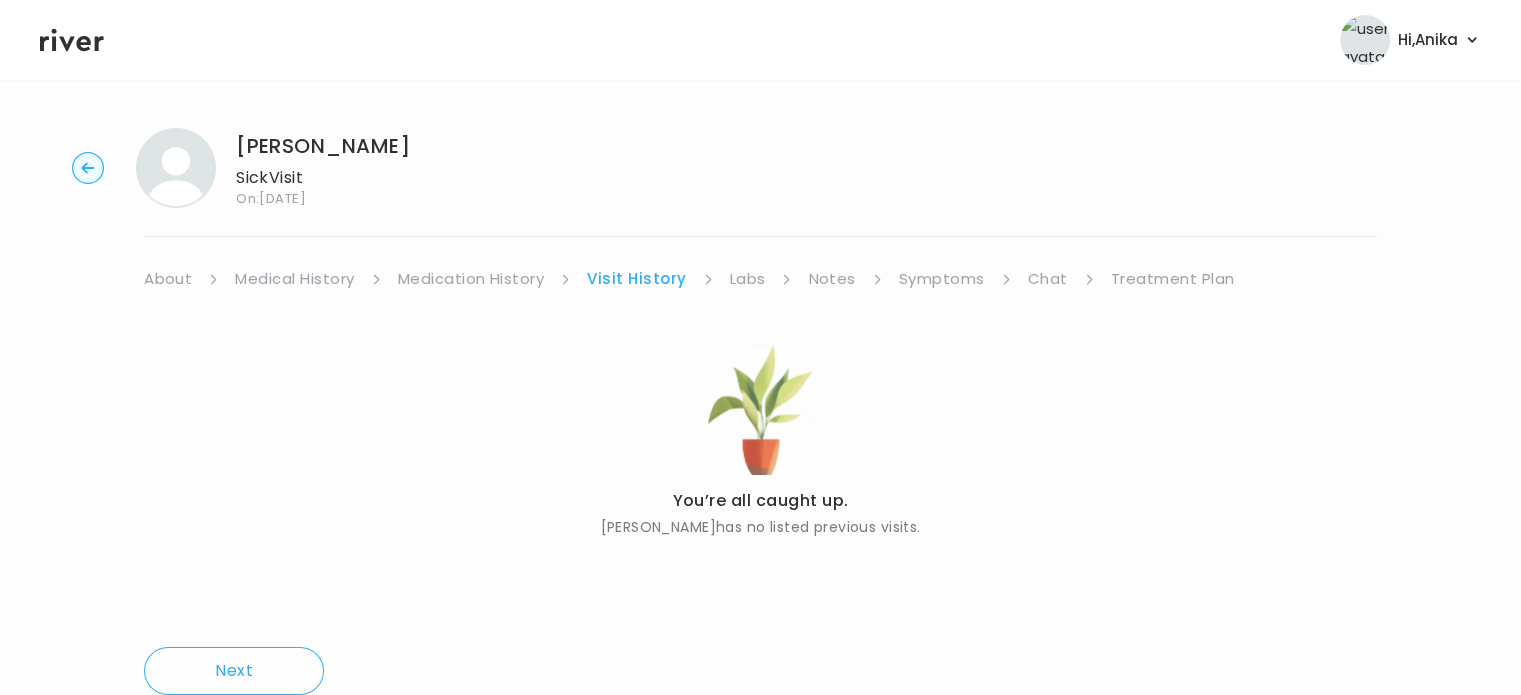 click on "Labs" at bounding box center (748, 279) 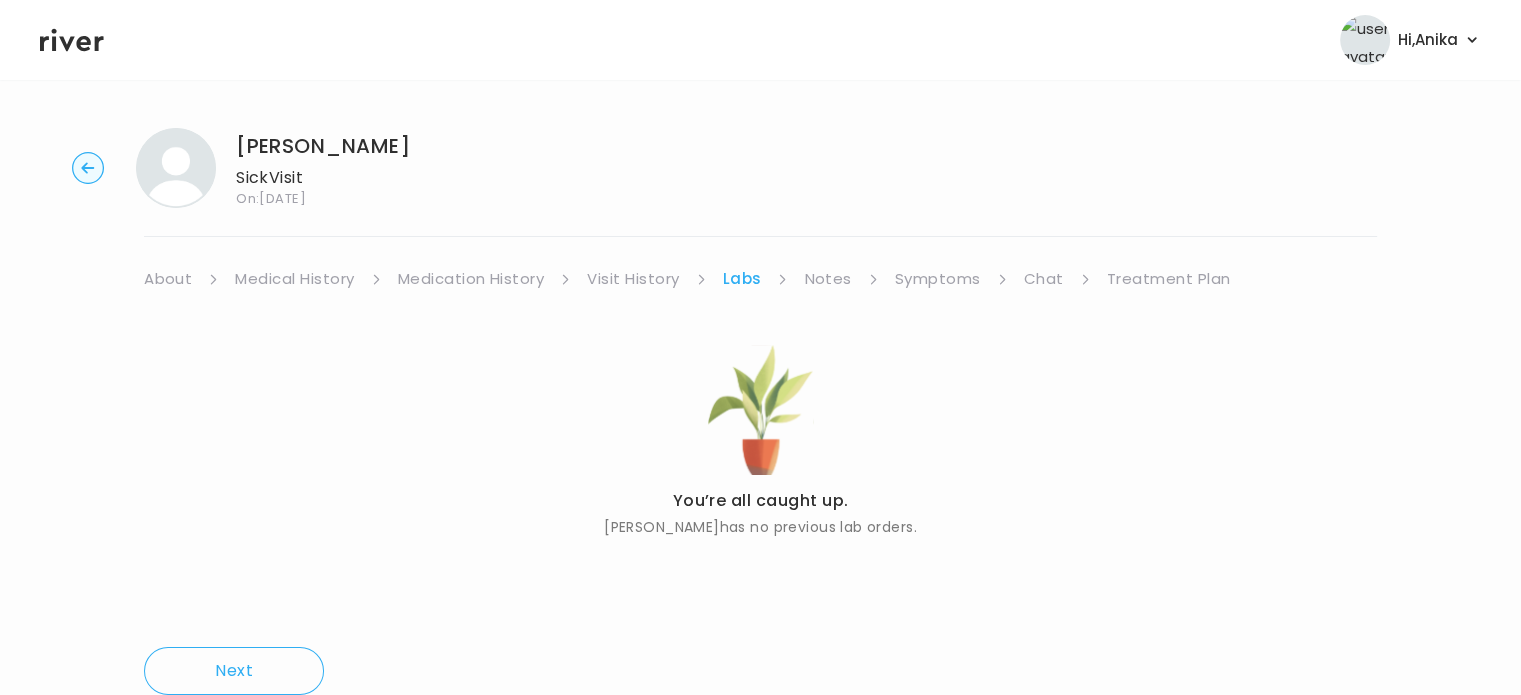click on "Notes" at bounding box center [827, 279] 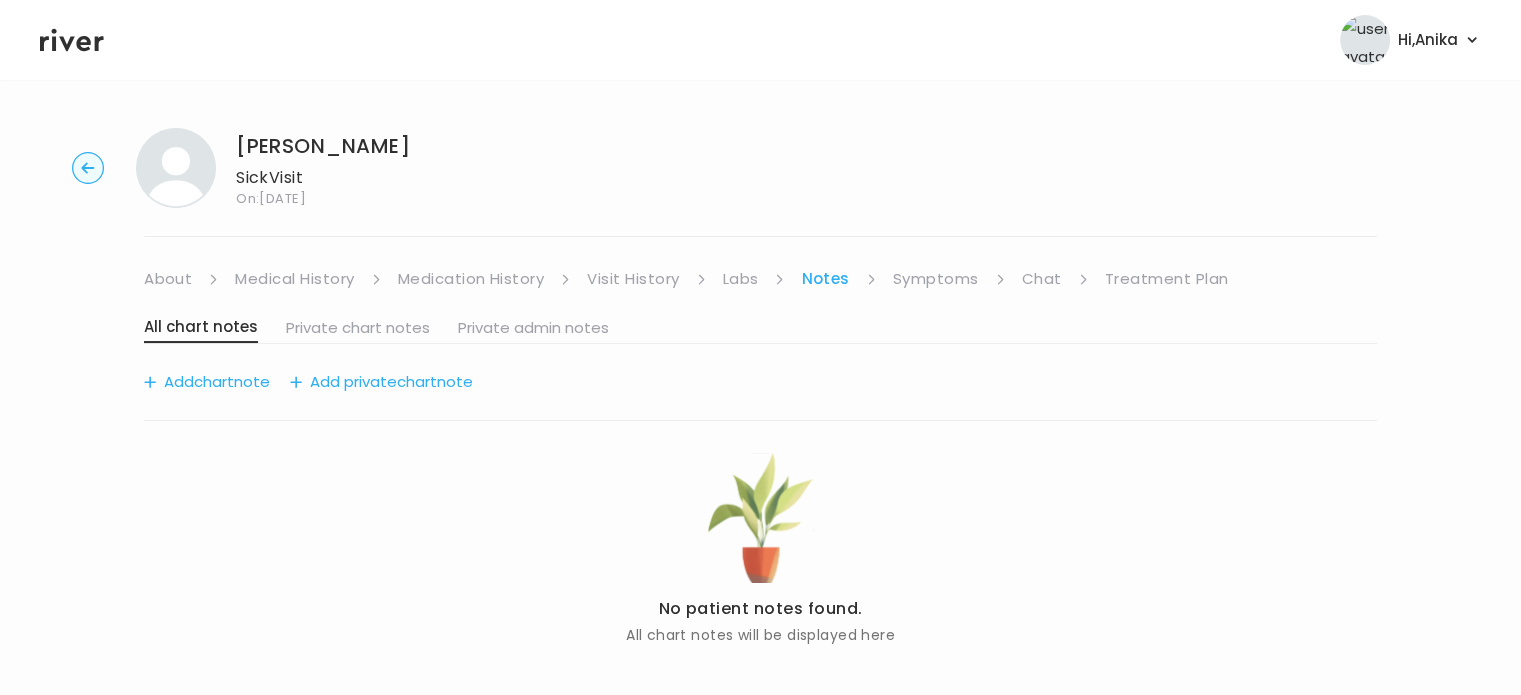 click on "Symptoms" at bounding box center [936, 279] 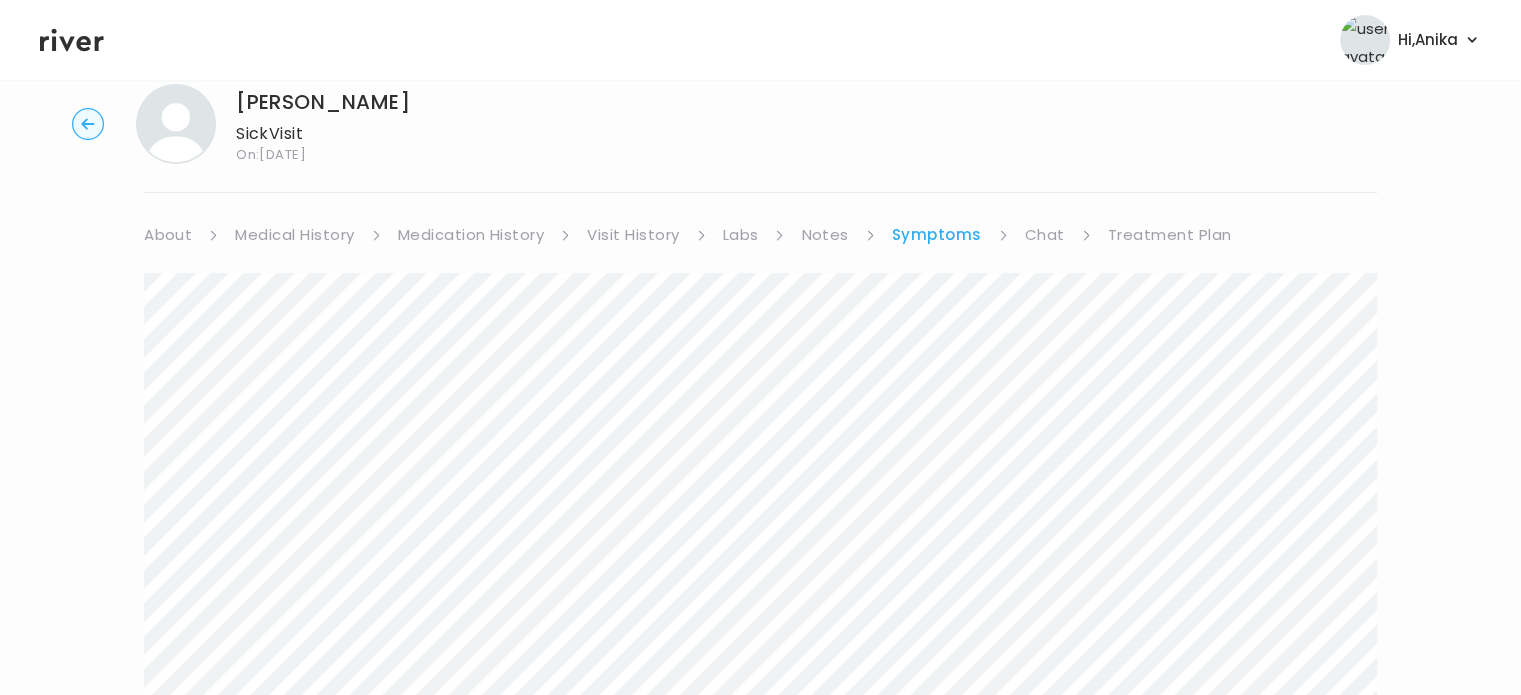 scroll, scrollTop: 0, scrollLeft: 0, axis: both 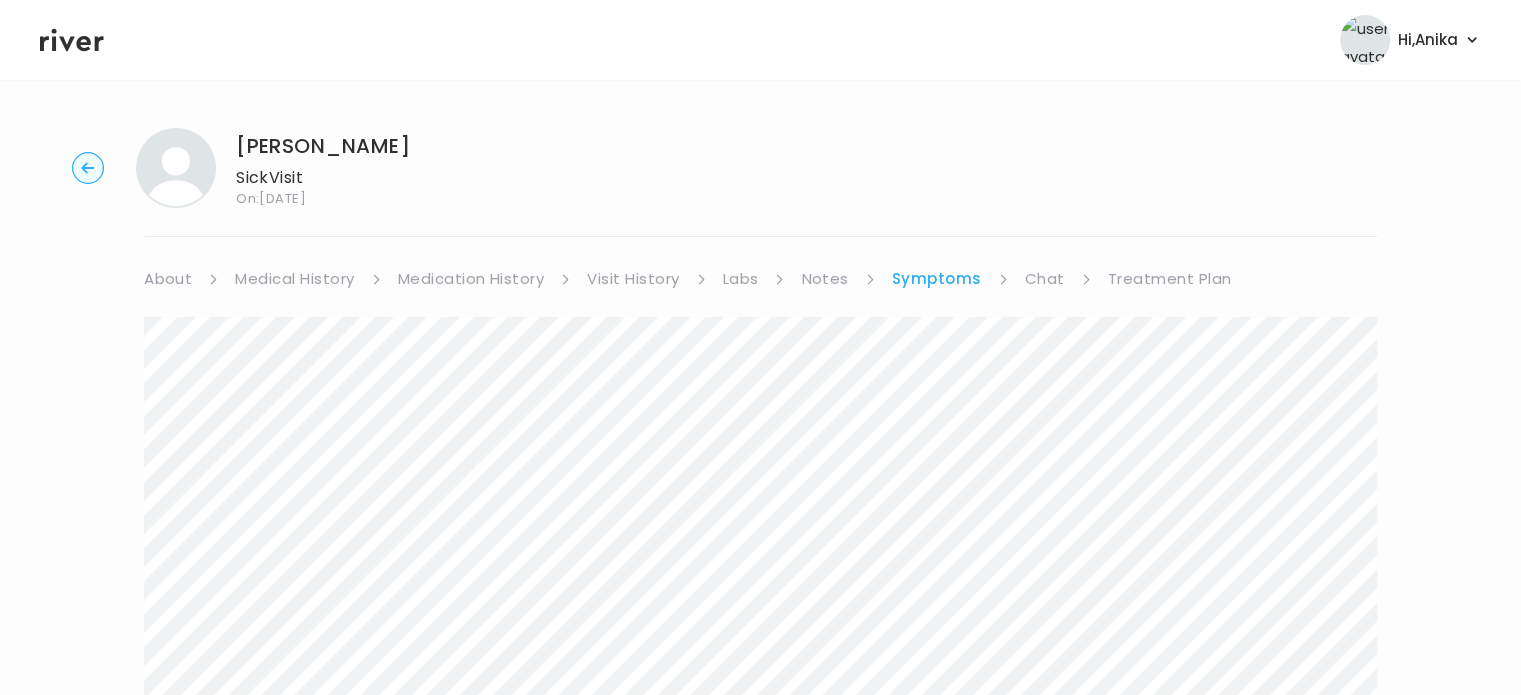 click on "Chat" at bounding box center (1045, 279) 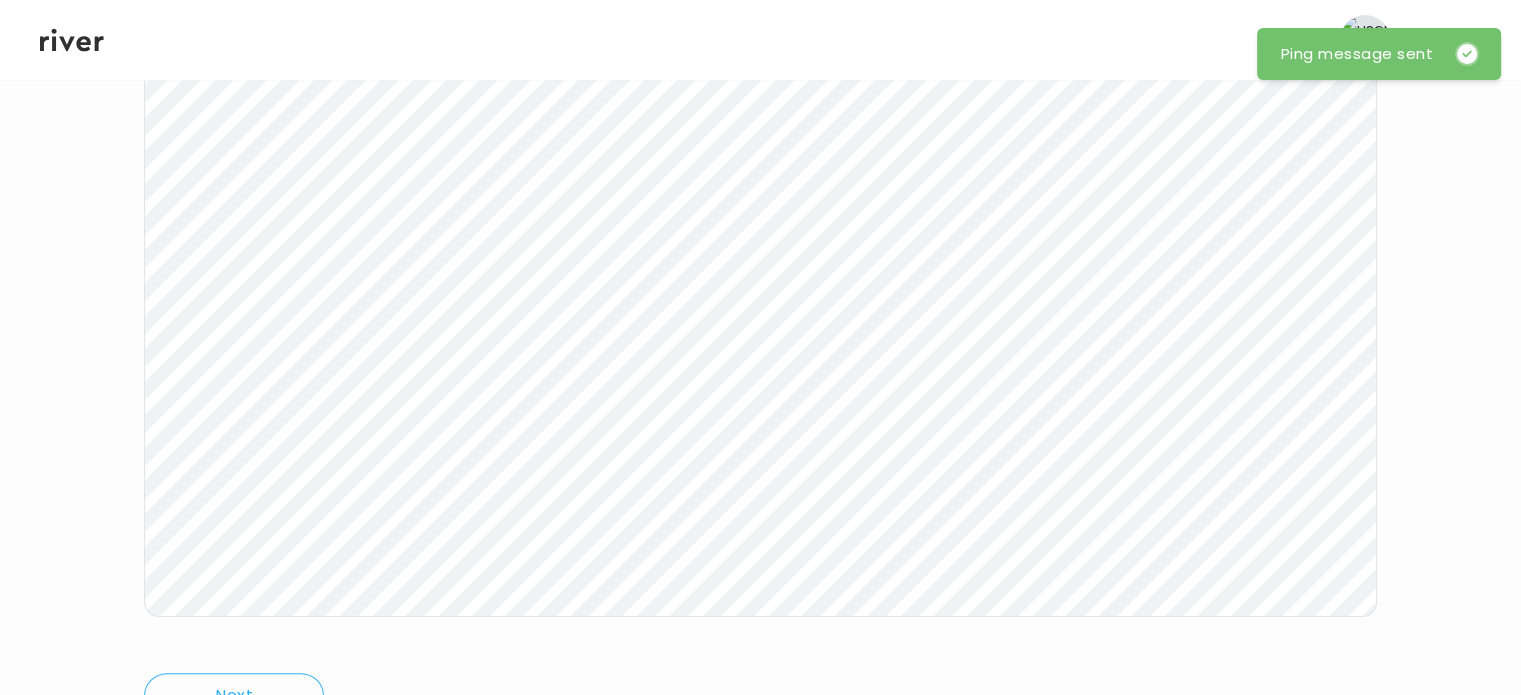 scroll, scrollTop: 0, scrollLeft: 0, axis: both 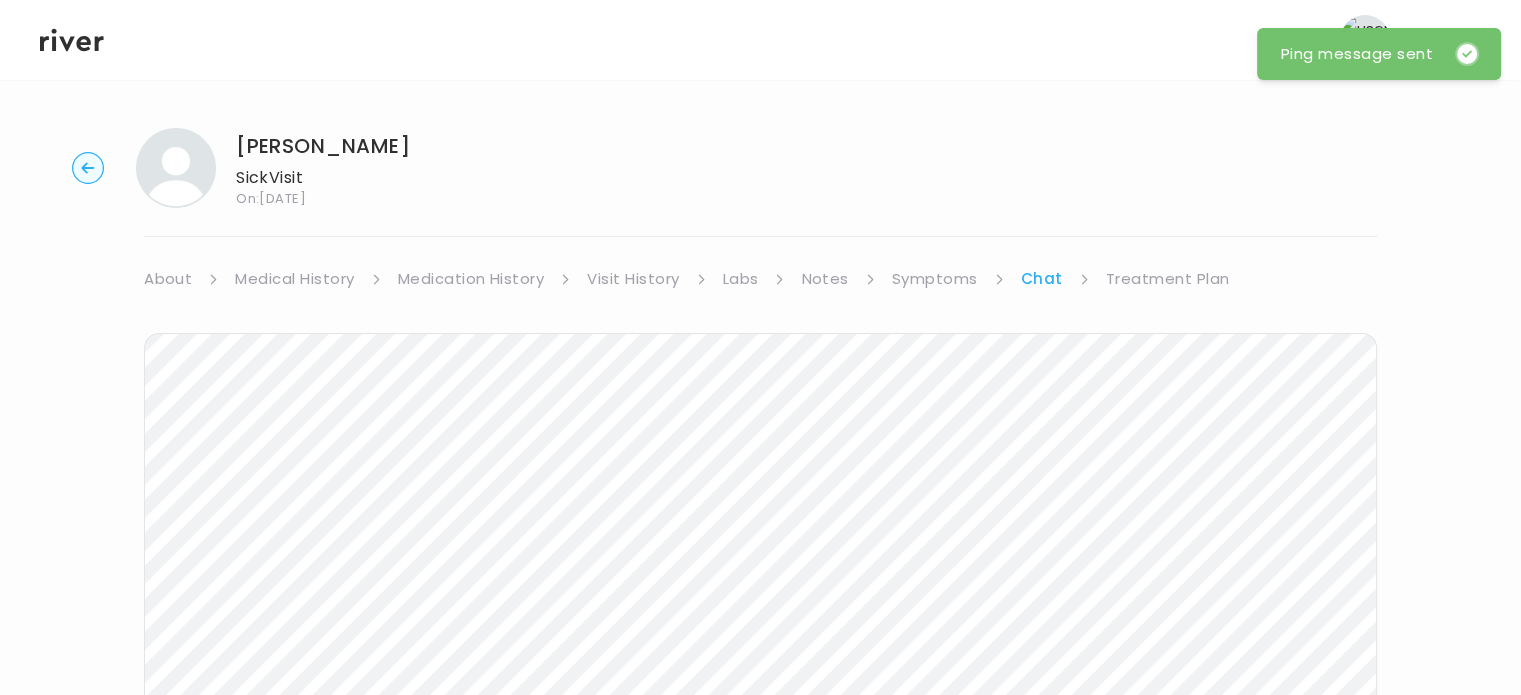 click 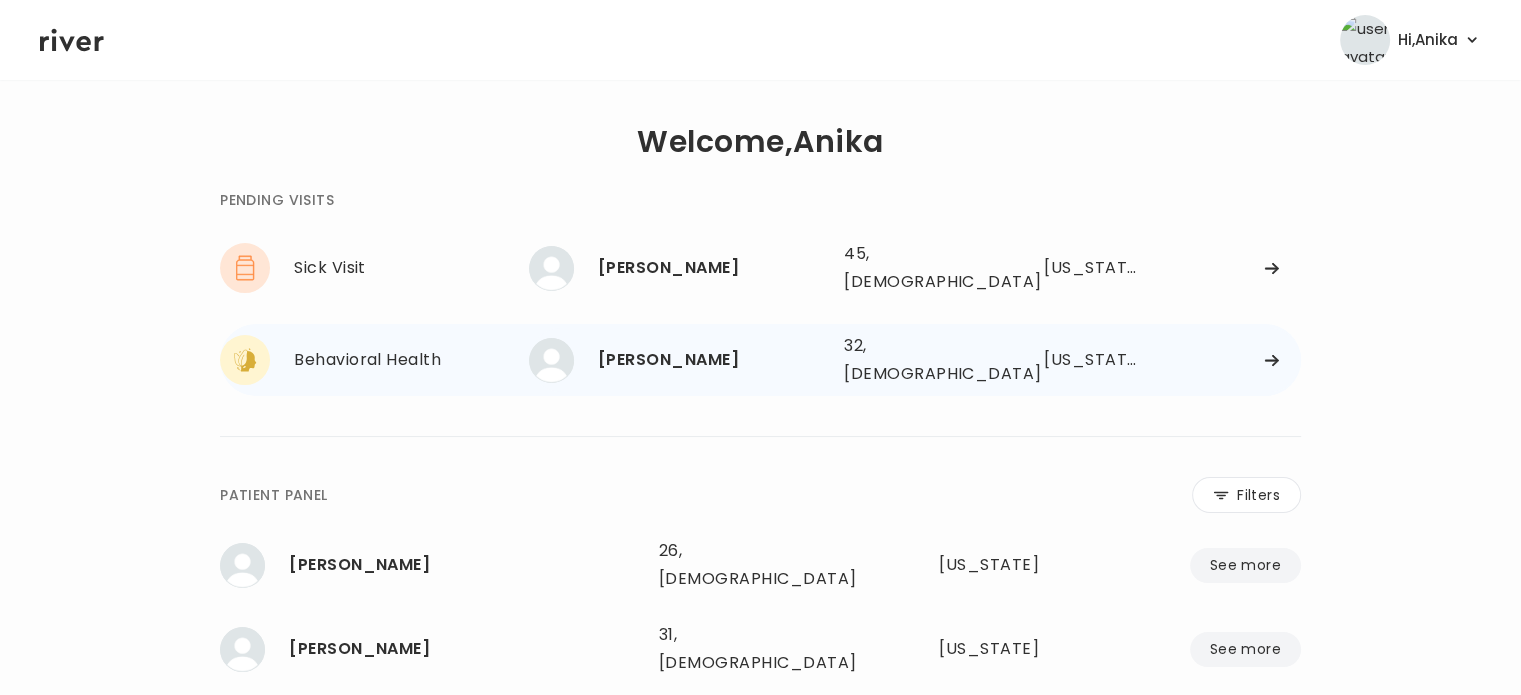 click on "BREEANA MICK" at bounding box center (713, 360) 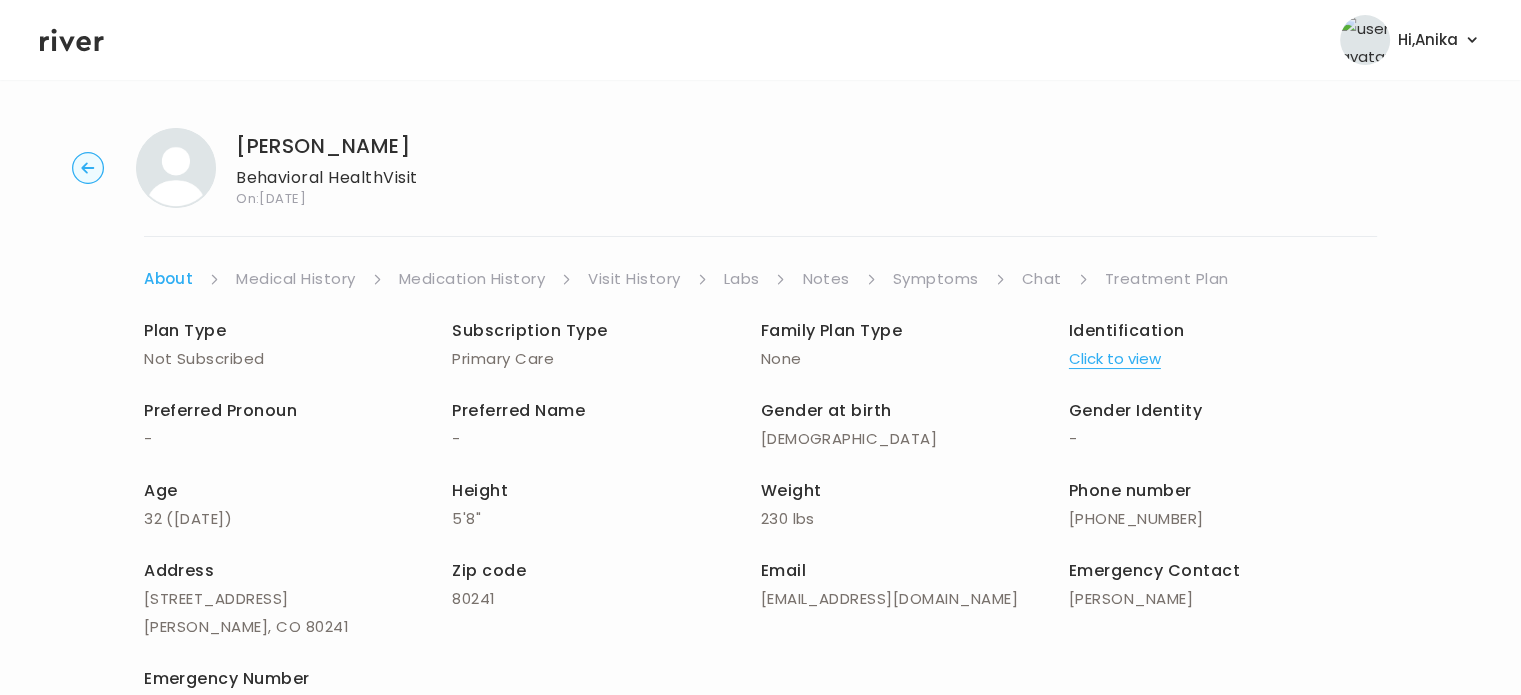 click on "Click to view" at bounding box center [1115, 359] 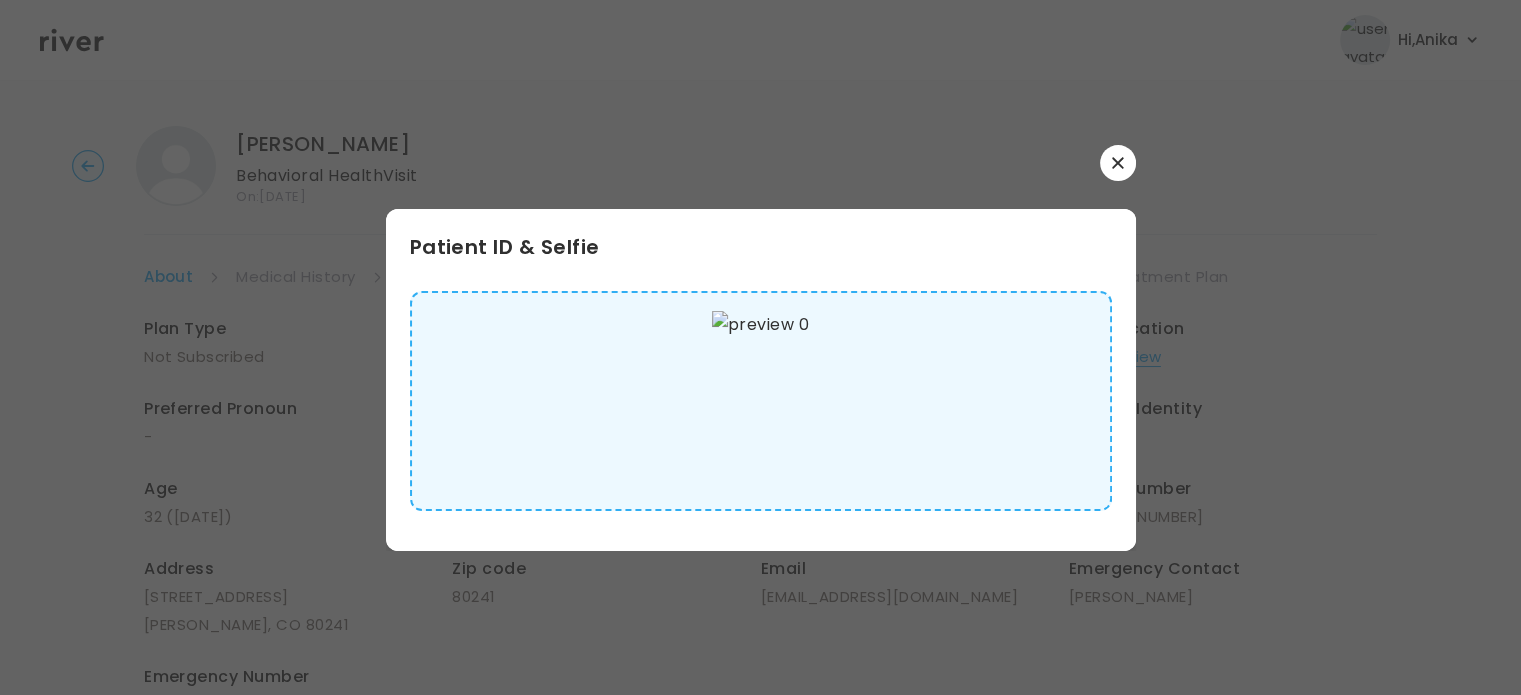 scroll, scrollTop: 8, scrollLeft: 0, axis: vertical 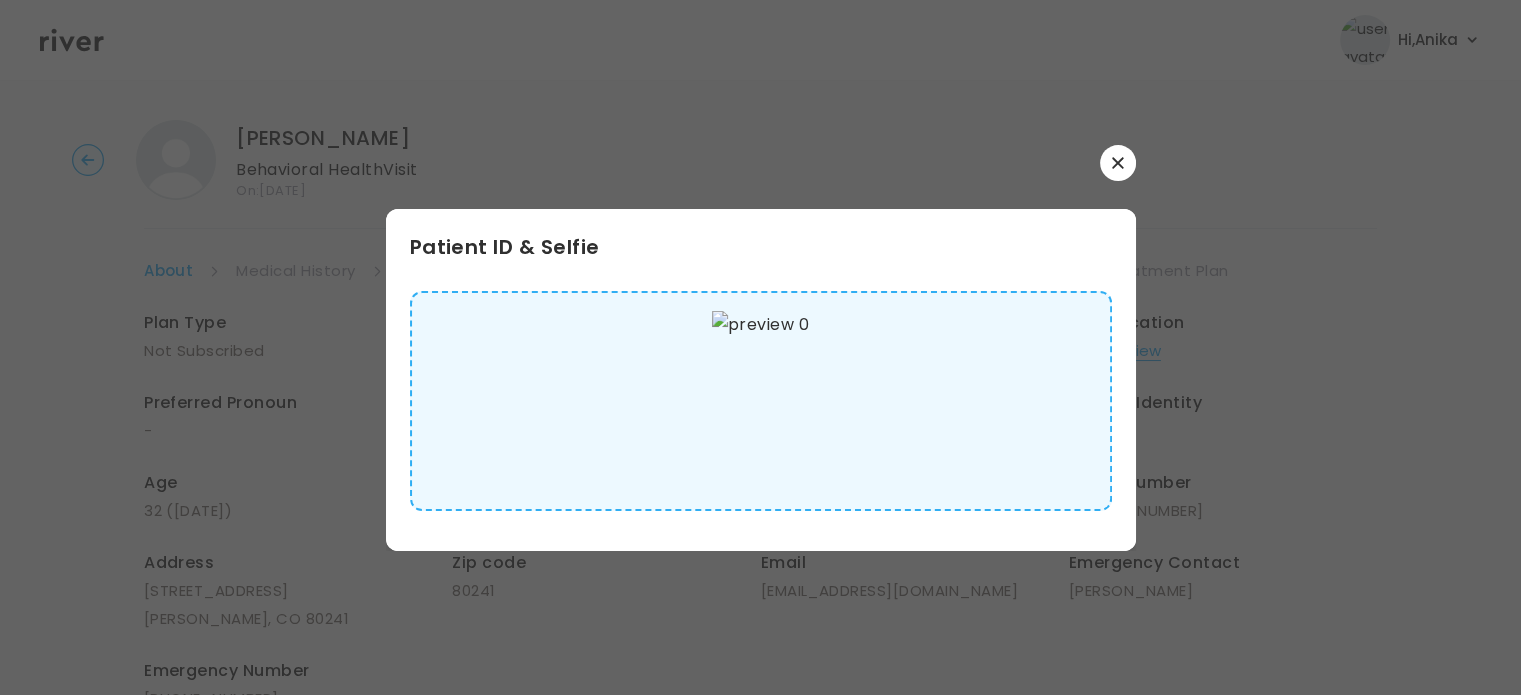 click on "Patient ID & Selfie" at bounding box center (761, 348) 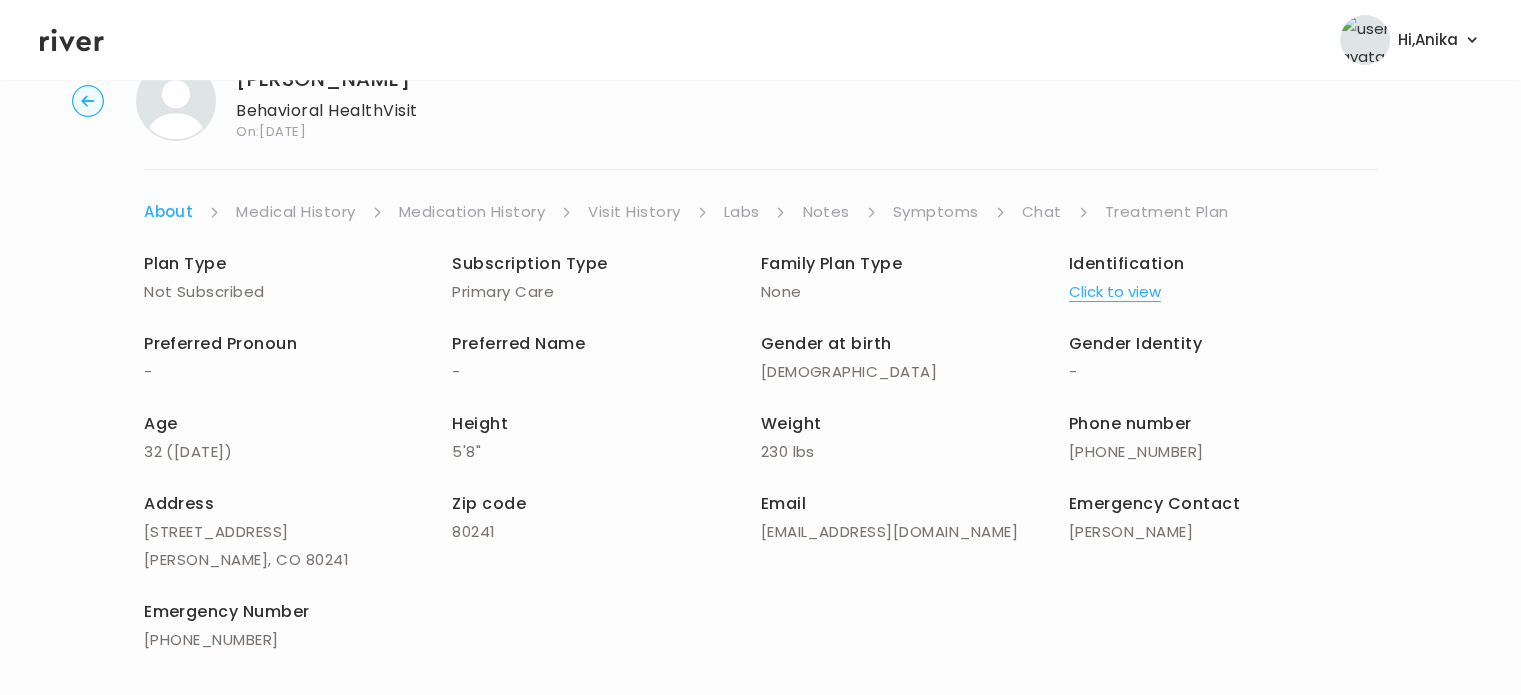 scroll, scrollTop: 64, scrollLeft: 0, axis: vertical 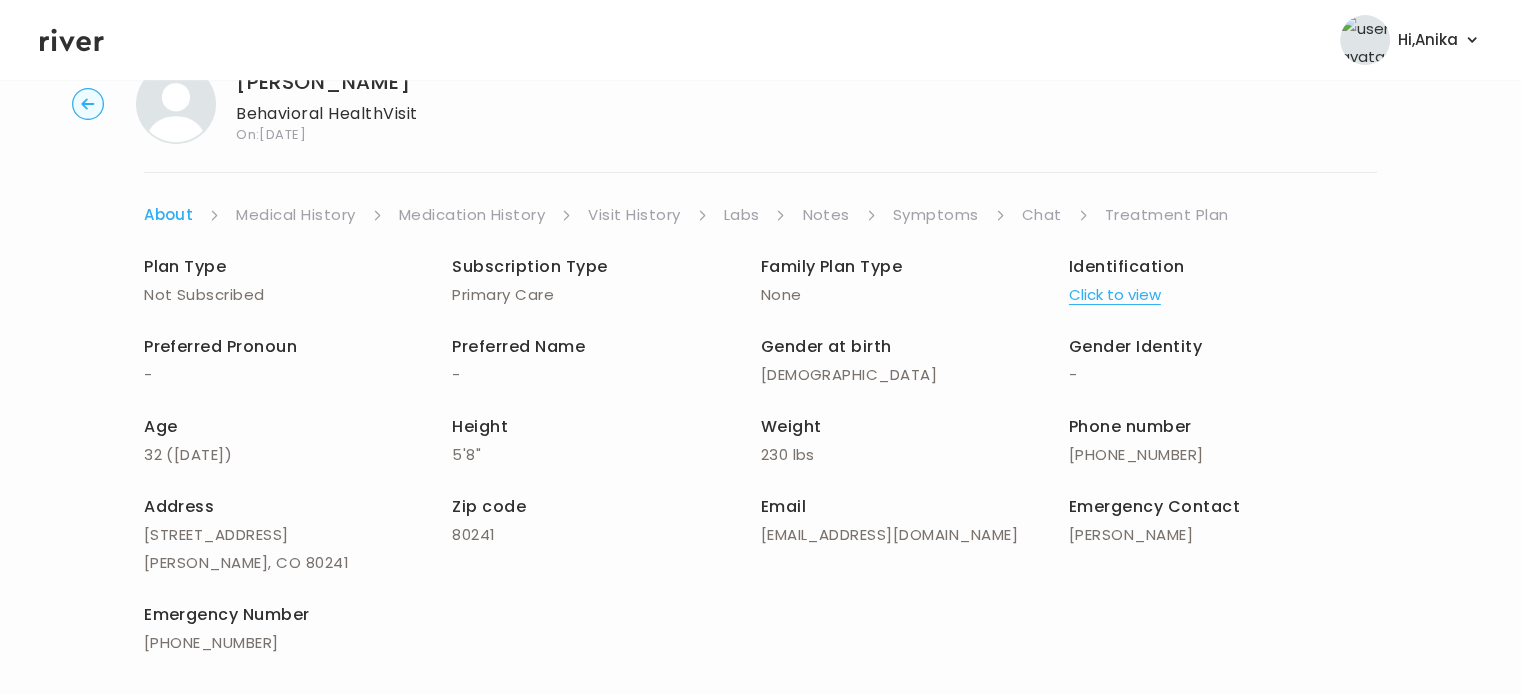 click on "Medical History" at bounding box center (295, 215) 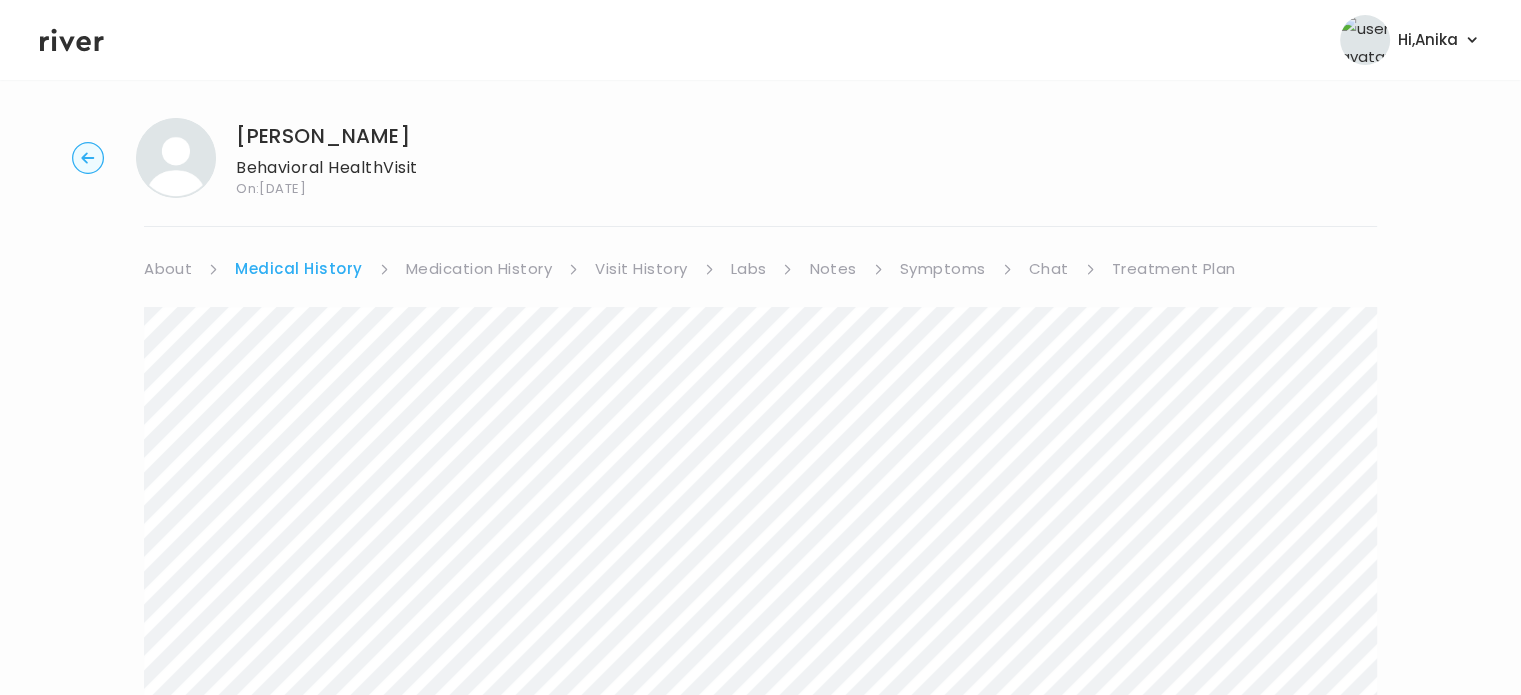 scroll, scrollTop: 0, scrollLeft: 0, axis: both 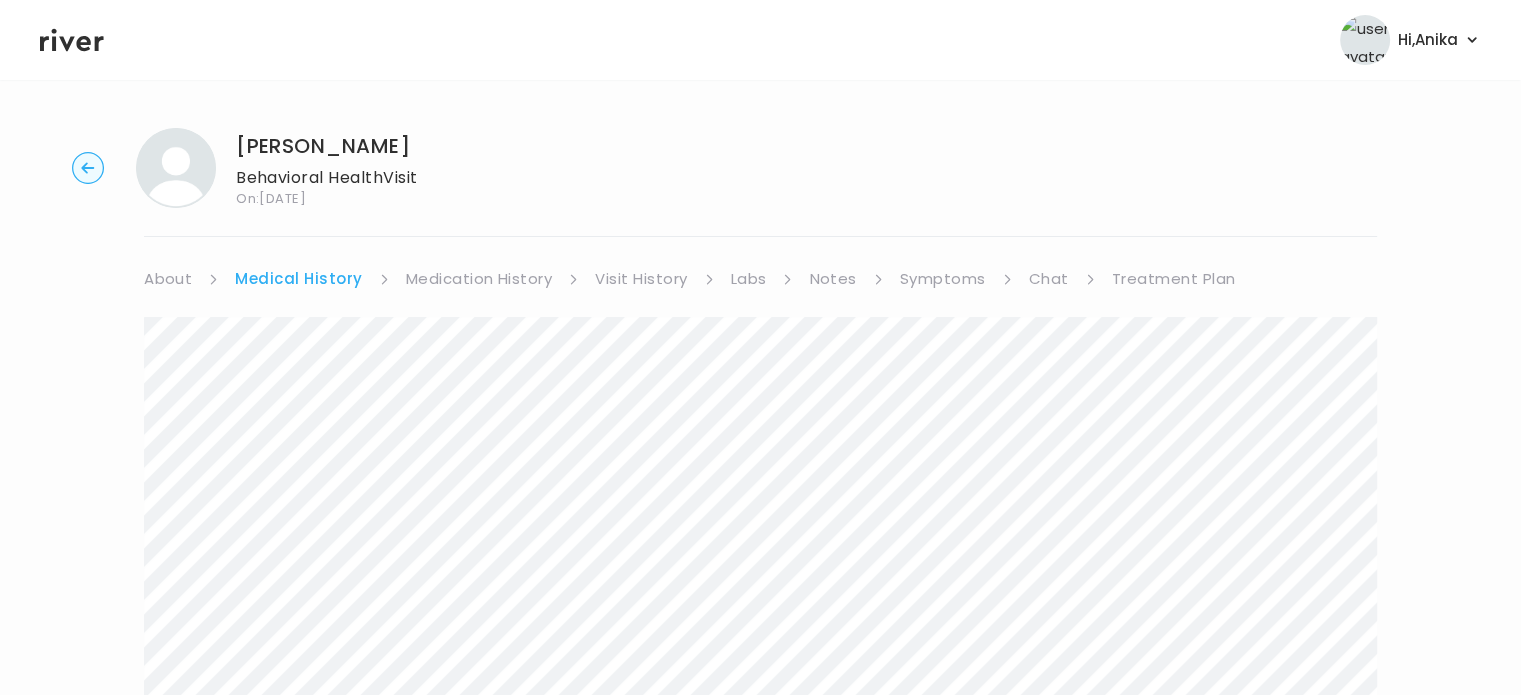 click on "Medication History" at bounding box center (479, 279) 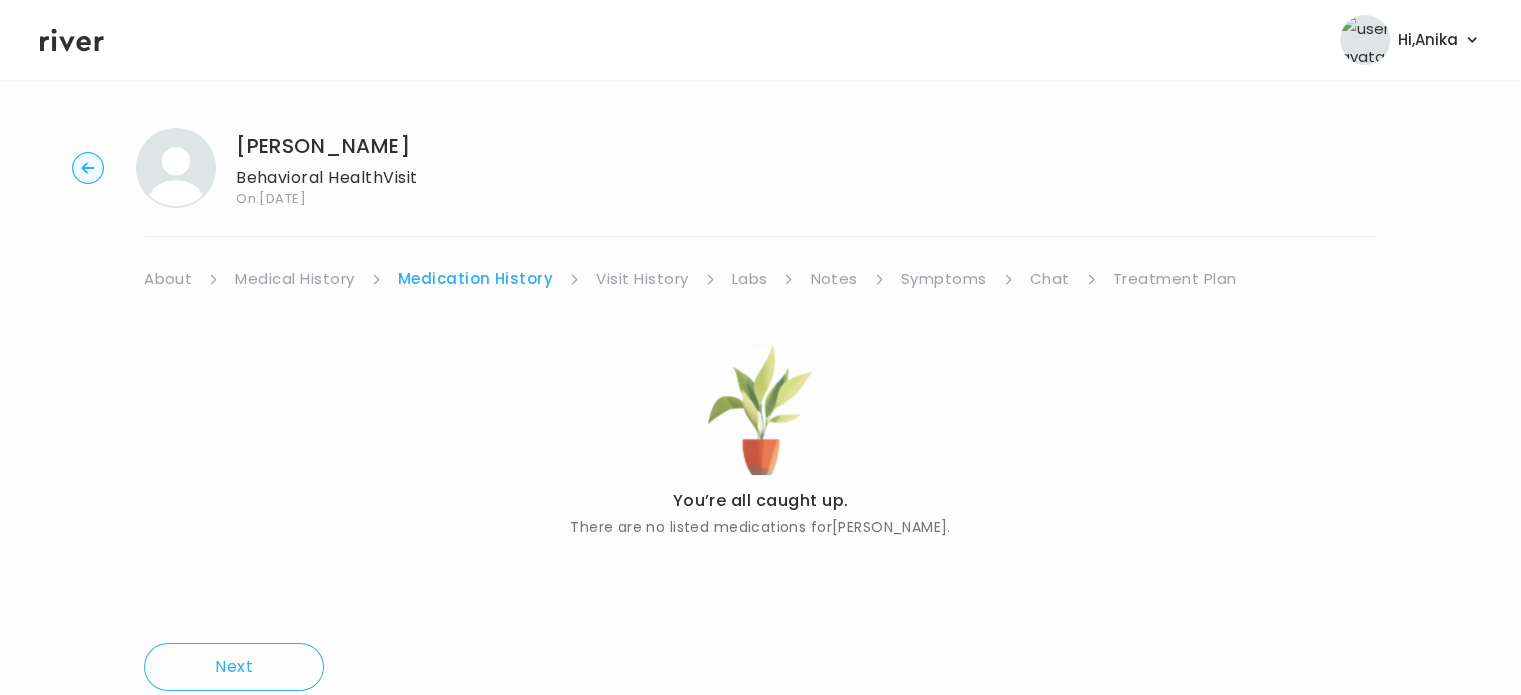 click on "Visit History" at bounding box center (642, 279) 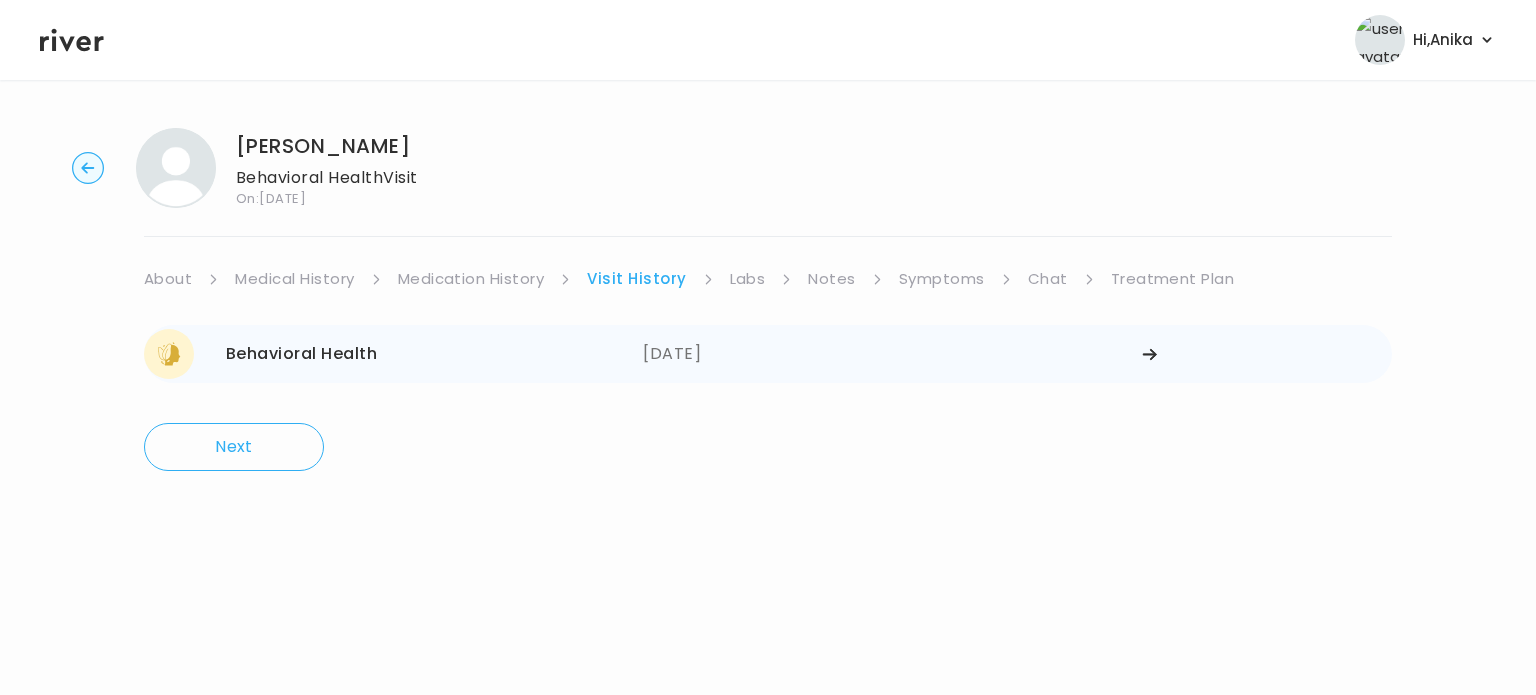 click on "07/27/2025" at bounding box center (892, 354) 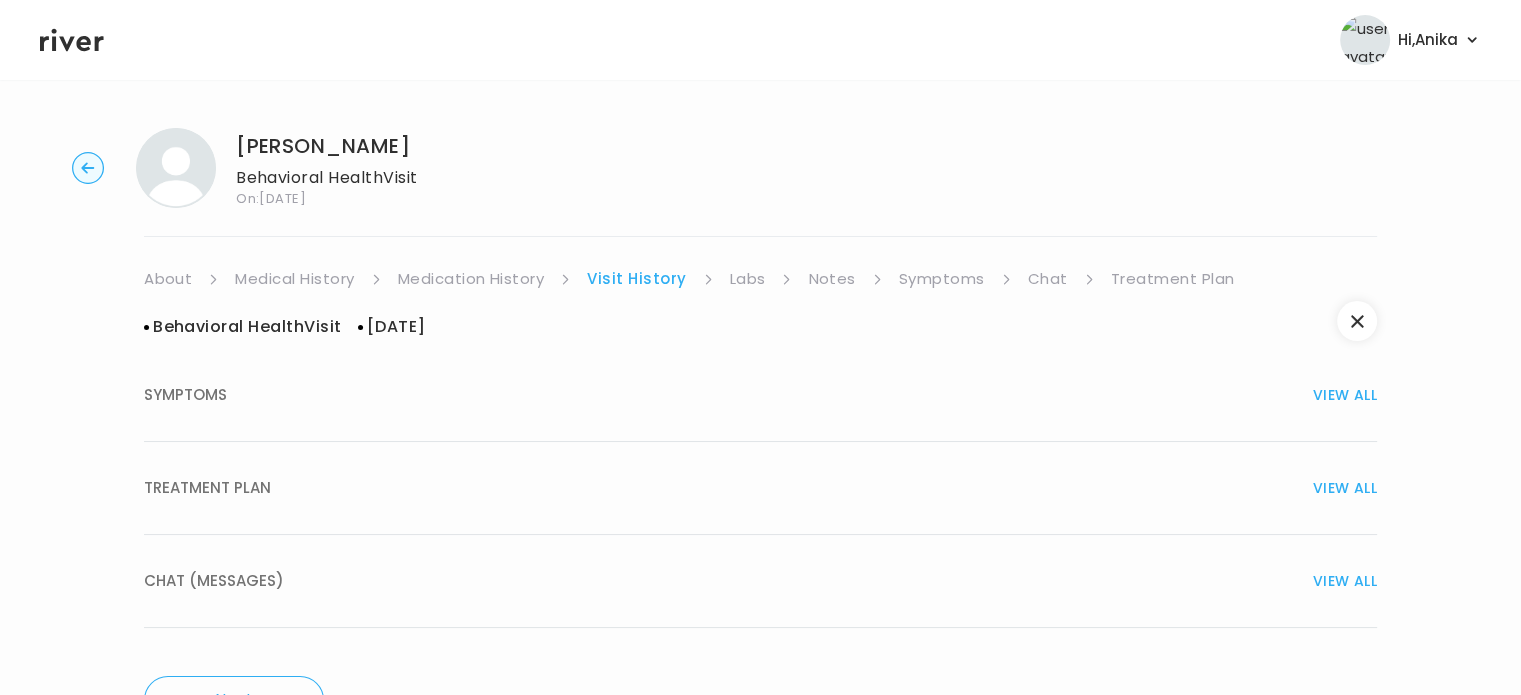 click on "TREATMENT PLAN VIEW ALL" at bounding box center [760, 488] 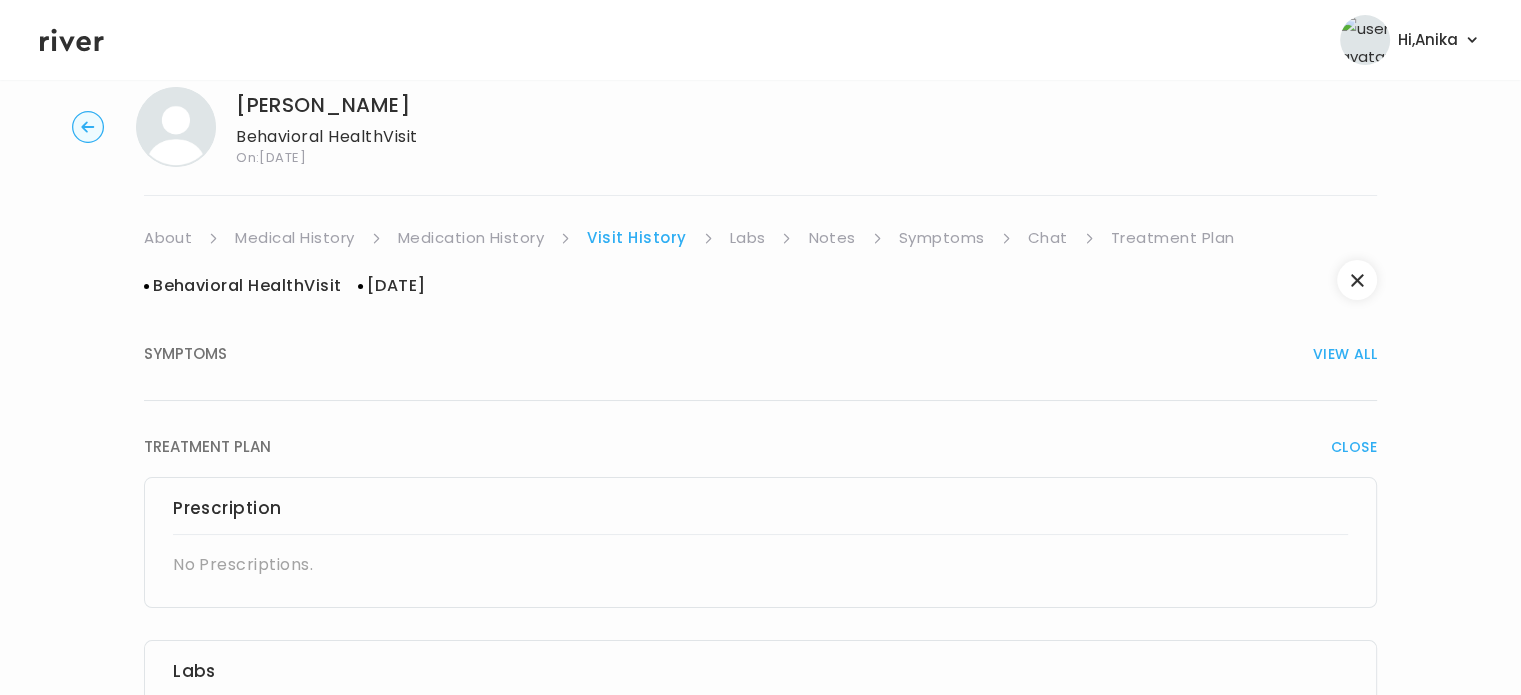 scroll, scrollTop: 36, scrollLeft: 0, axis: vertical 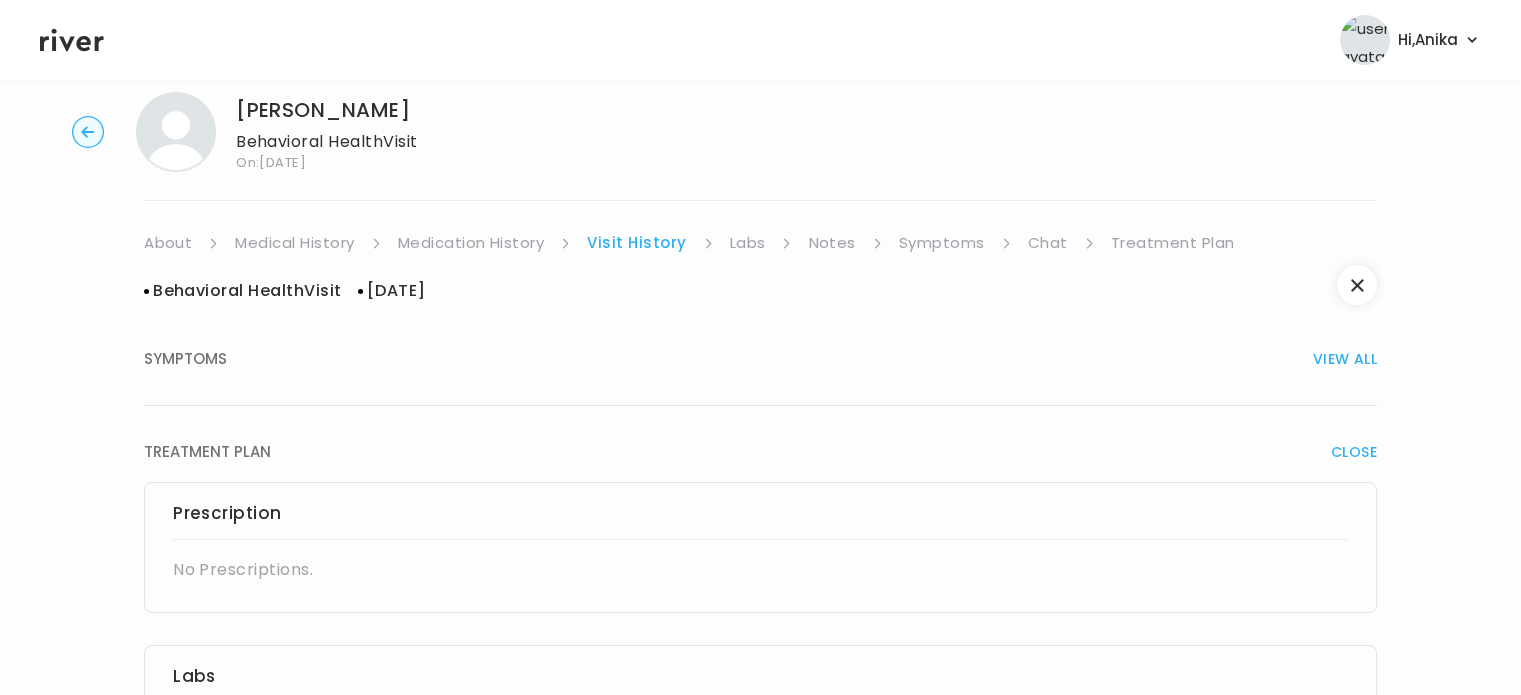 click on "Labs" at bounding box center [748, 243] 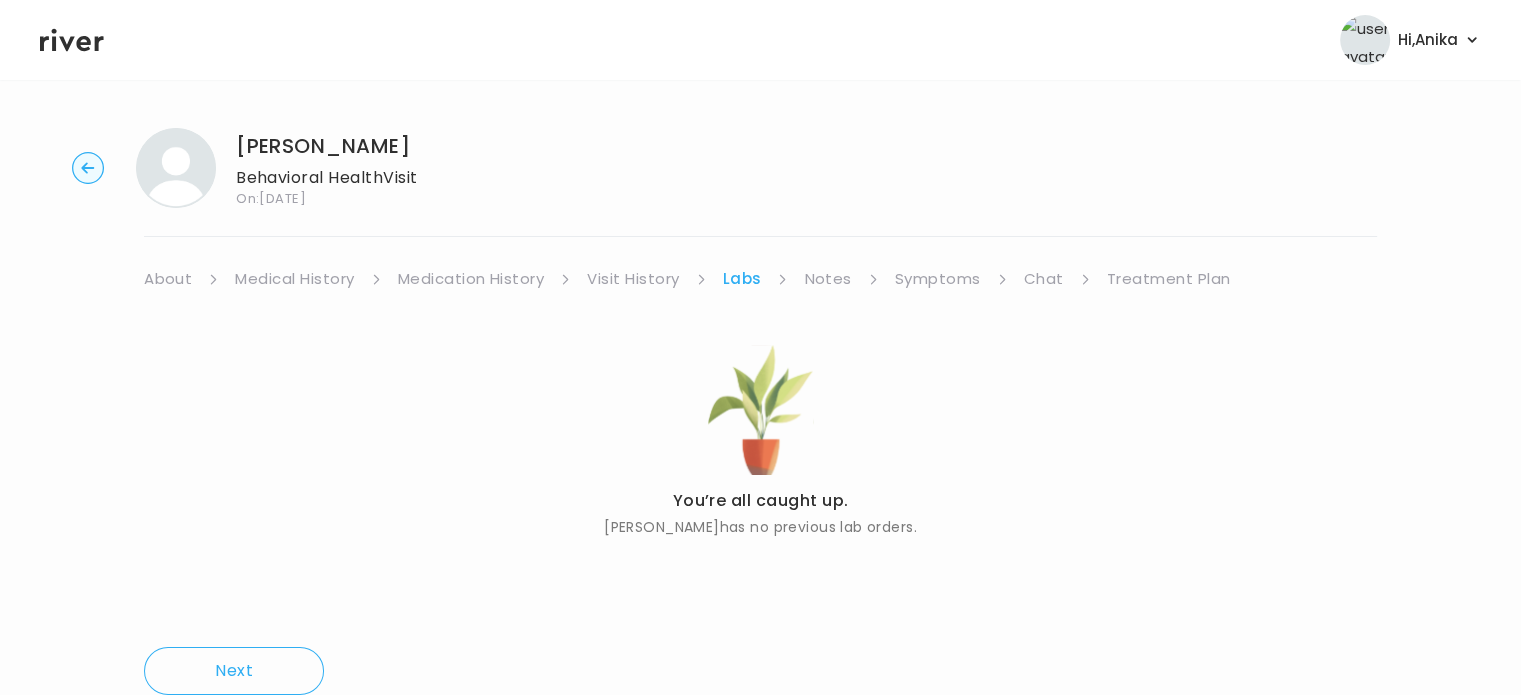 click on "Notes" at bounding box center (827, 279) 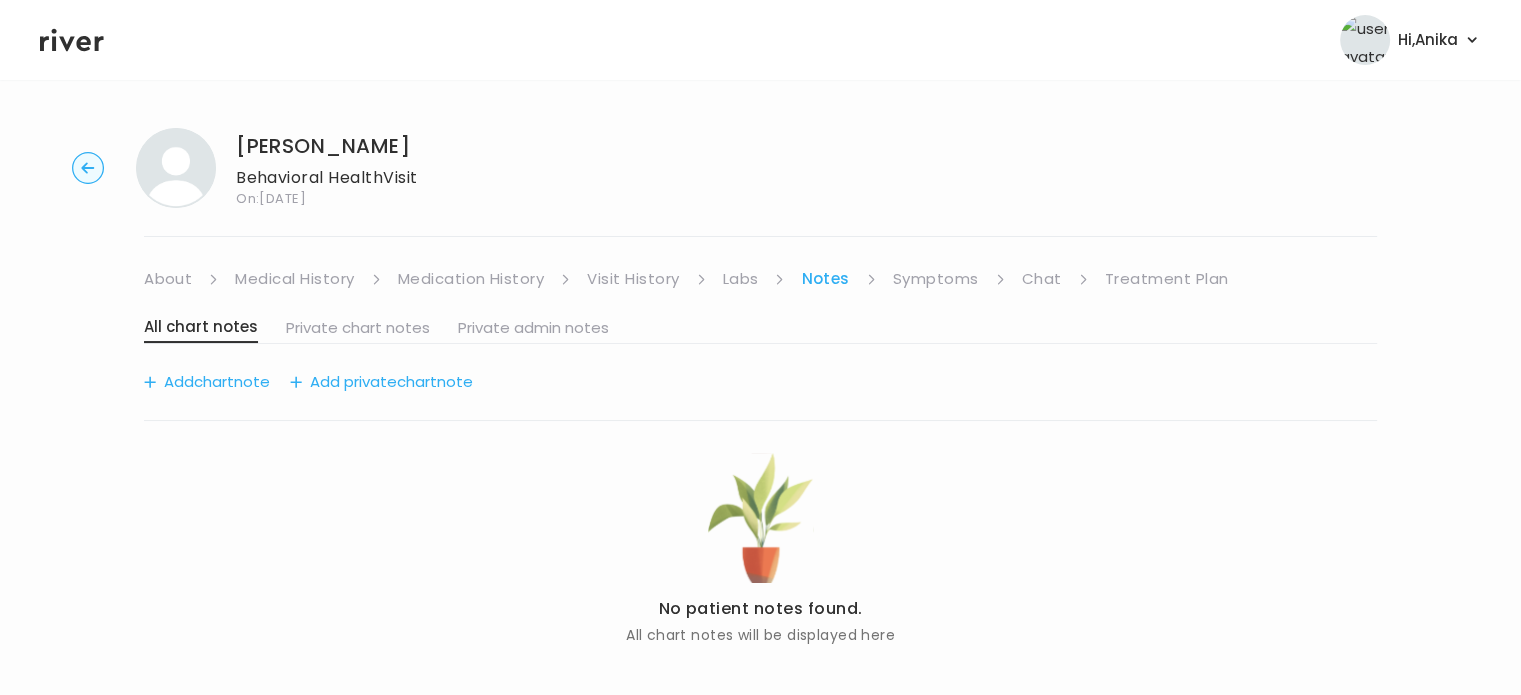 click on "Symptoms" at bounding box center [936, 279] 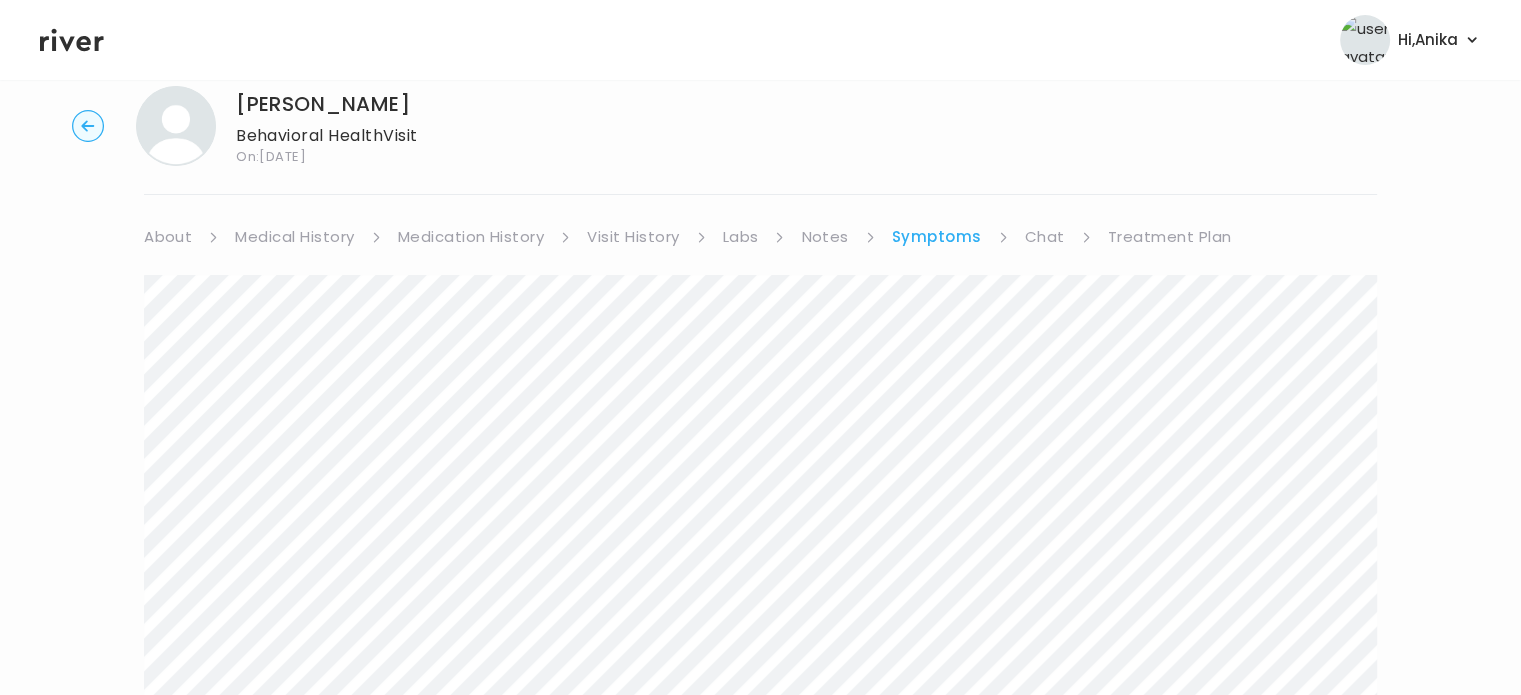 scroll, scrollTop: 0, scrollLeft: 0, axis: both 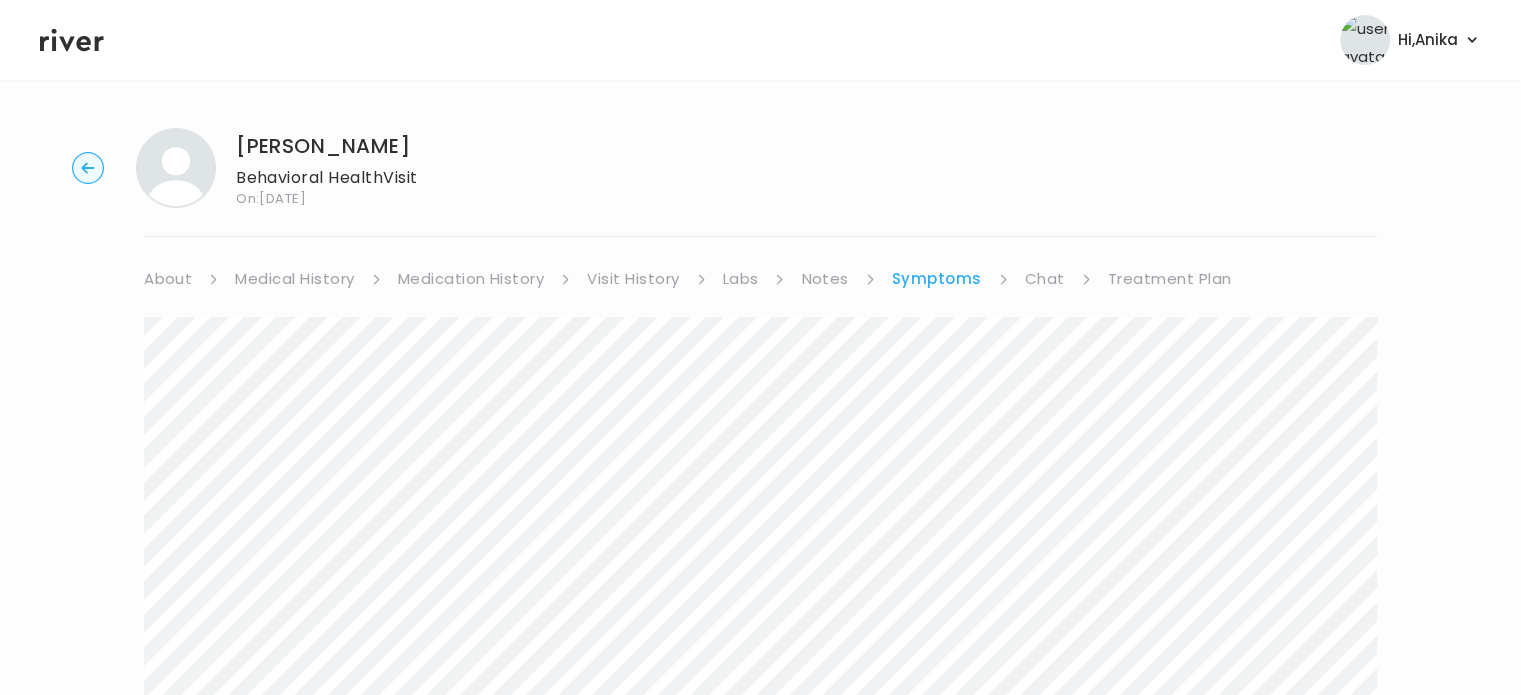 click on "Chat" at bounding box center (1045, 279) 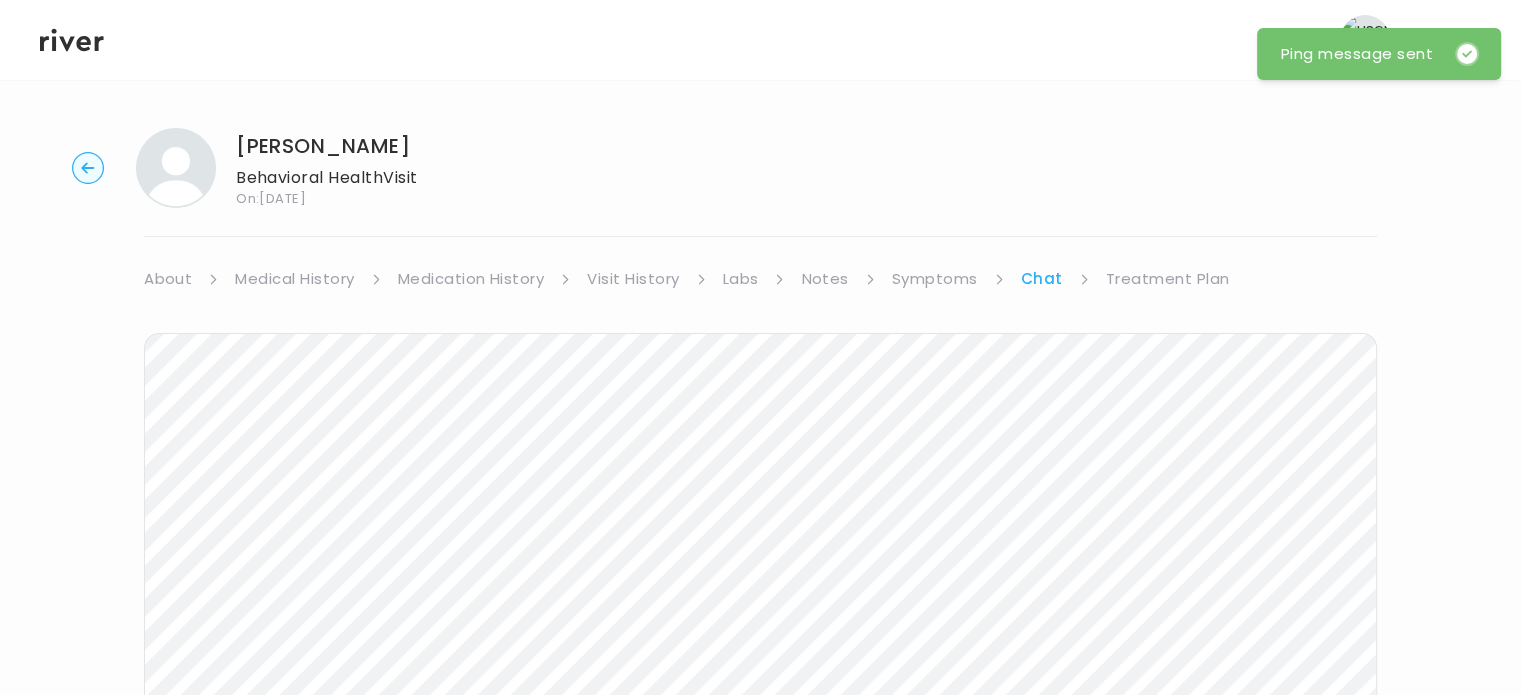 scroll, scrollTop: 0, scrollLeft: 0, axis: both 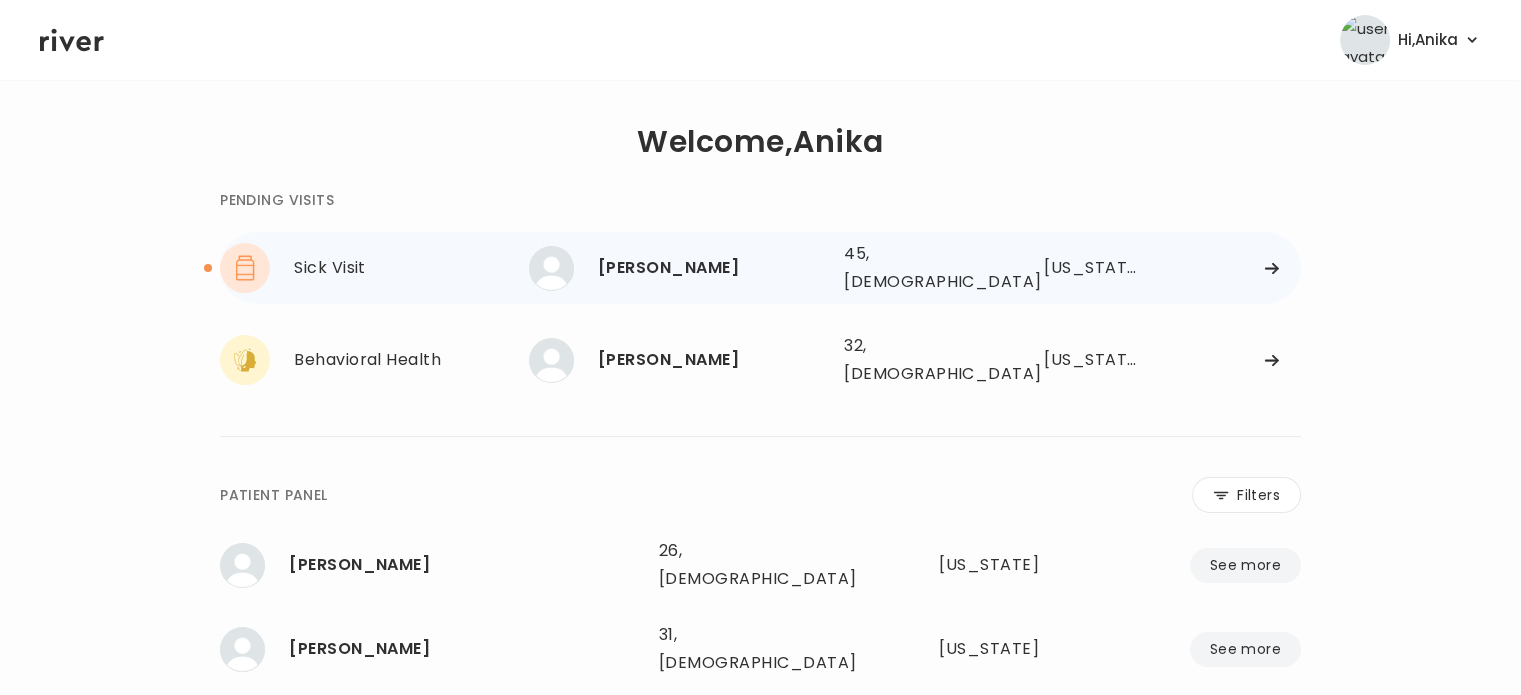 click on "Michael Johnson" at bounding box center [713, 268] 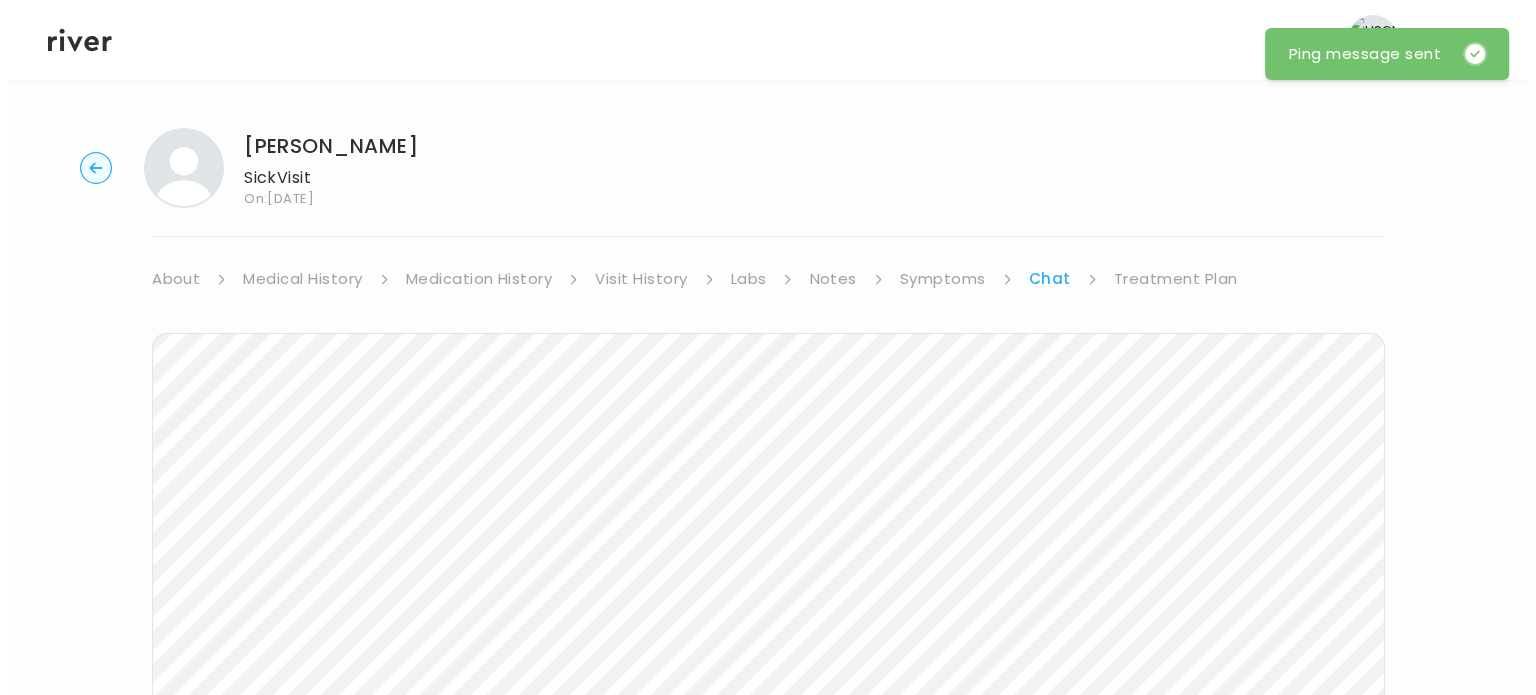 scroll, scrollTop: 0, scrollLeft: 0, axis: both 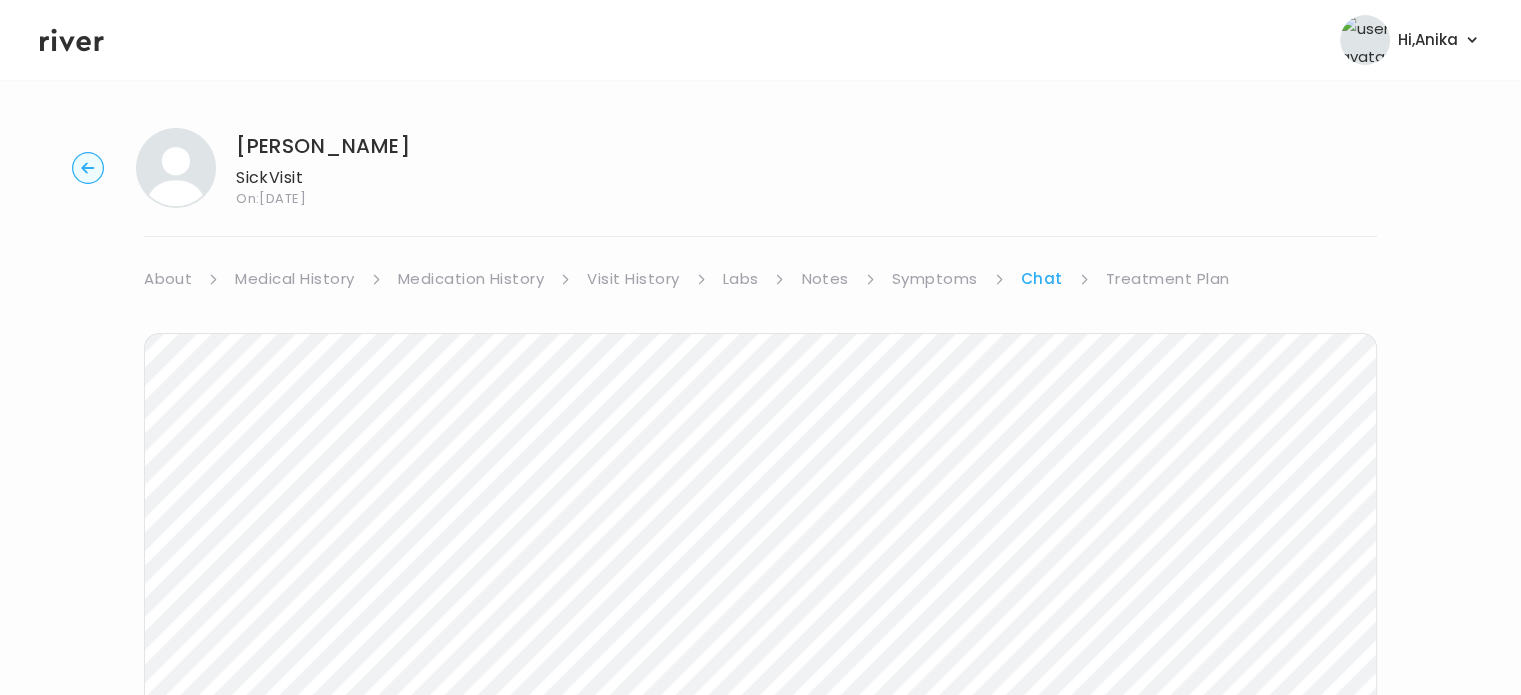click 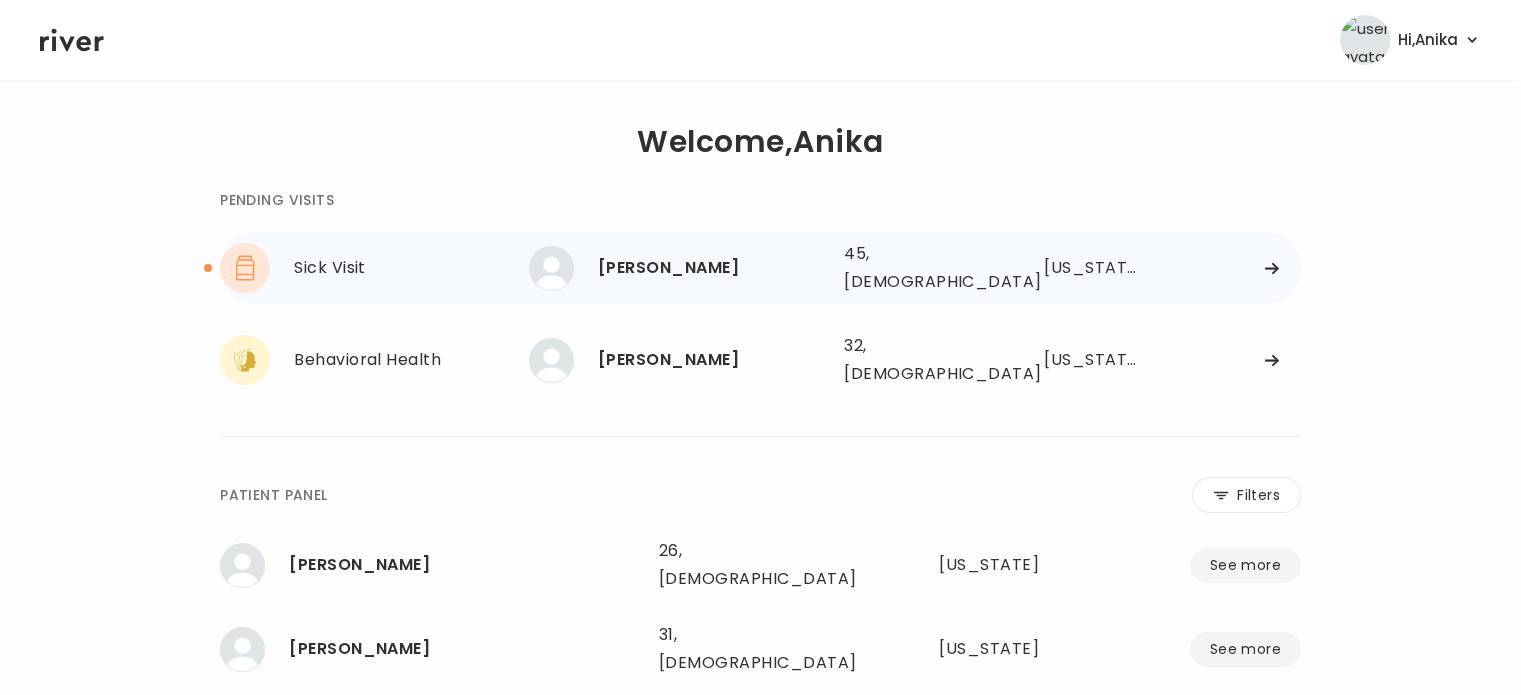 click on "Michael Johnson" at bounding box center [713, 268] 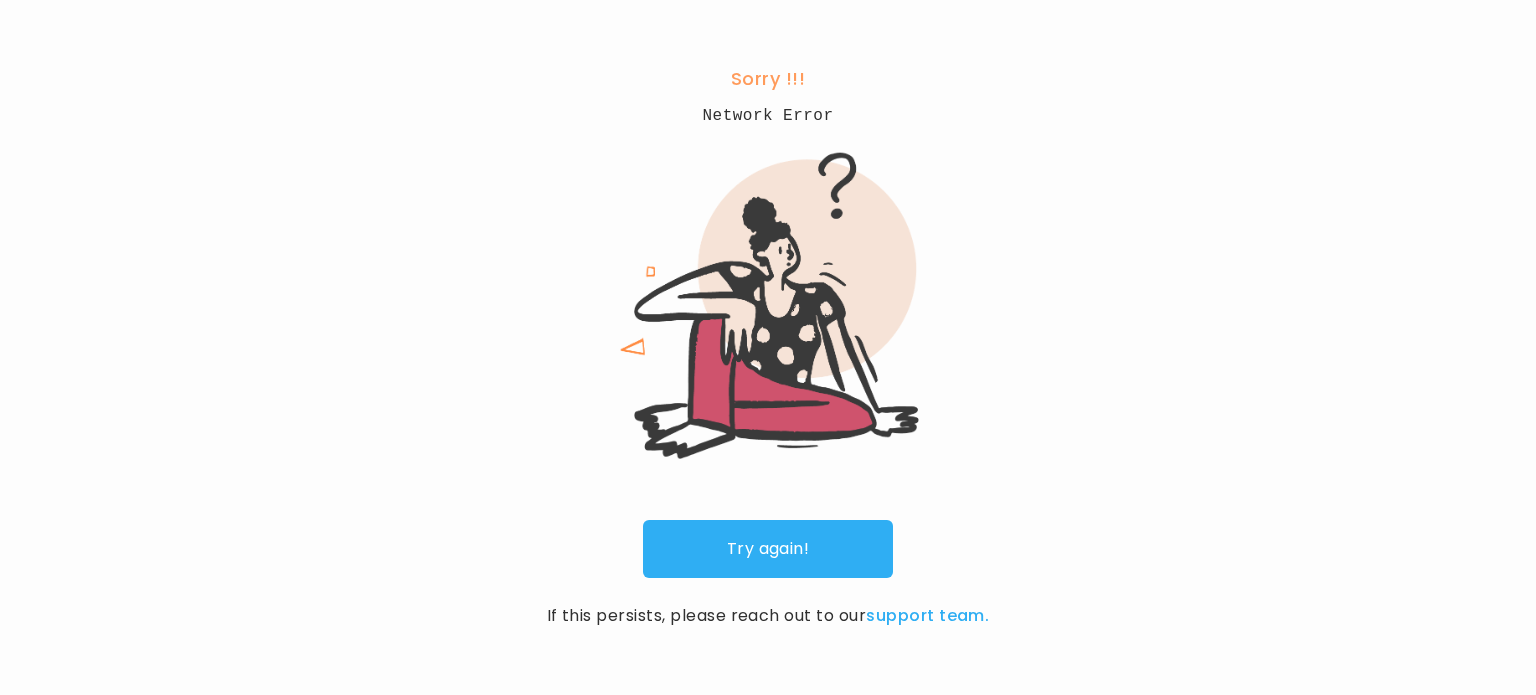 click at bounding box center (768, 305) 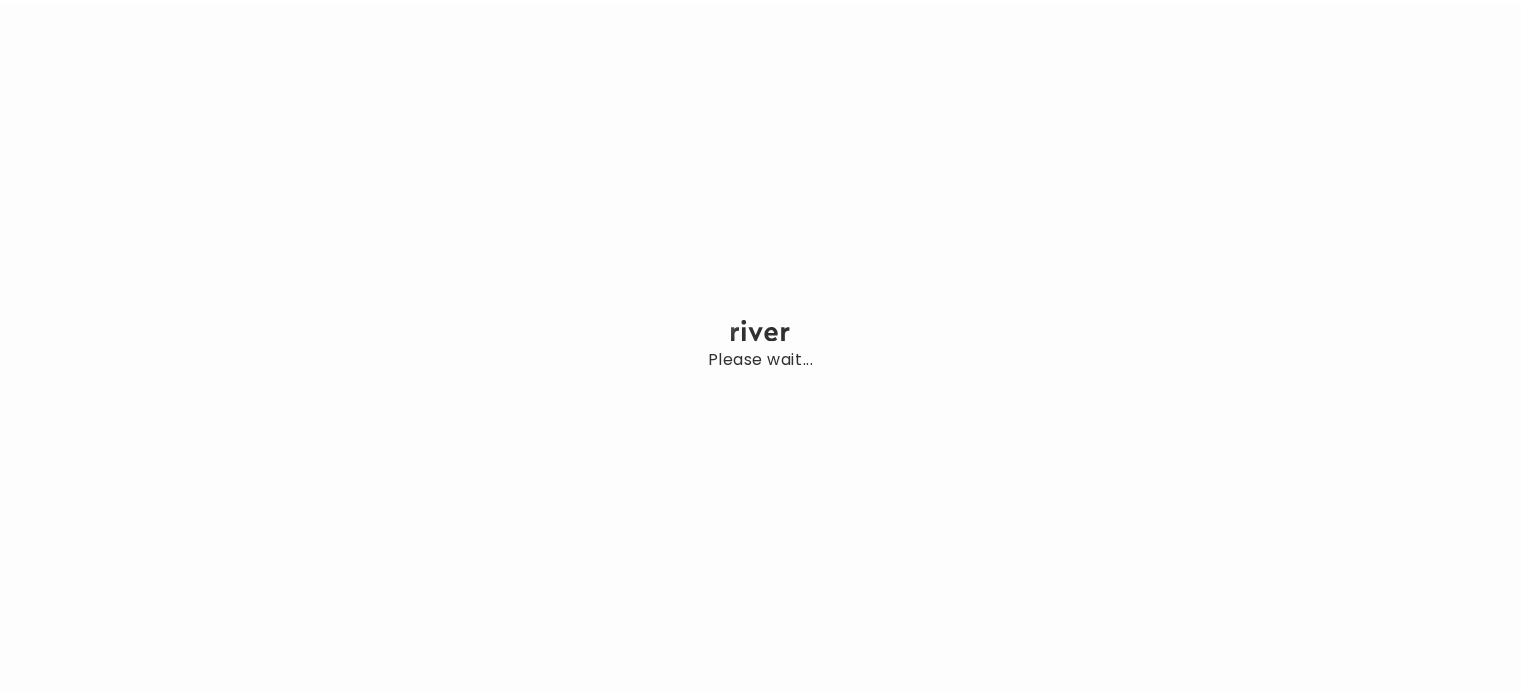 scroll, scrollTop: 0, scrollLeft: 0, axis: both 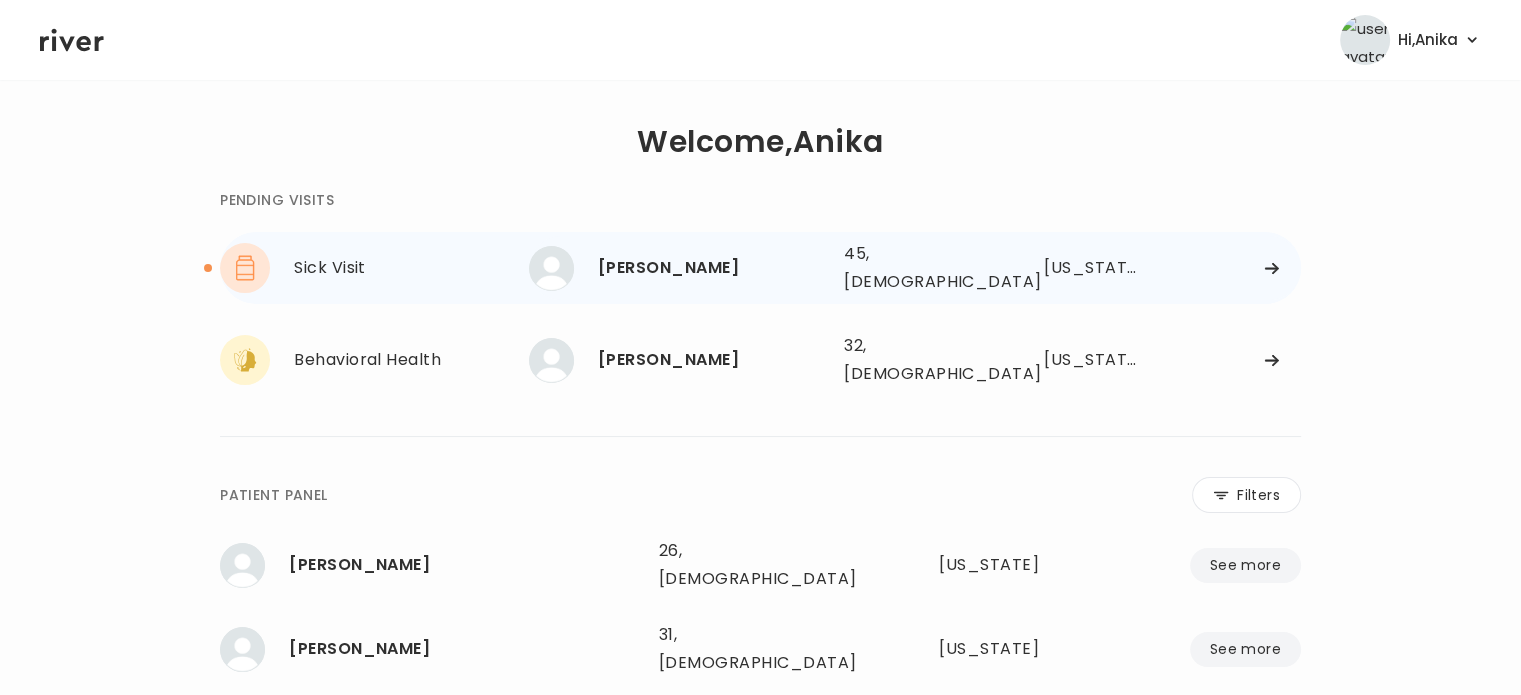 click on "[PERSON_NAME]" at bounding box center (713, 268) 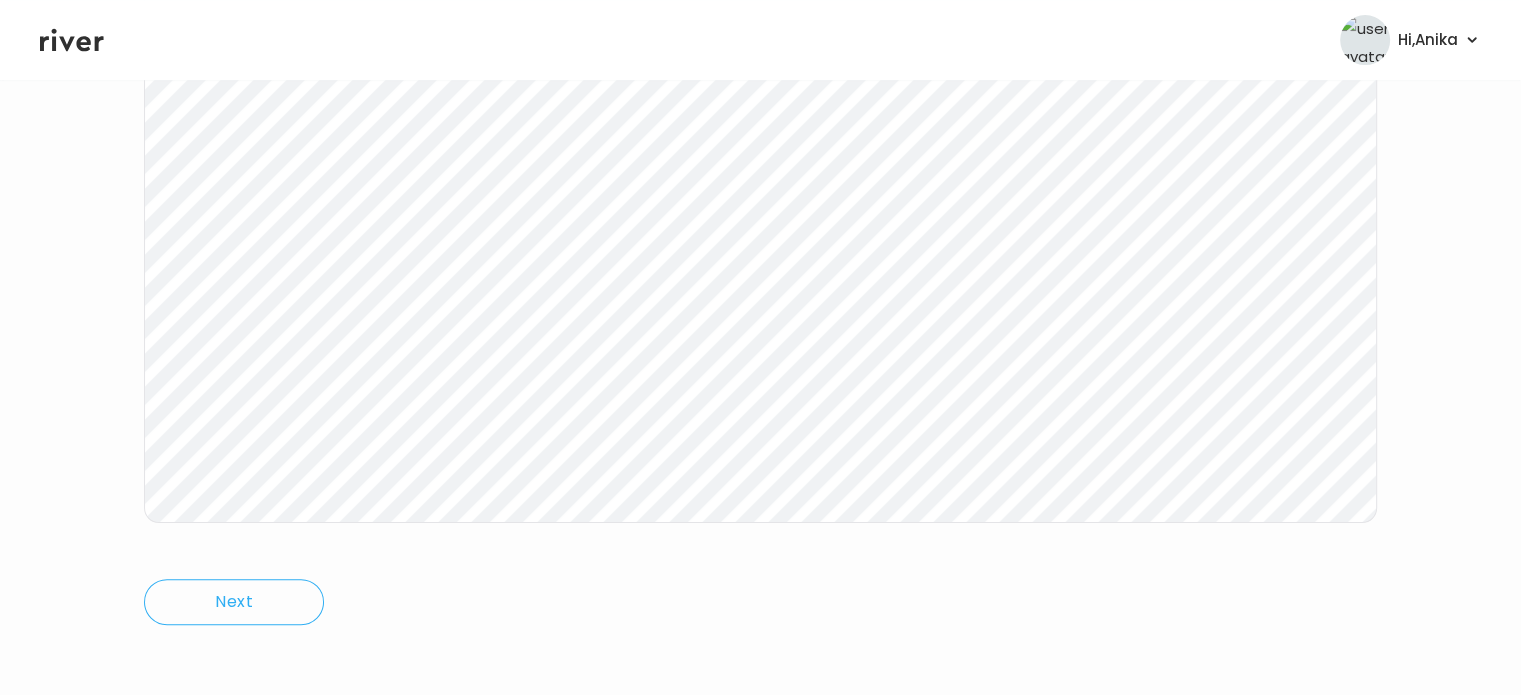 scroll, scrollTop: 415, scrollLeft: 0, axis: vertical 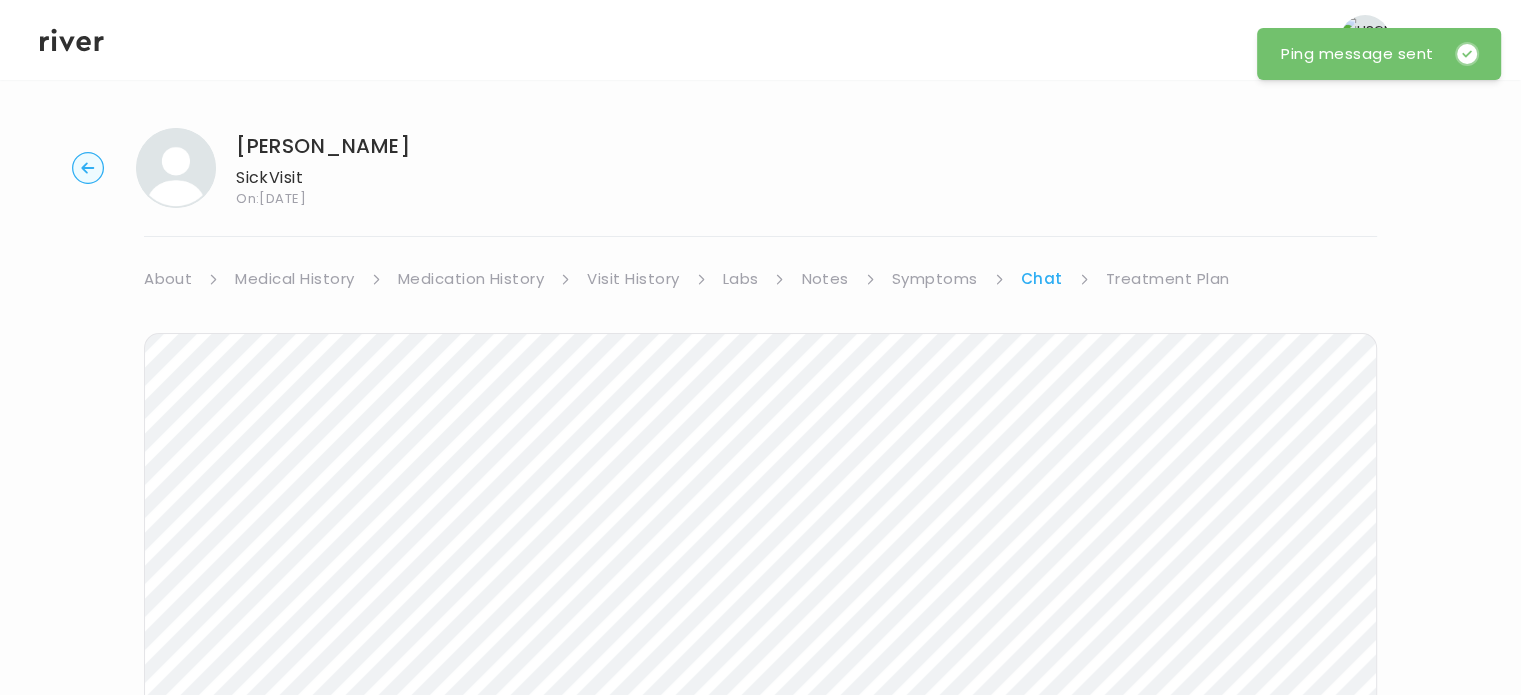 click on "Treatment Plan" at bounding box center (1168, 279) 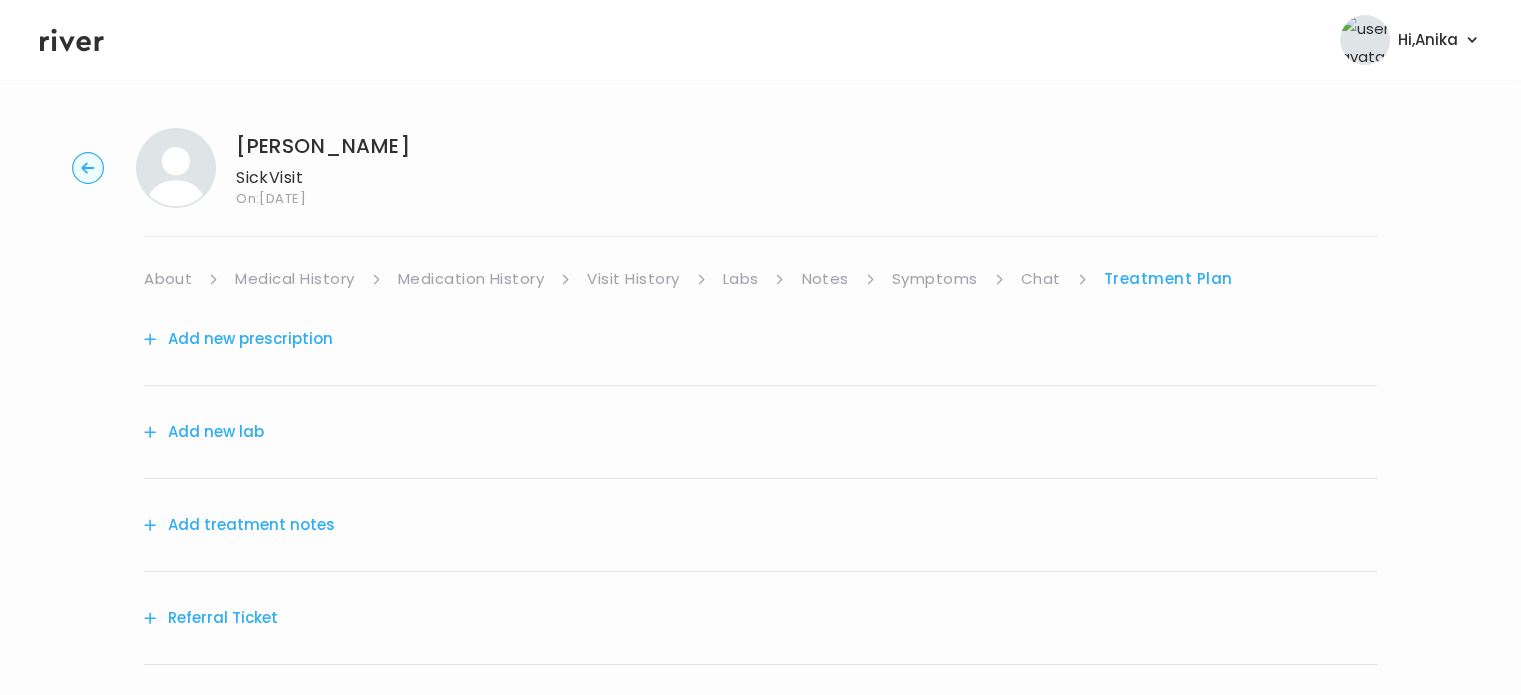 click on "Add treatment notes" at bounding box center (239, 525) 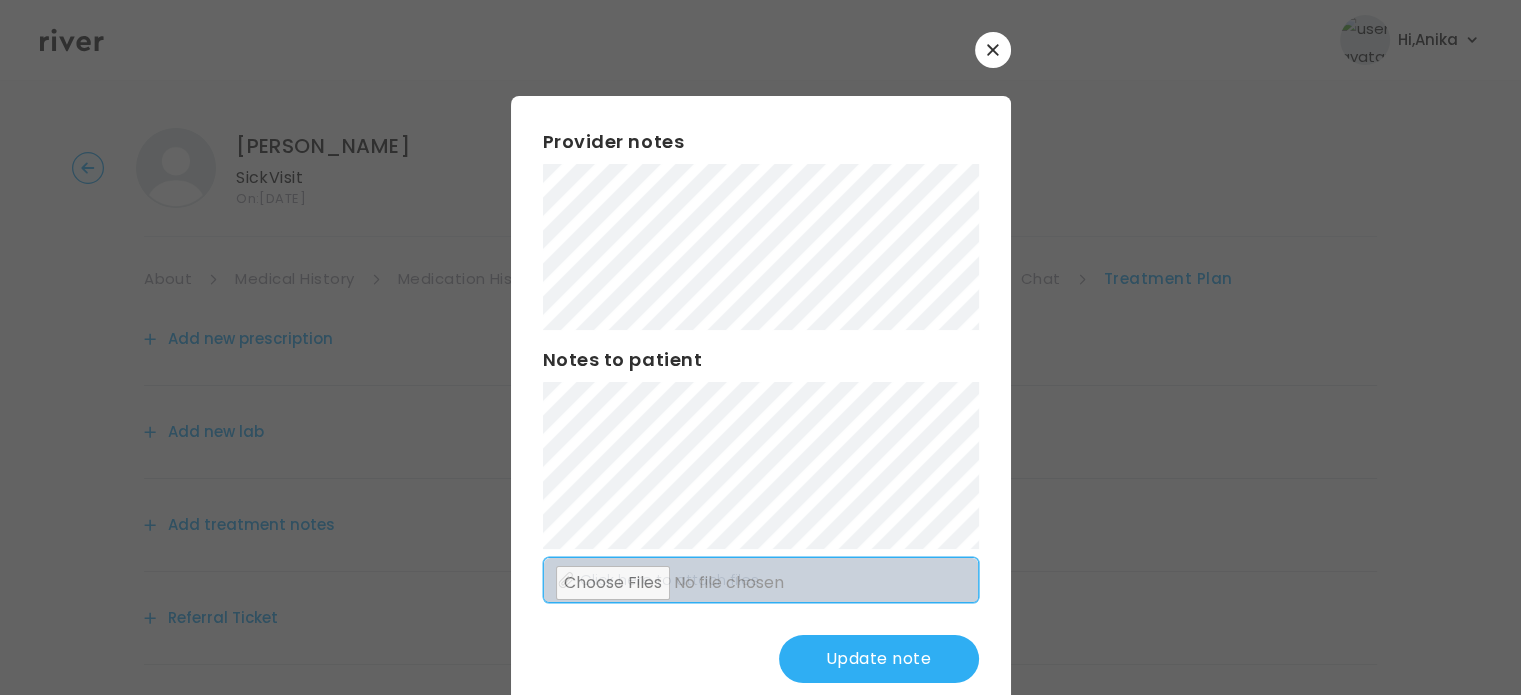 click on "Provider notes Notes to patient Click here to attach files Update note" at bounding box center (761, 405) 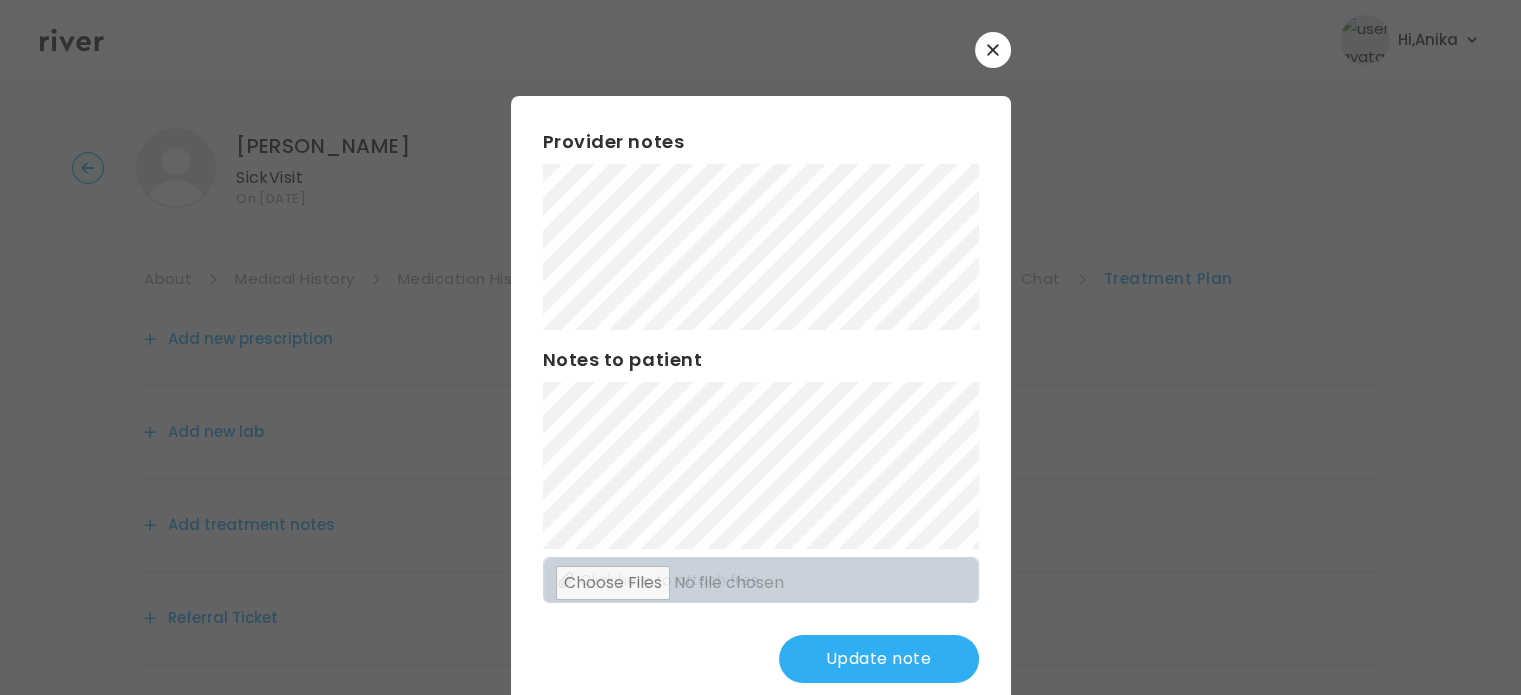 click on "Update note" at bounding box center (879, 659) 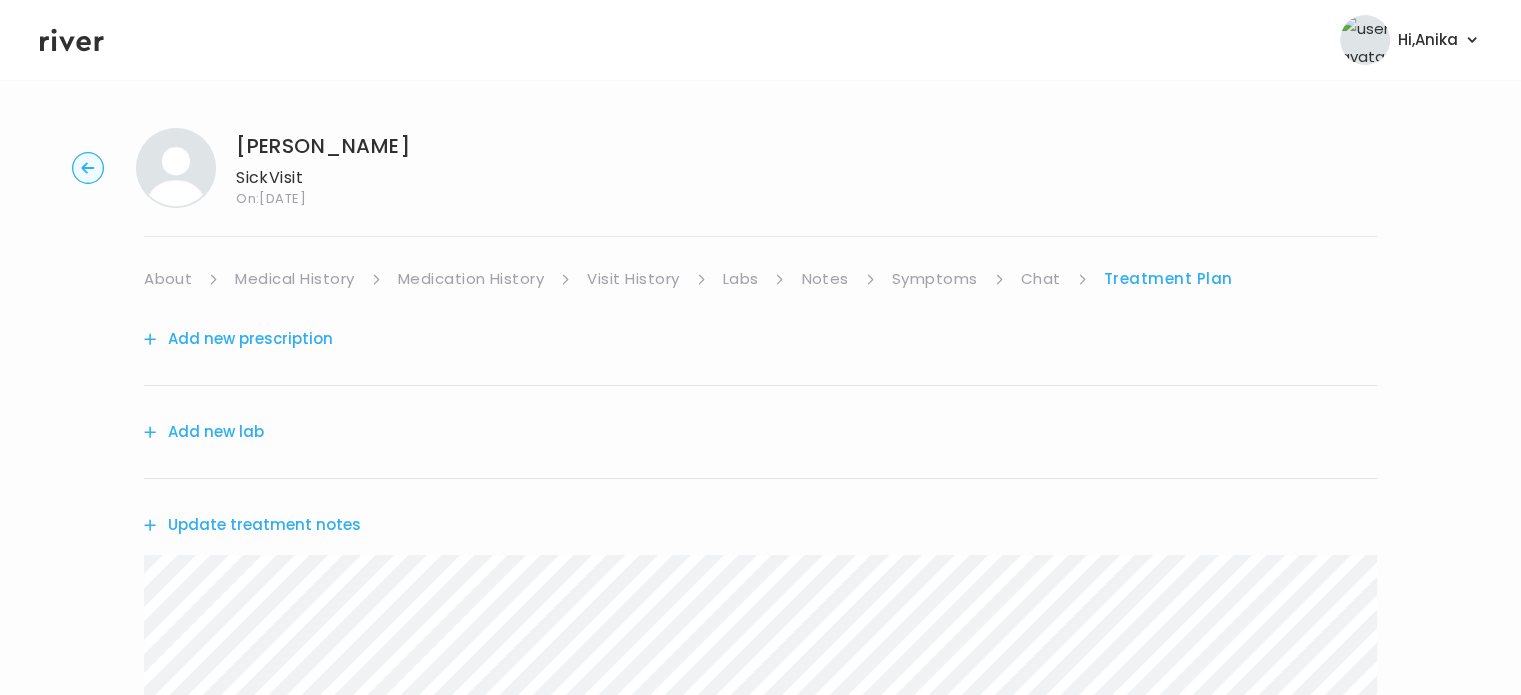 click on "Symptoms" at bounding box center [935, 279] 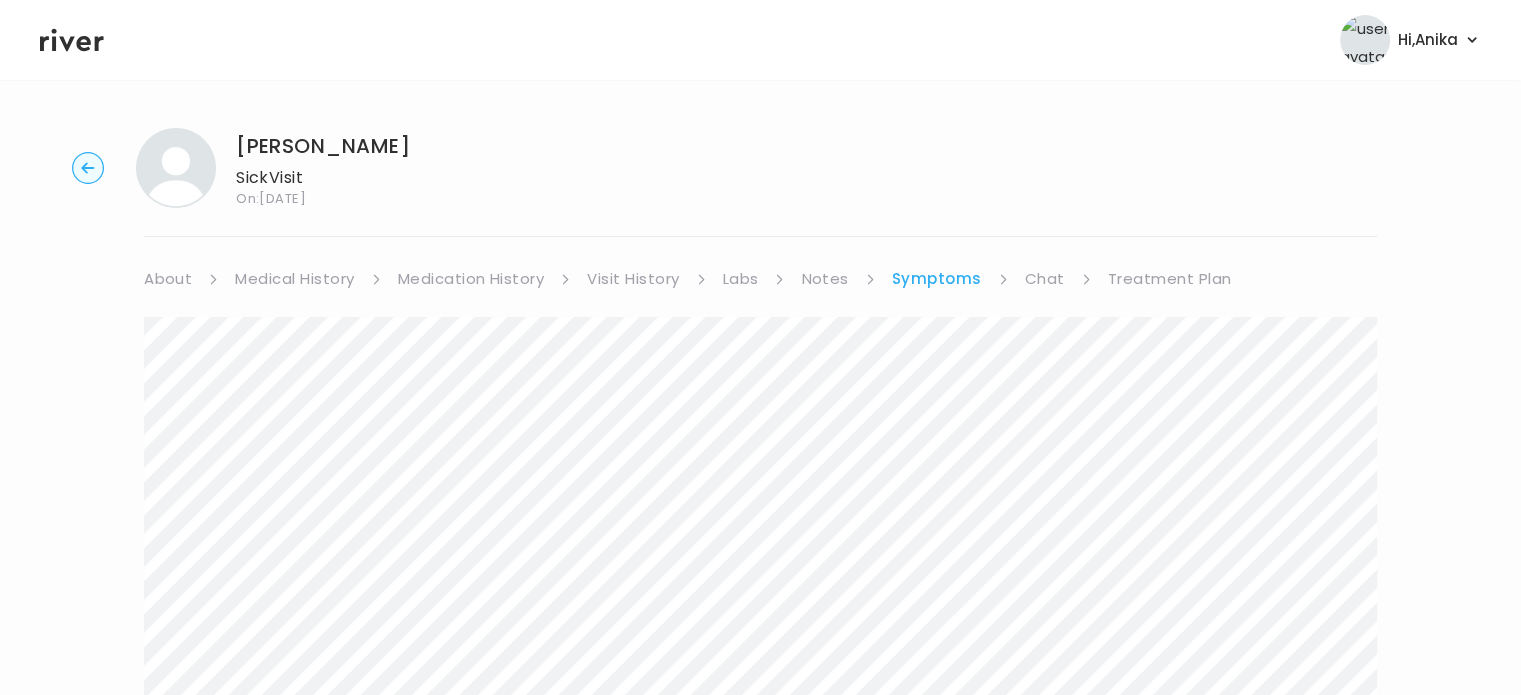 click on "Chat" at bounding box center (1058, 279) 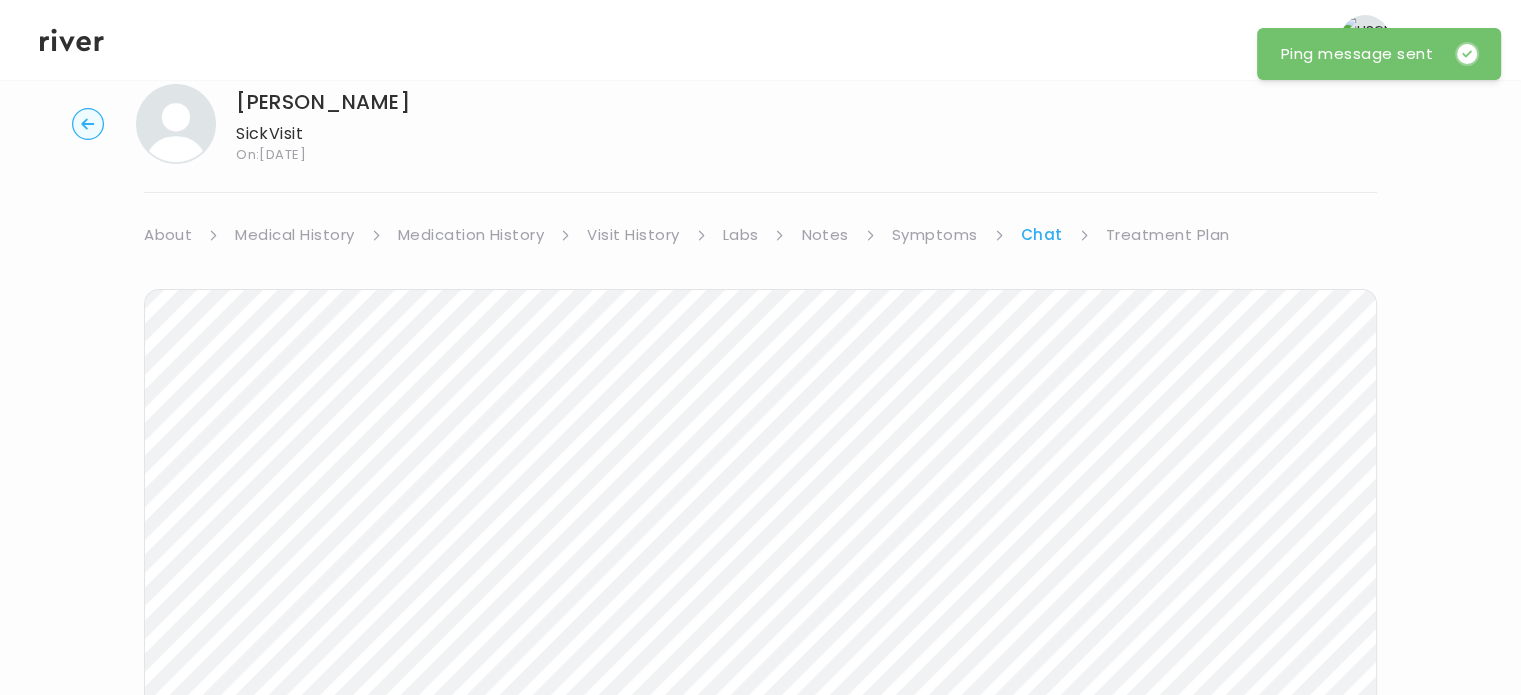 scroll, scrollTop: 0, scrollLeft: 0, axis: both 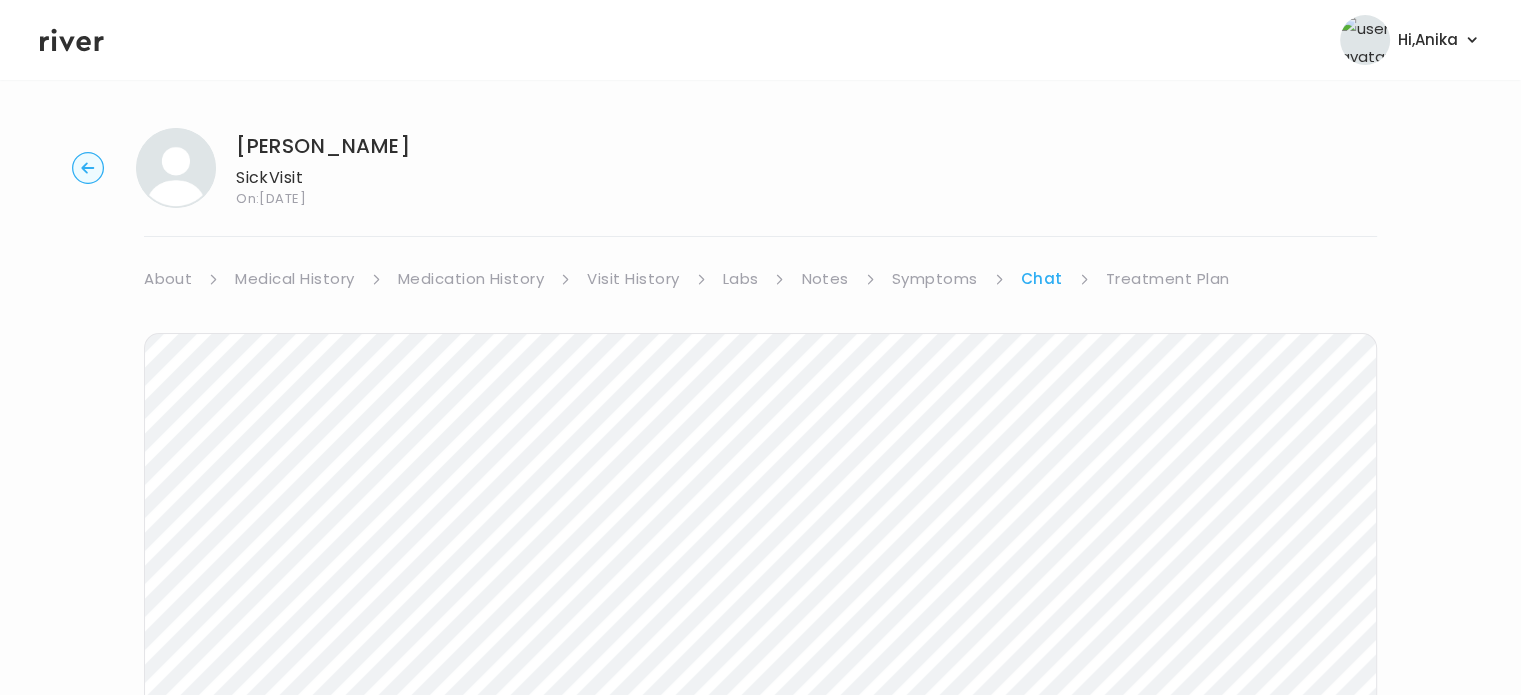 click on "Treatment Plan" at bounding box center [1168, 279] 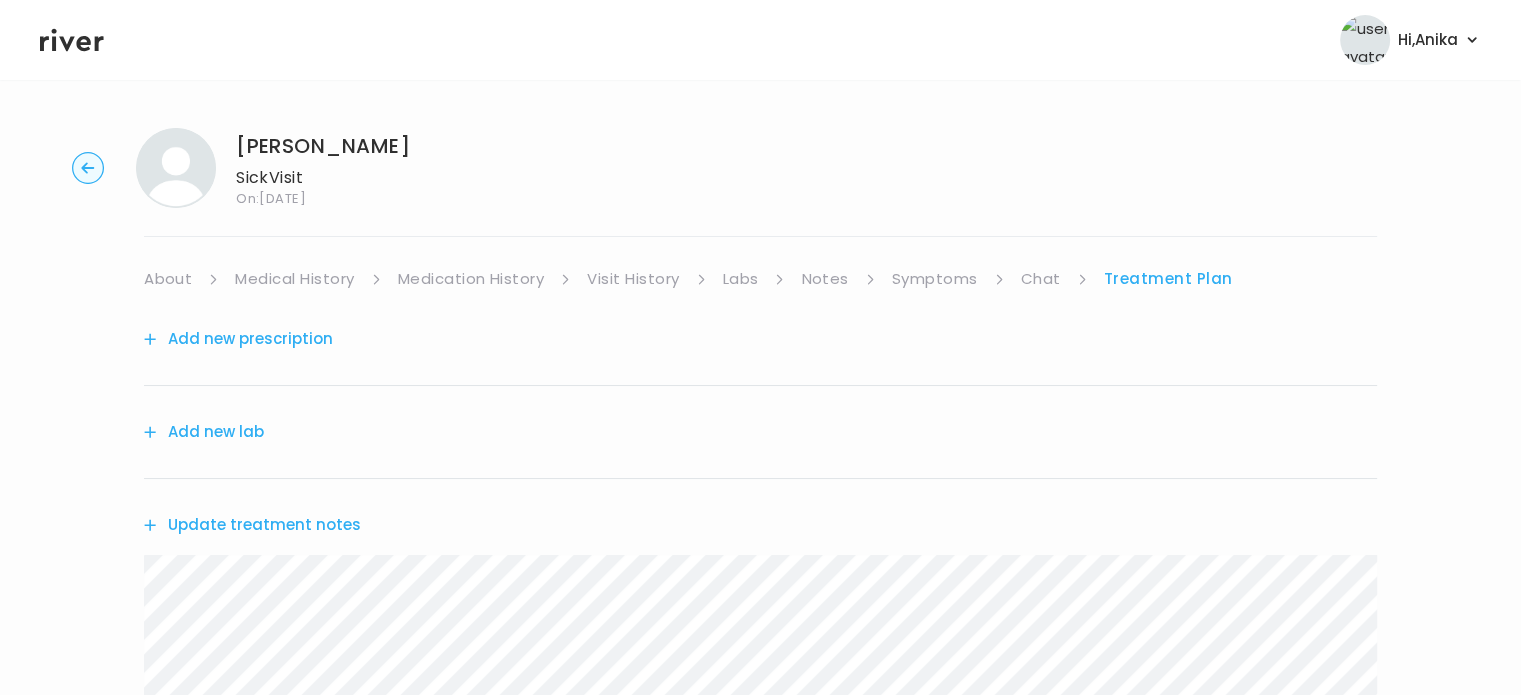 click on "Update treatment notes" at bounding box center (252, 525) 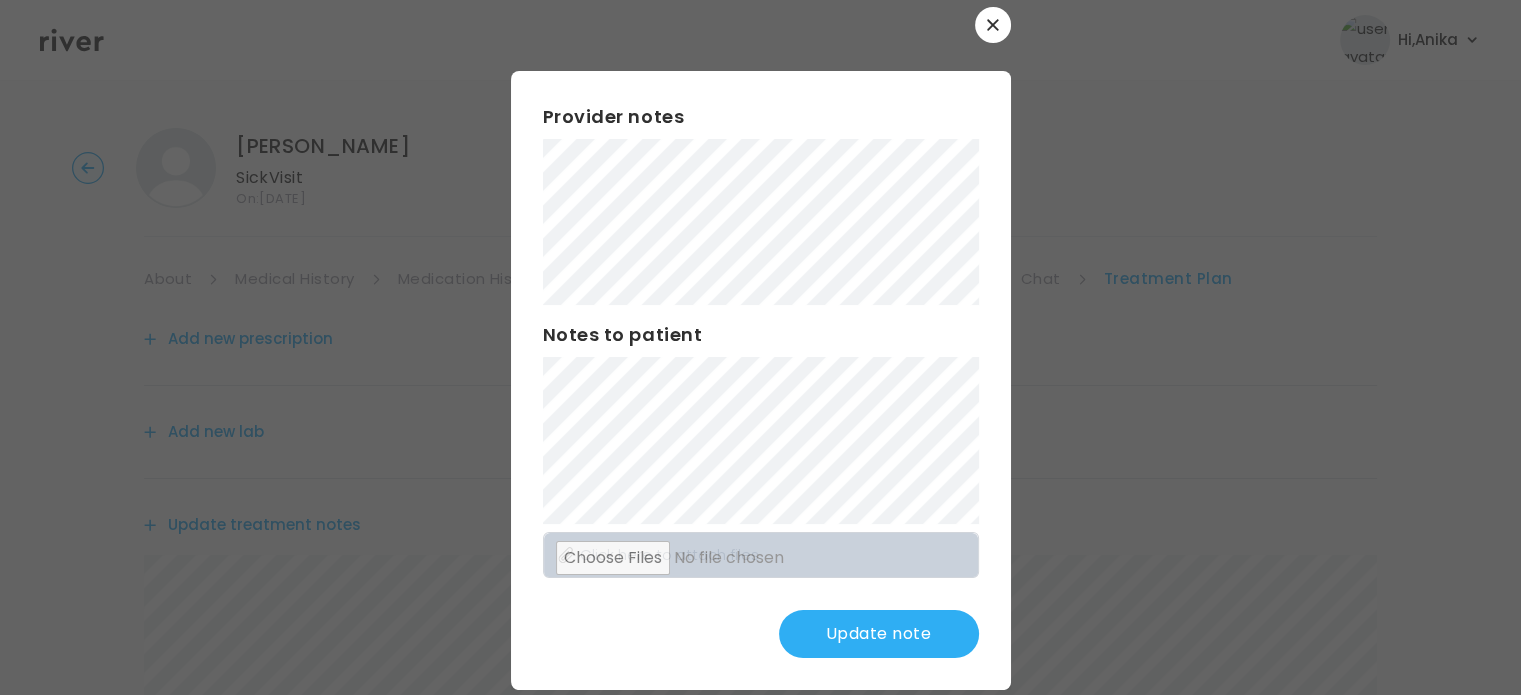 scroll, scrollTop: 52, scrollLeft: 0, axis: vertical 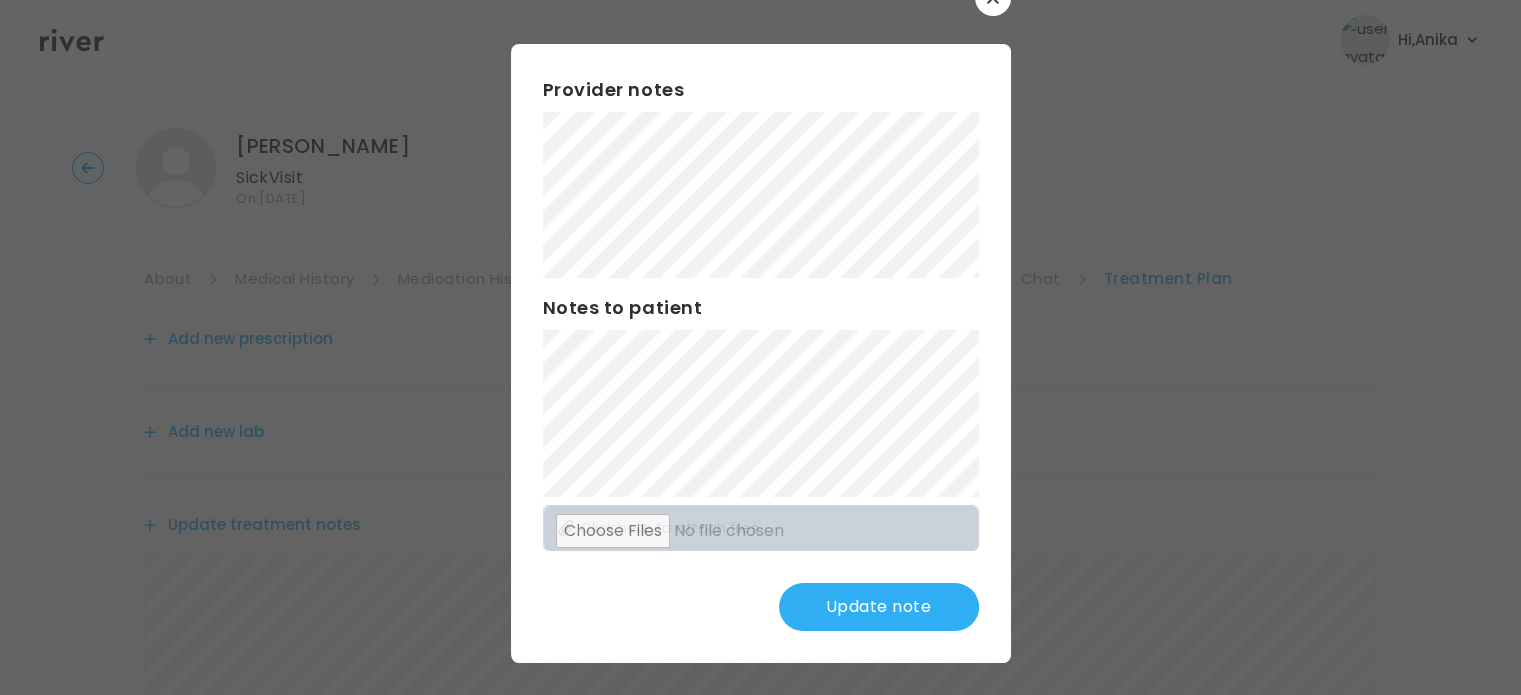 click on "Update note" at bounding box center [879, 607] 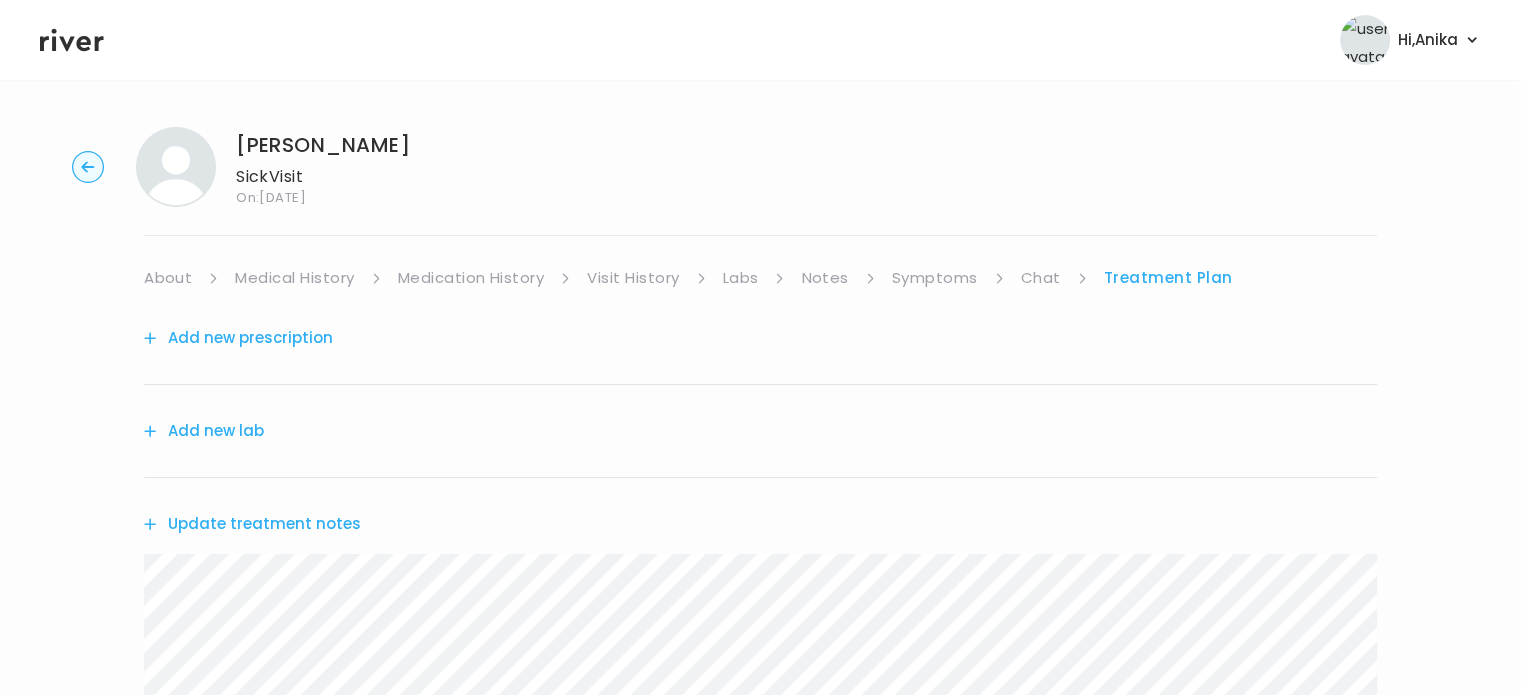 scroll, scrollTop: 0, scrollLeft: 0, axis: both 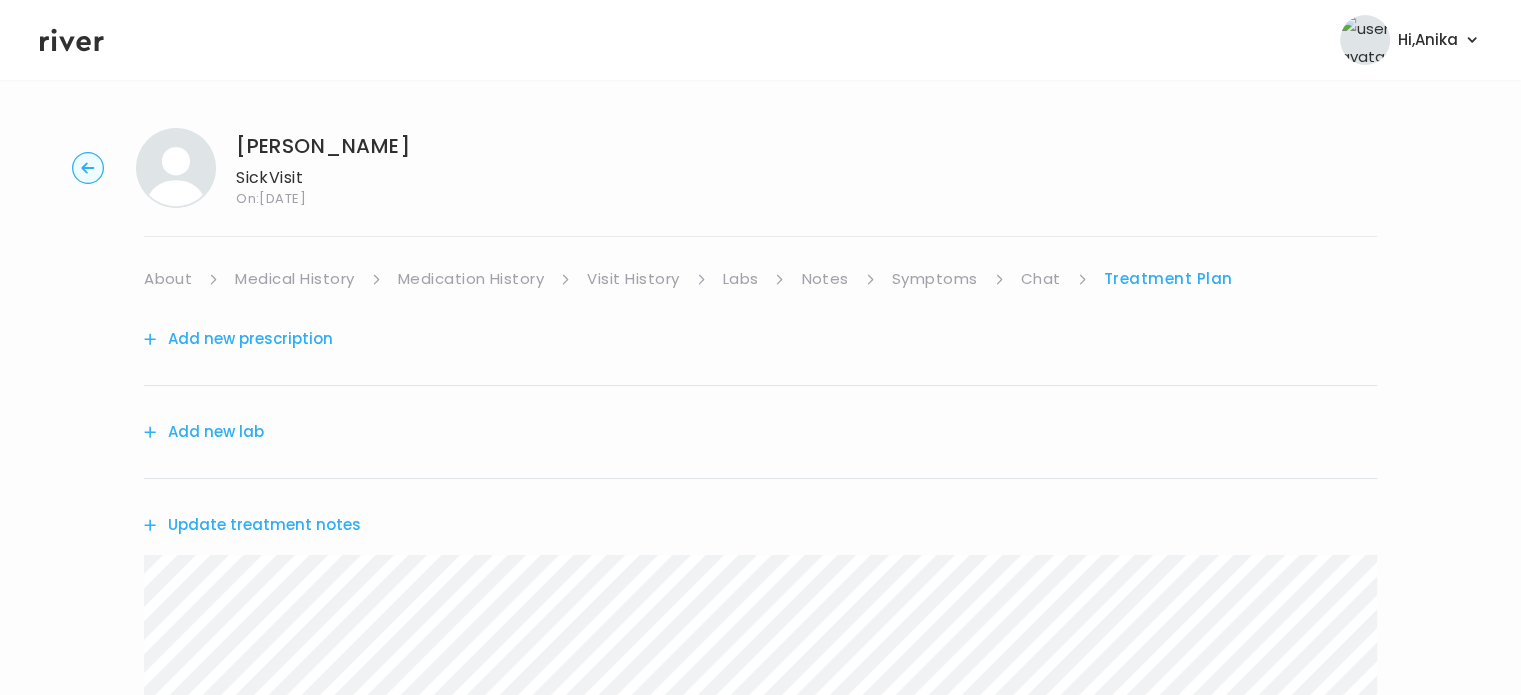click on "Symptoms" at bounding box center [935, 279] 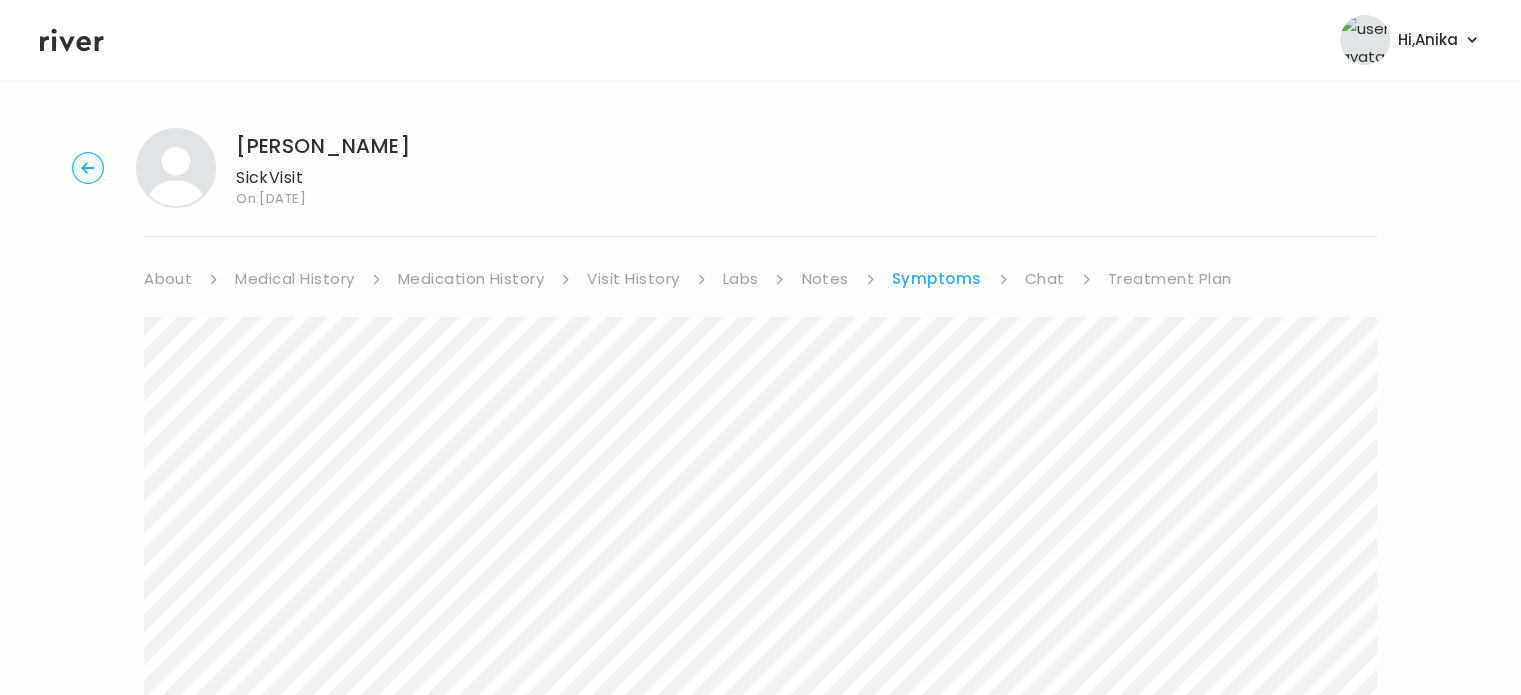 click on "Chat" at bounding box center (1045, 279) 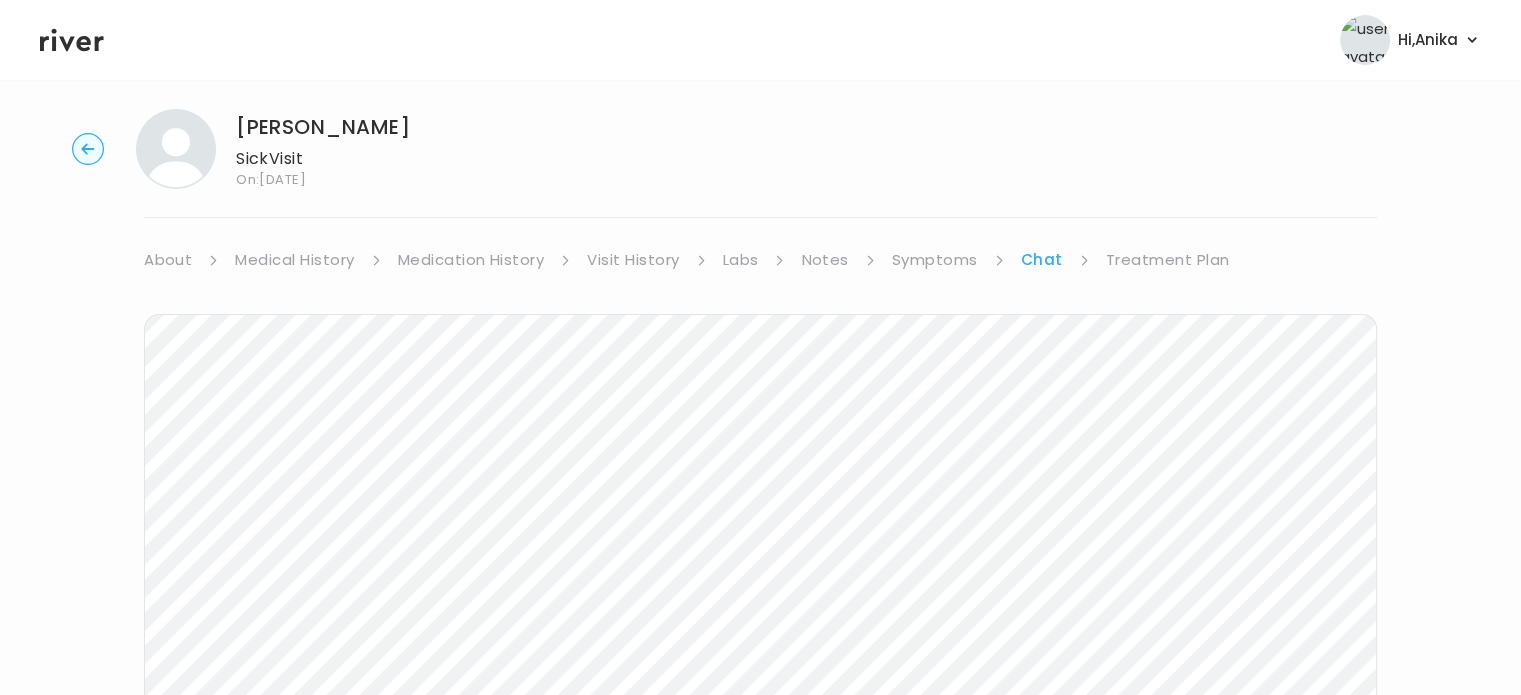 scroll, scrollTop: 0, scrollLeft: 0, axis: both 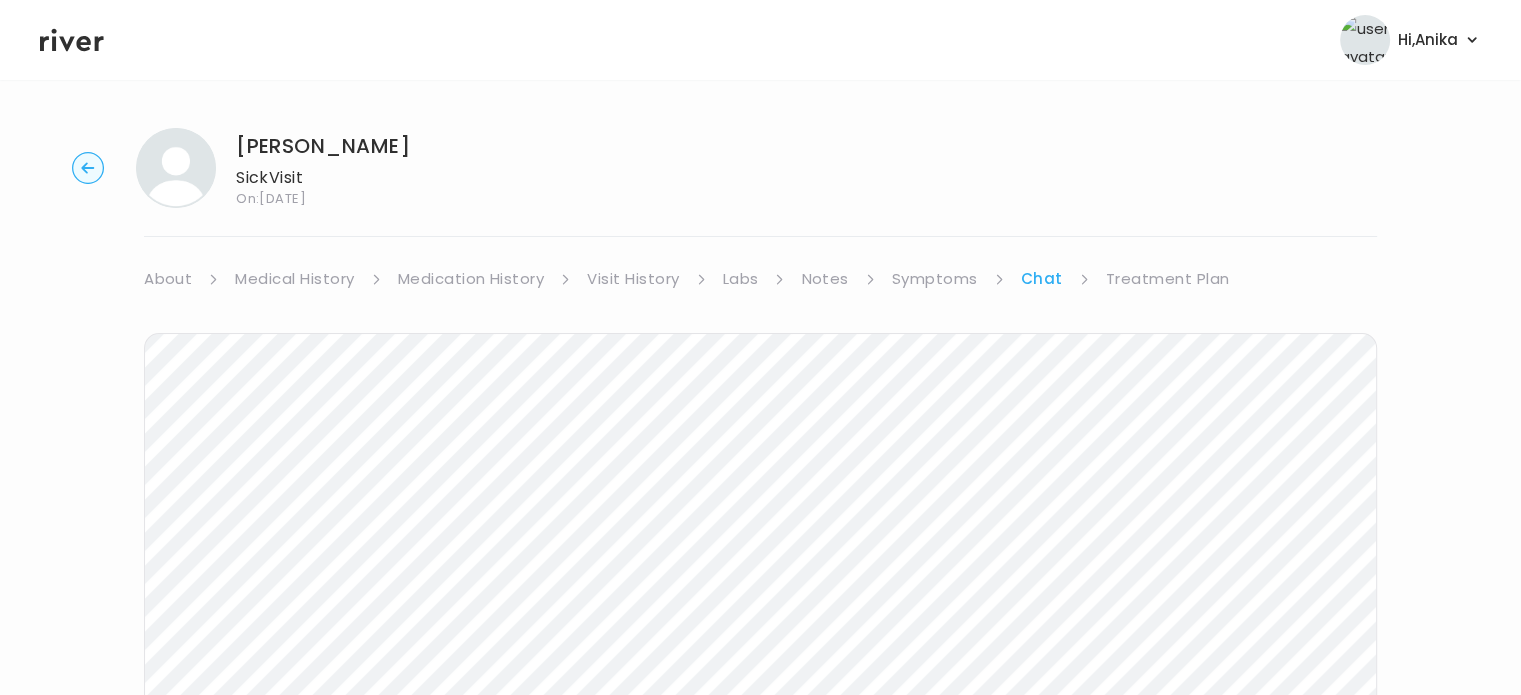 click on "Treatment Plan" at bounding box center (1168, 279) 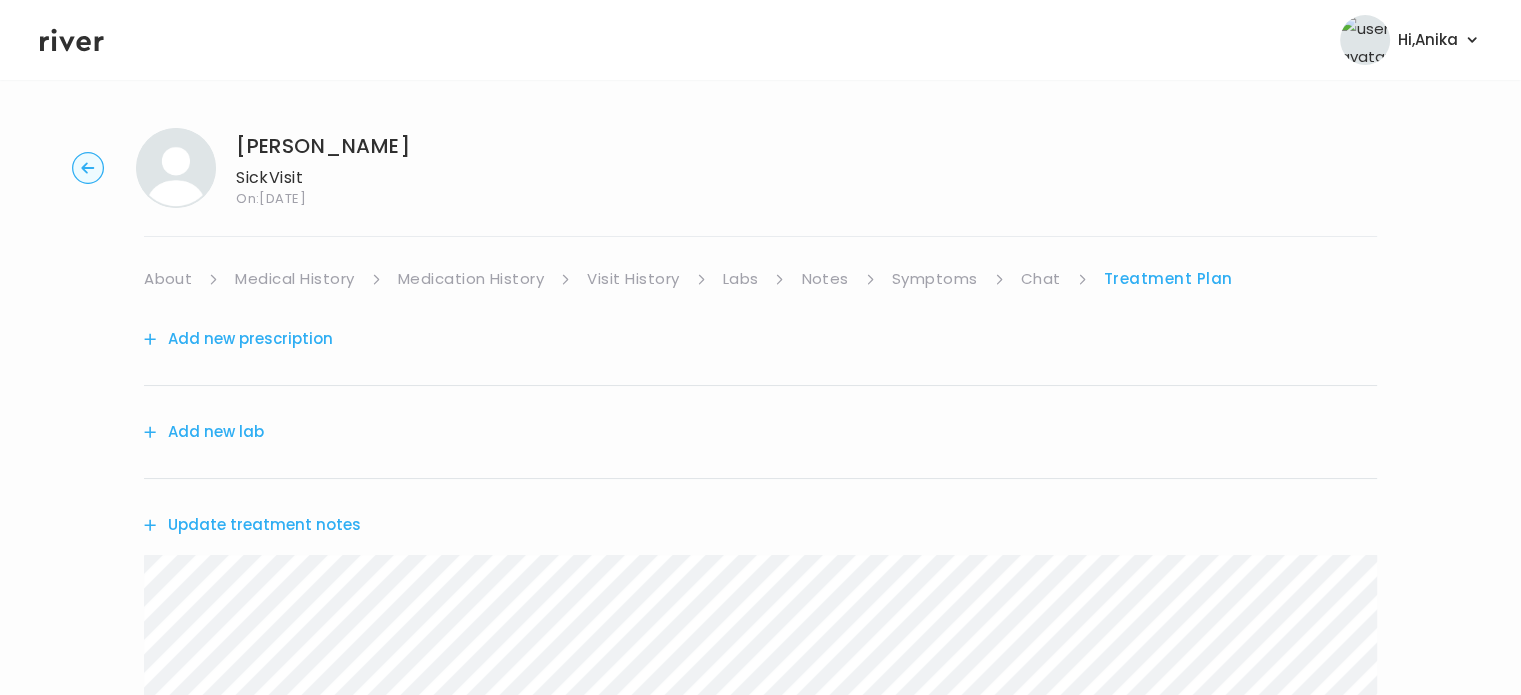 click on "Update treatment notes" at bounding box center (760, 525) 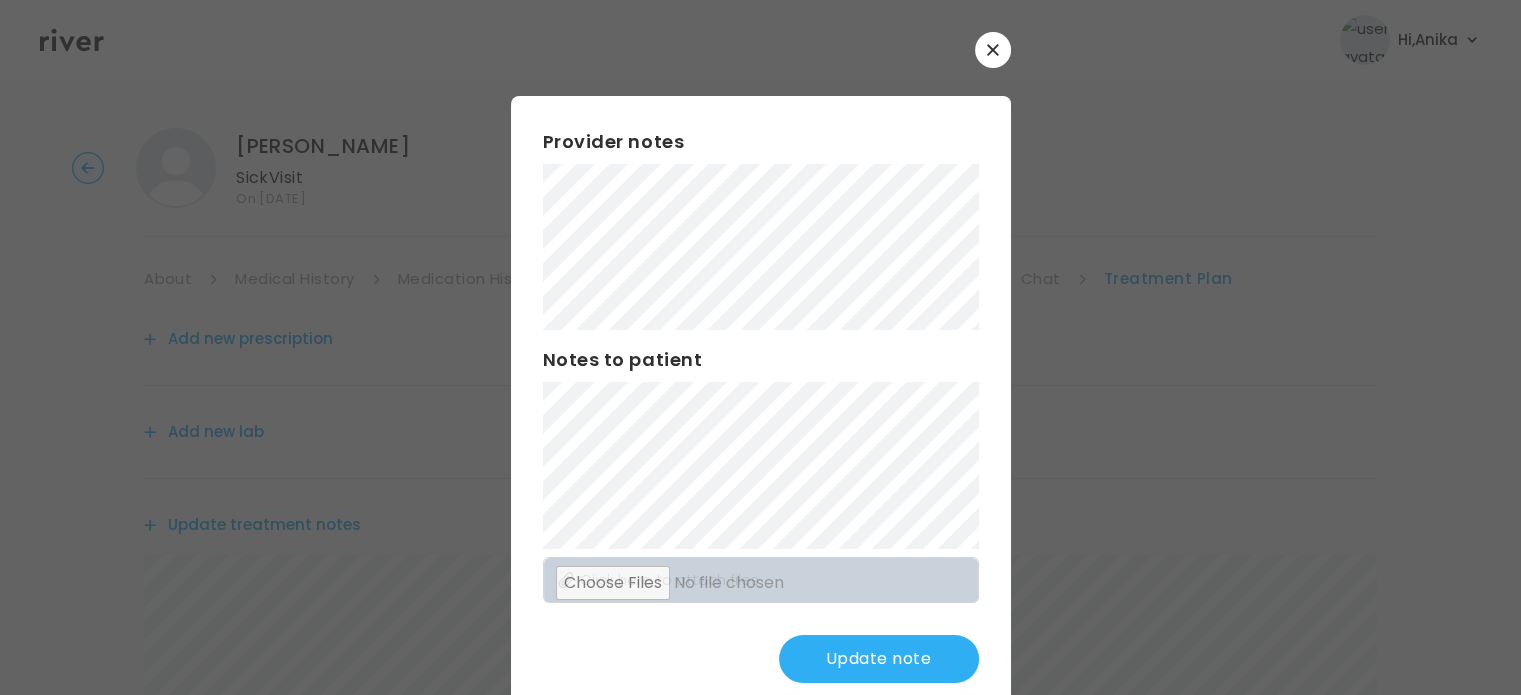 click on "Update note" at bounding box center (879, 659) 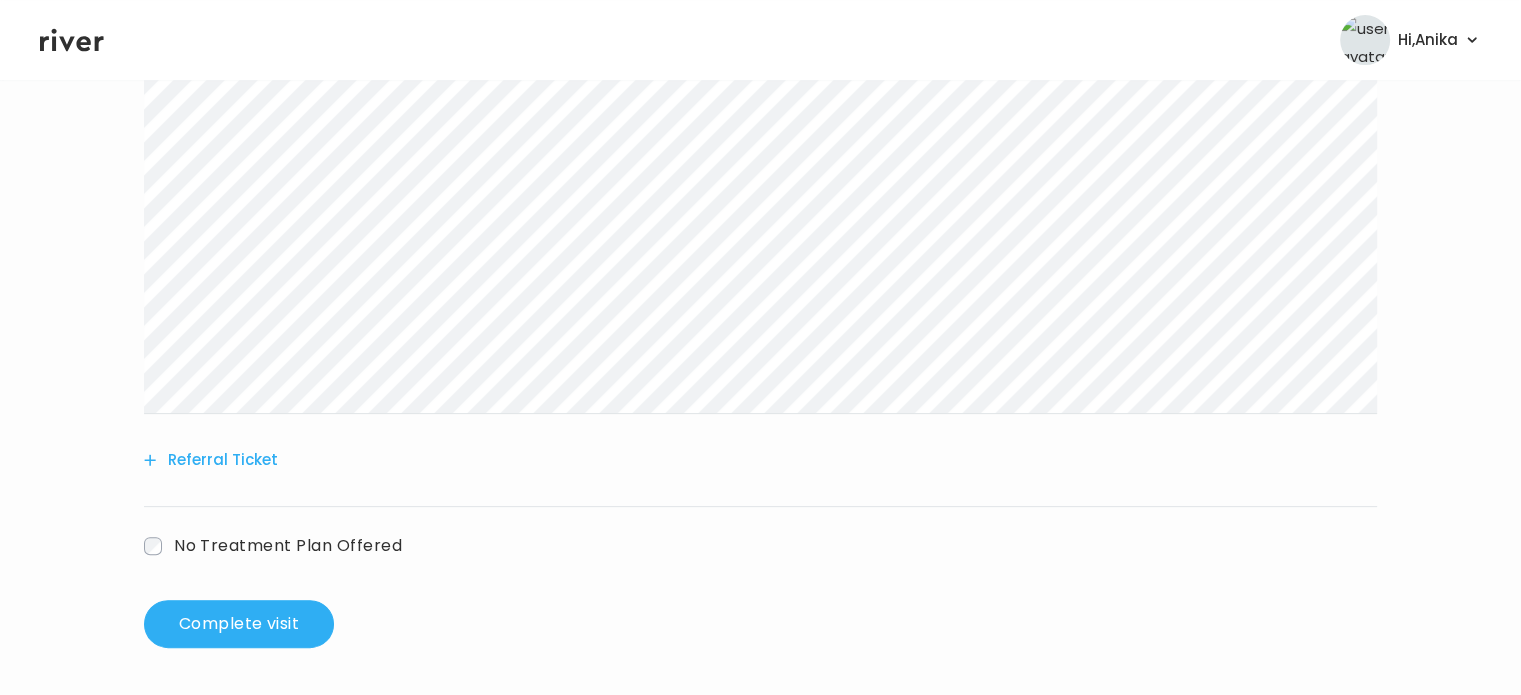 click on "Referral Ticket" at bounding box center [211, 460] 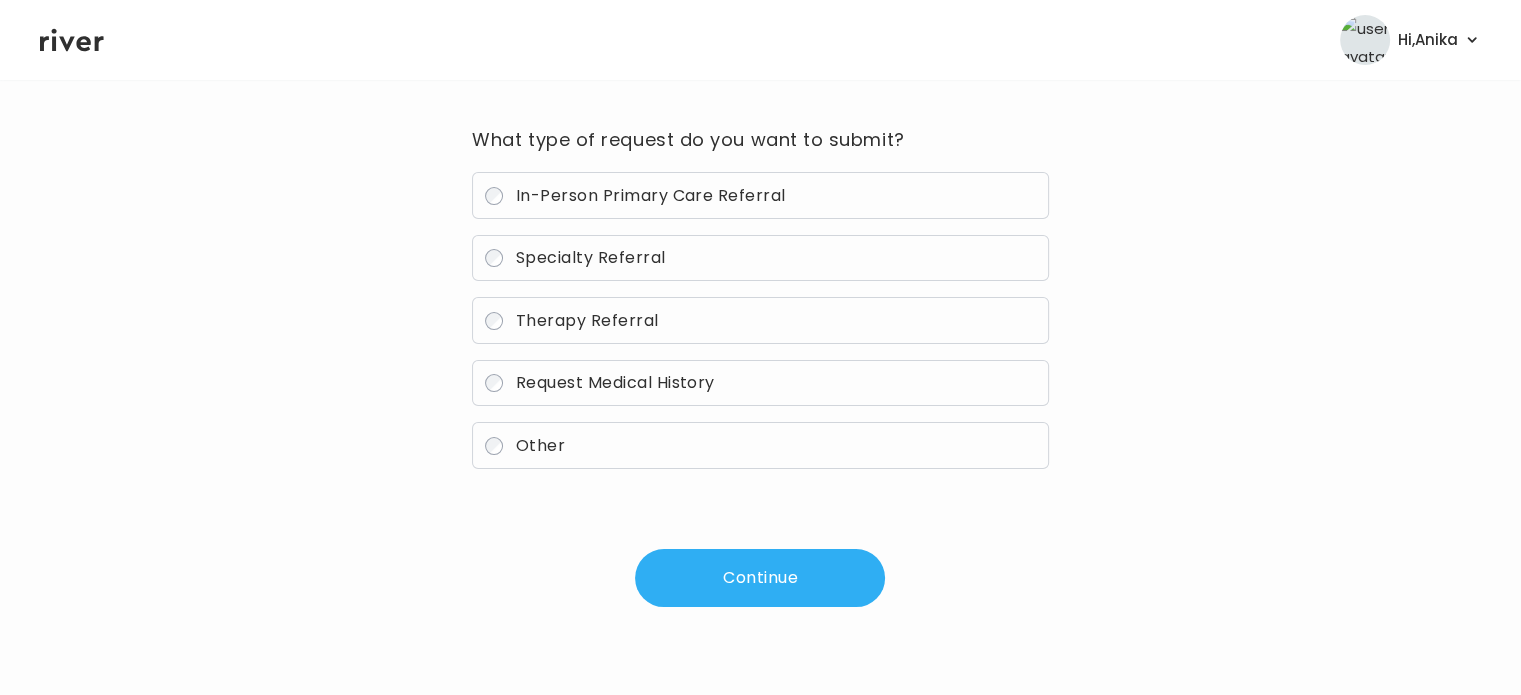 scroll, scrollTop: 143, scrollLeft: 0, axis: vertical 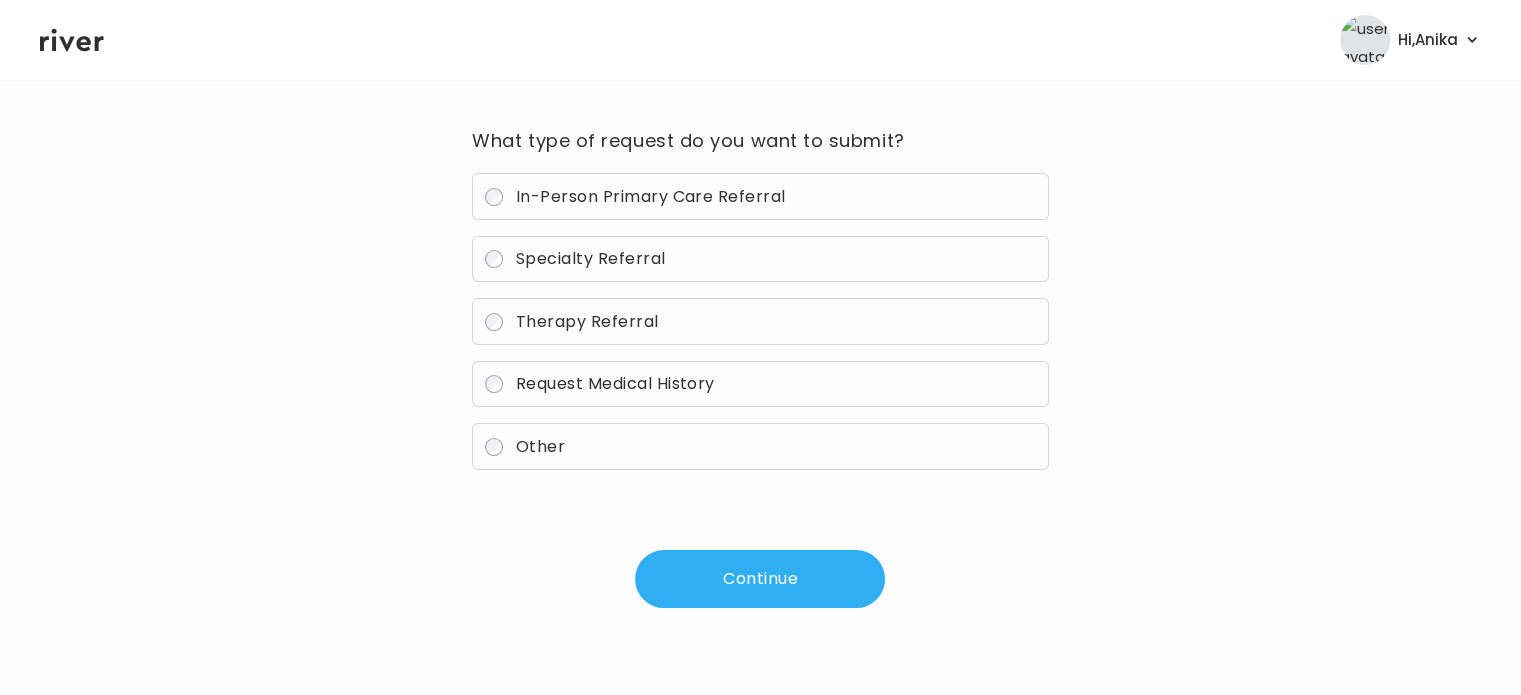 click on "In-Person Primary Care Referral" at bounding box center [651, 196] 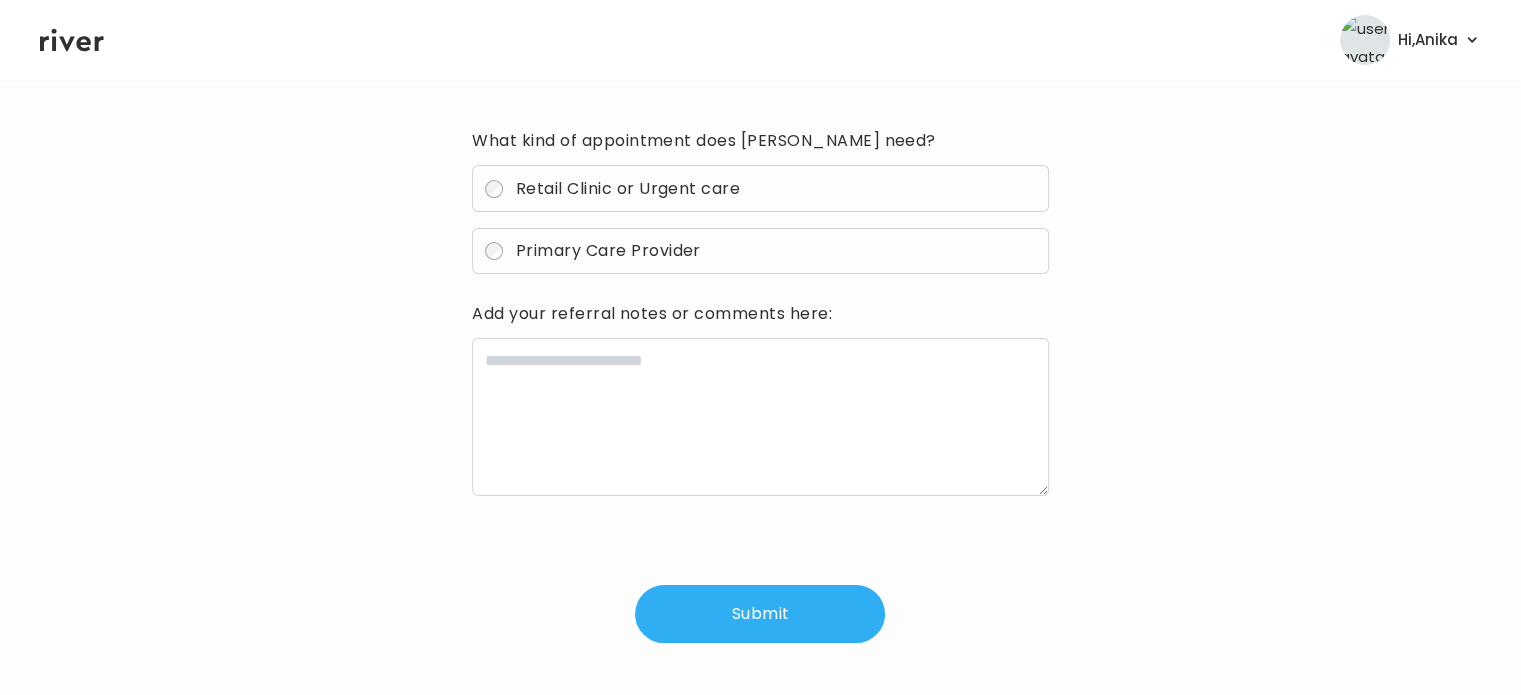 click on "Primary Care Provider" at bounding box center (608, 250) 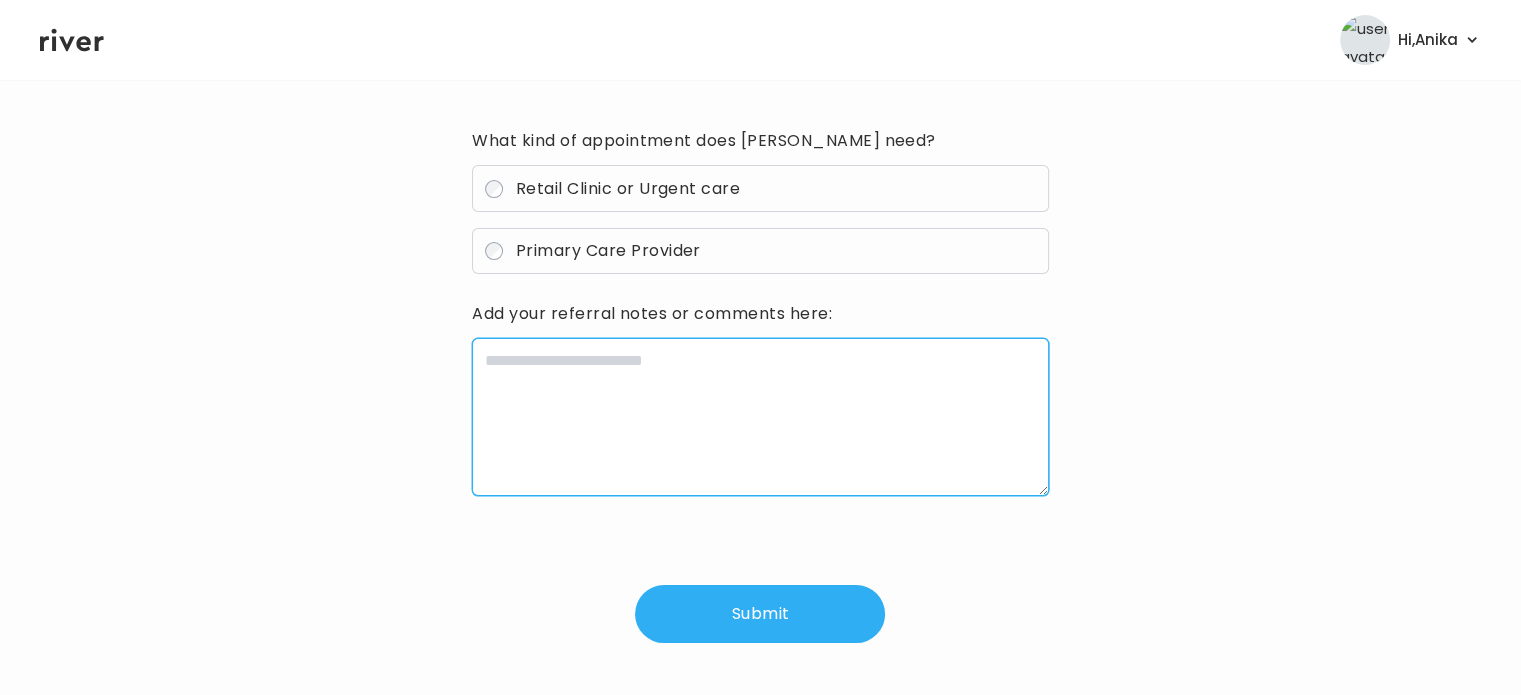 click at bounding box center [760, 417] 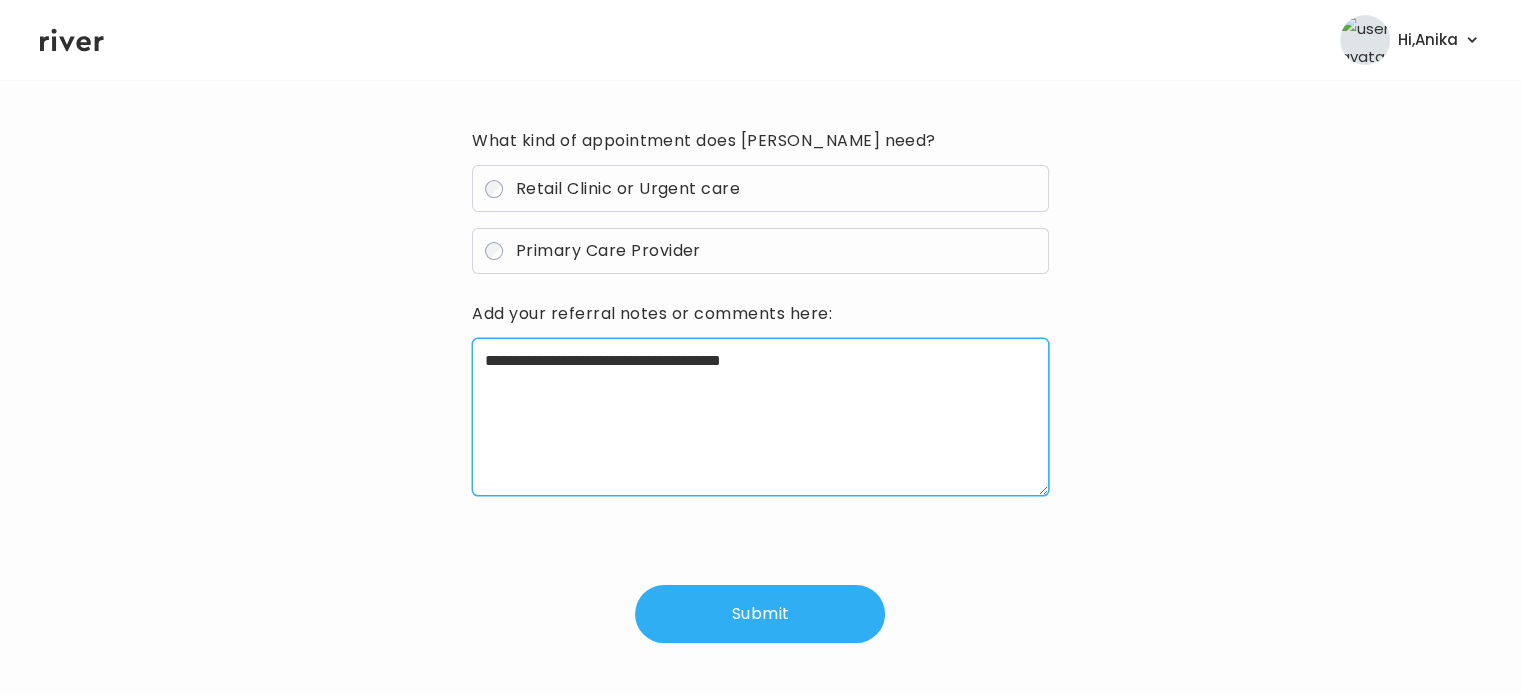 type on "**********" 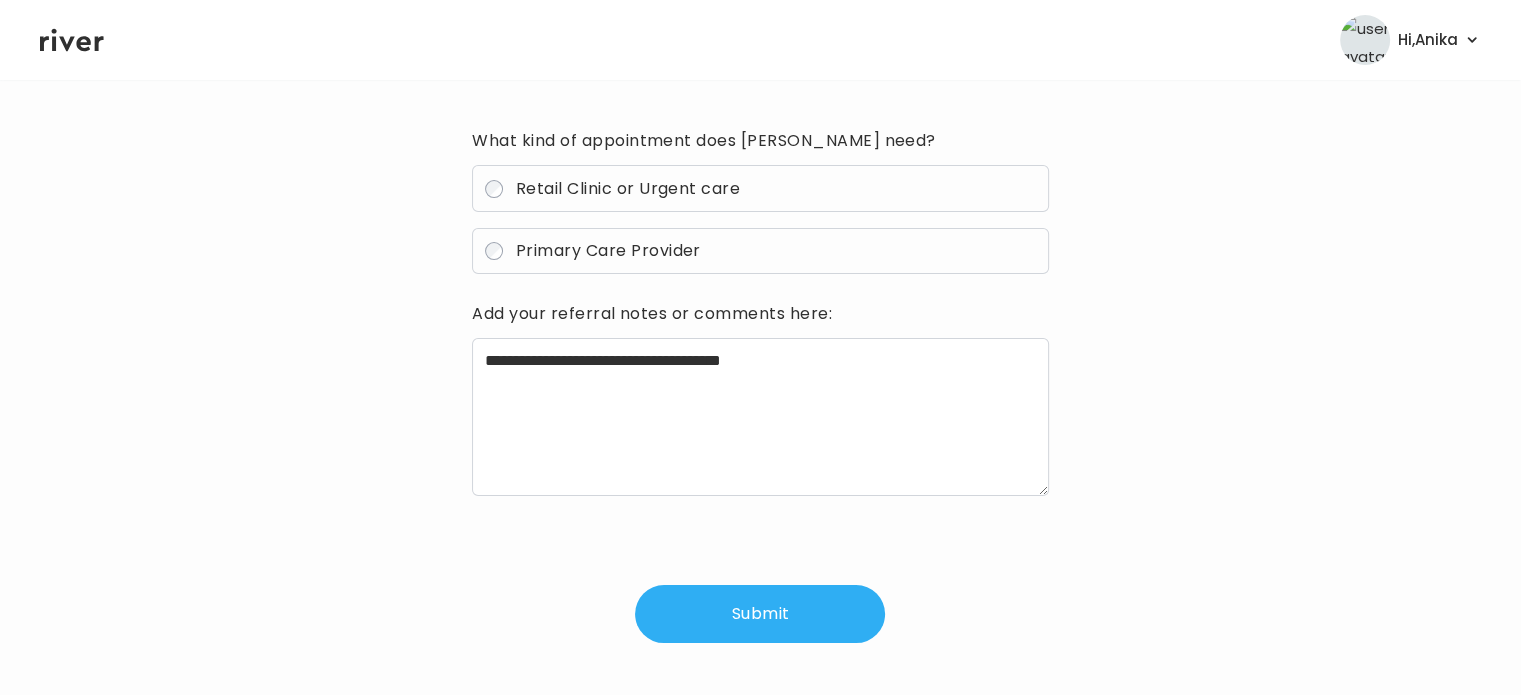 click on "Submit" at bounding box center [760, 614] 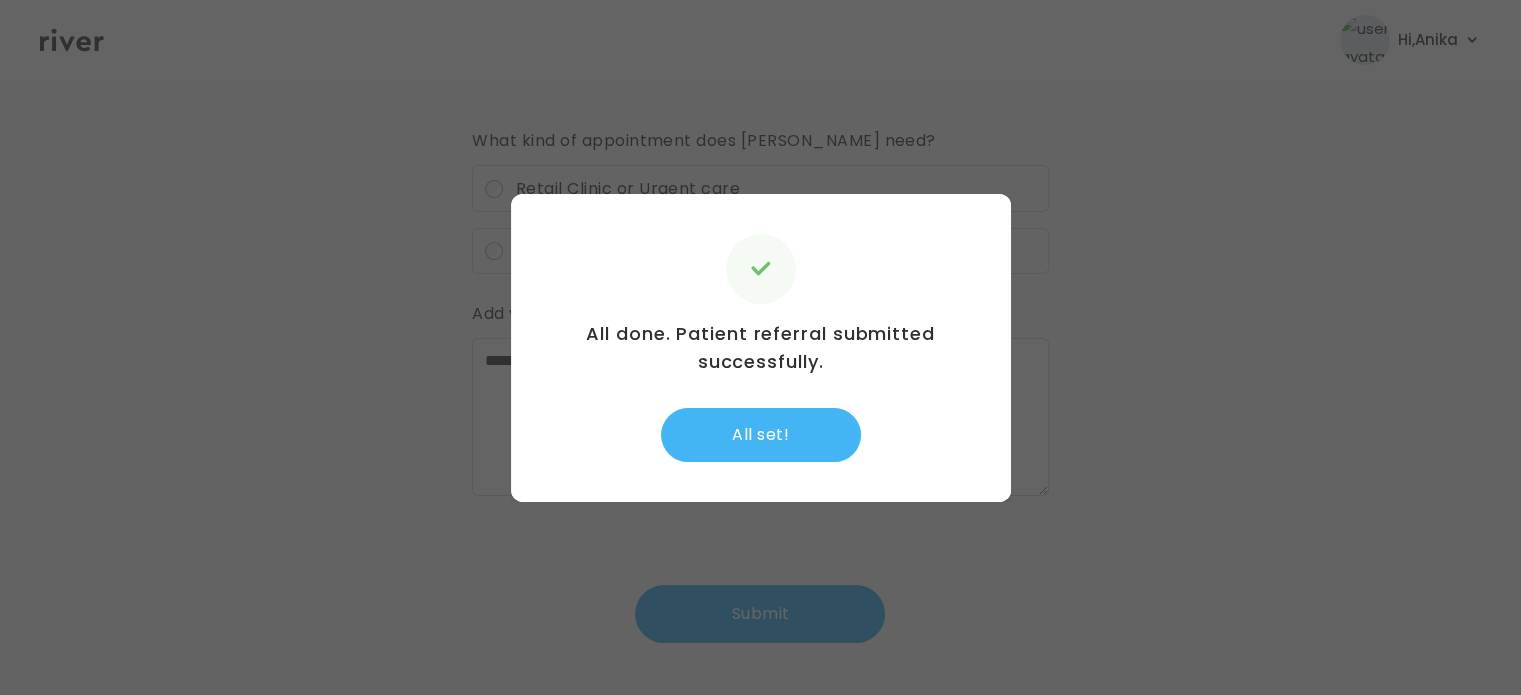 click on "All set!" at bounding box center (761, 435) 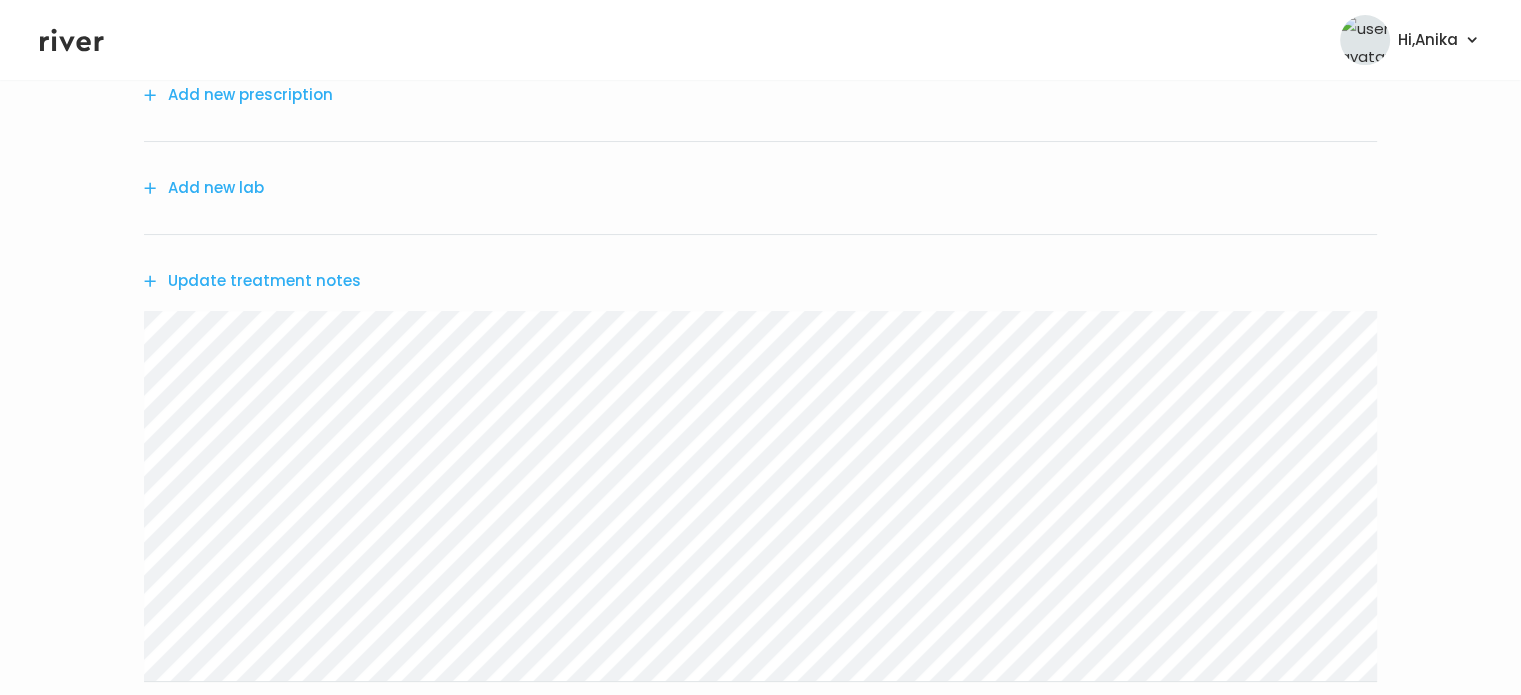 scroll, scrollTop: 252, scrollLeft: 0, axis: vertical 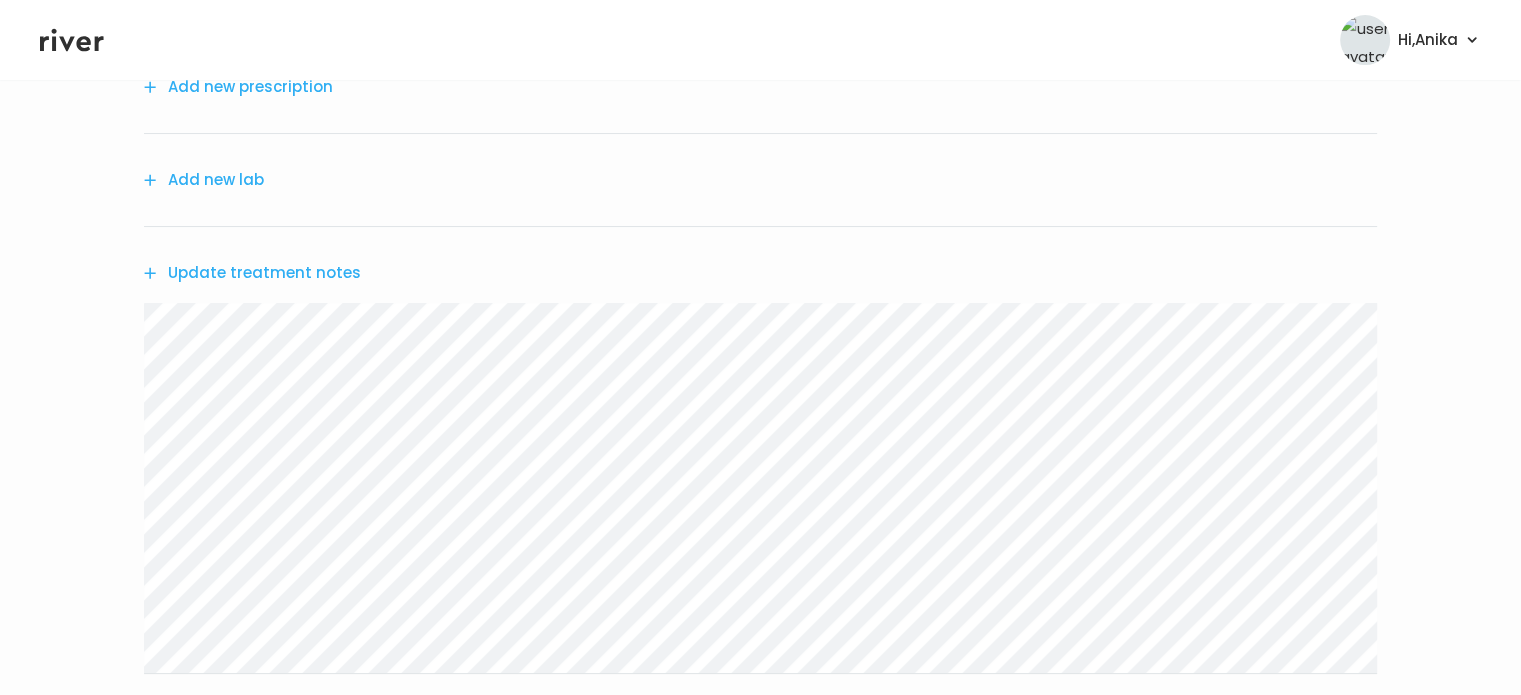 click on "Update treatment notes" at bounding box center (252, 273) 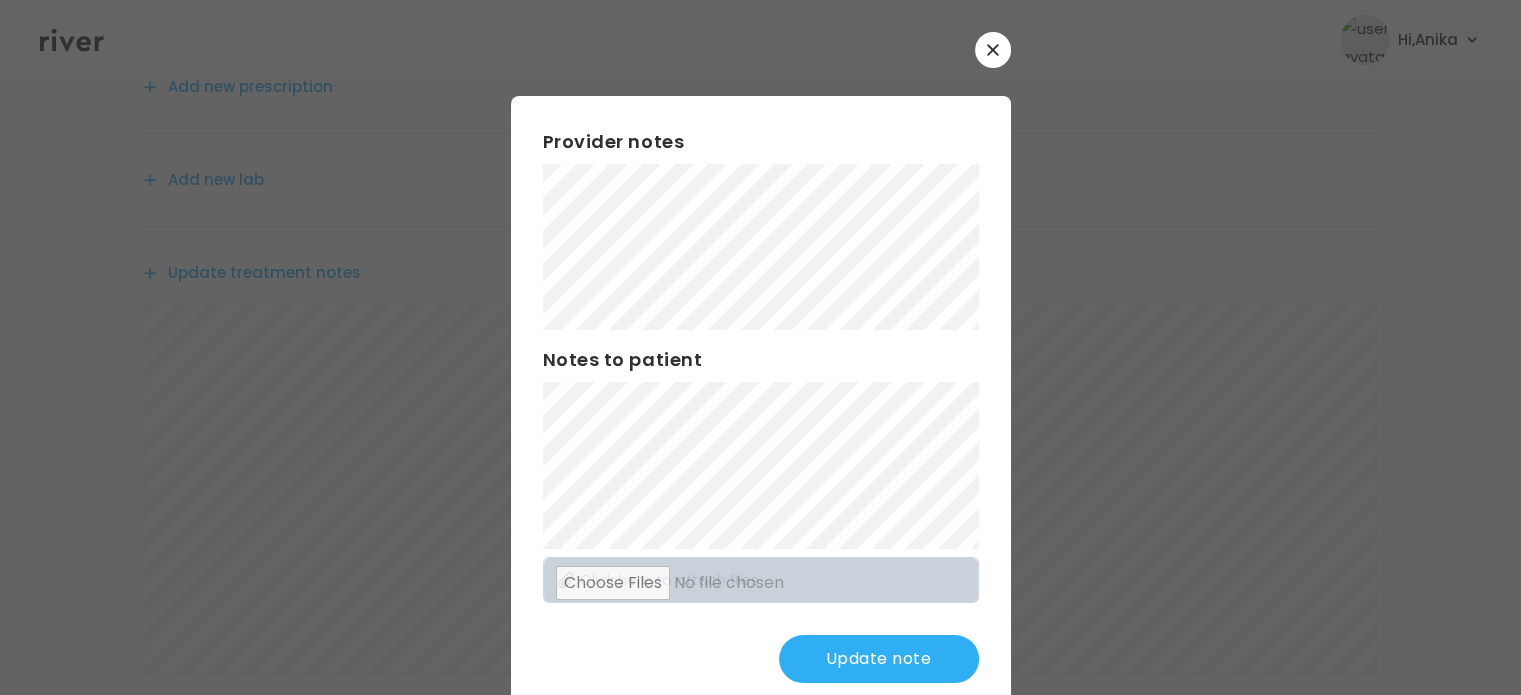 click on "Update note" at bounding box center [879, 659] 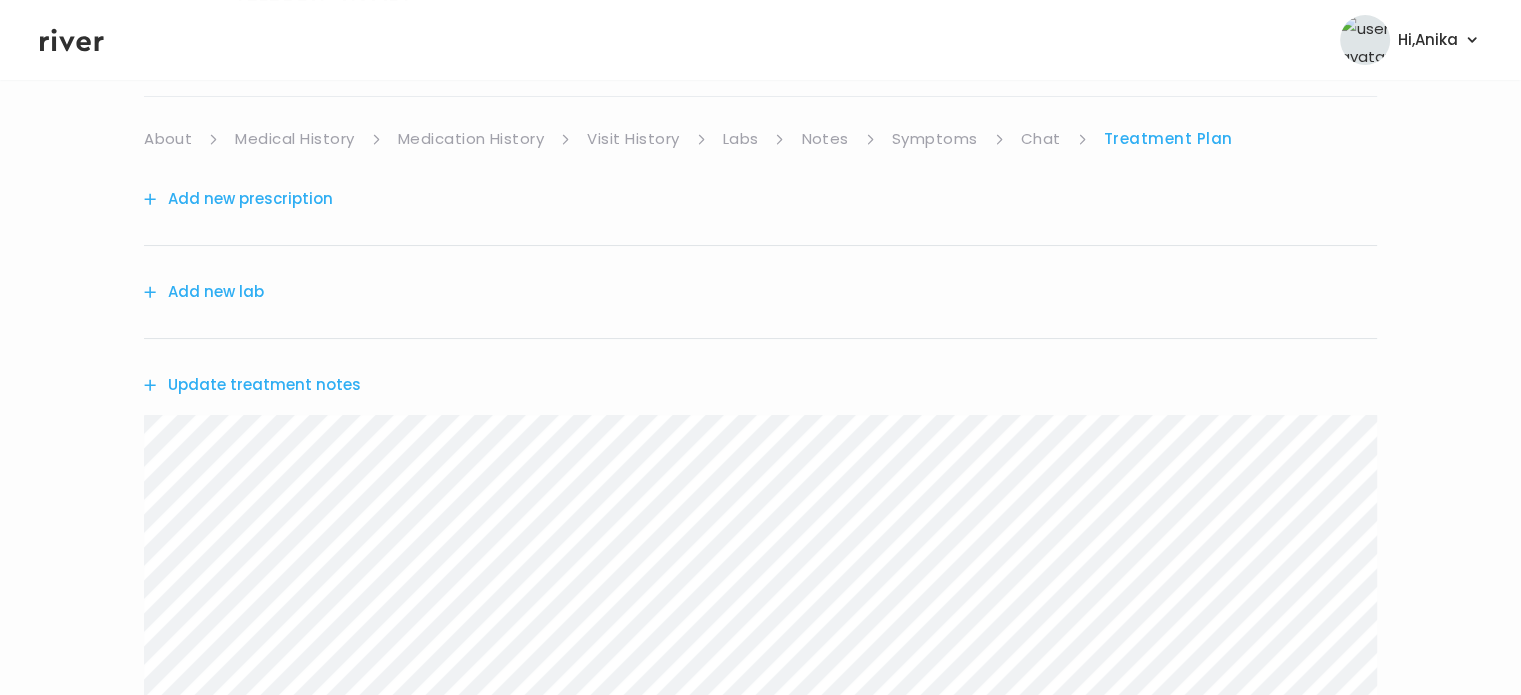 scroll, scrollTop: 115, scrollLeft: 0, axis: vertical 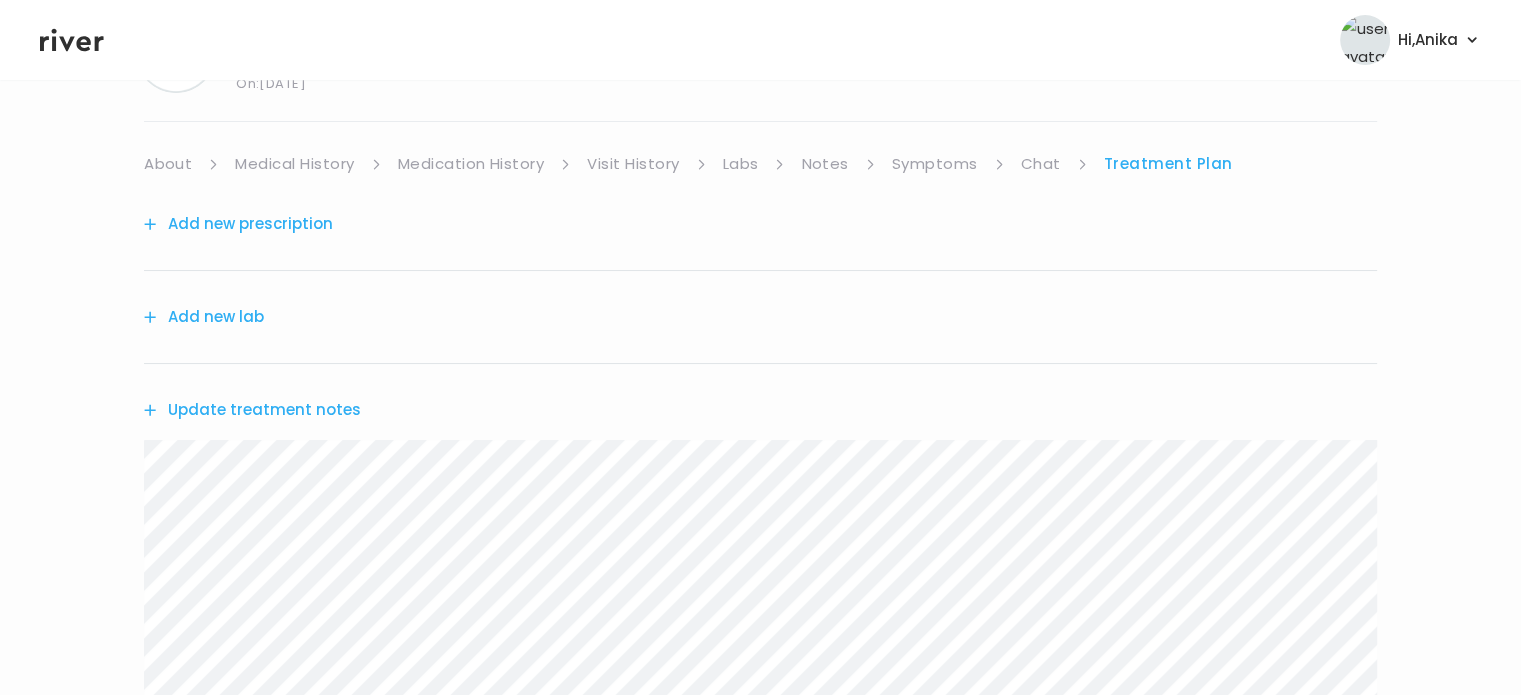 click on "Symptoms" at bounding box center [935, 164] 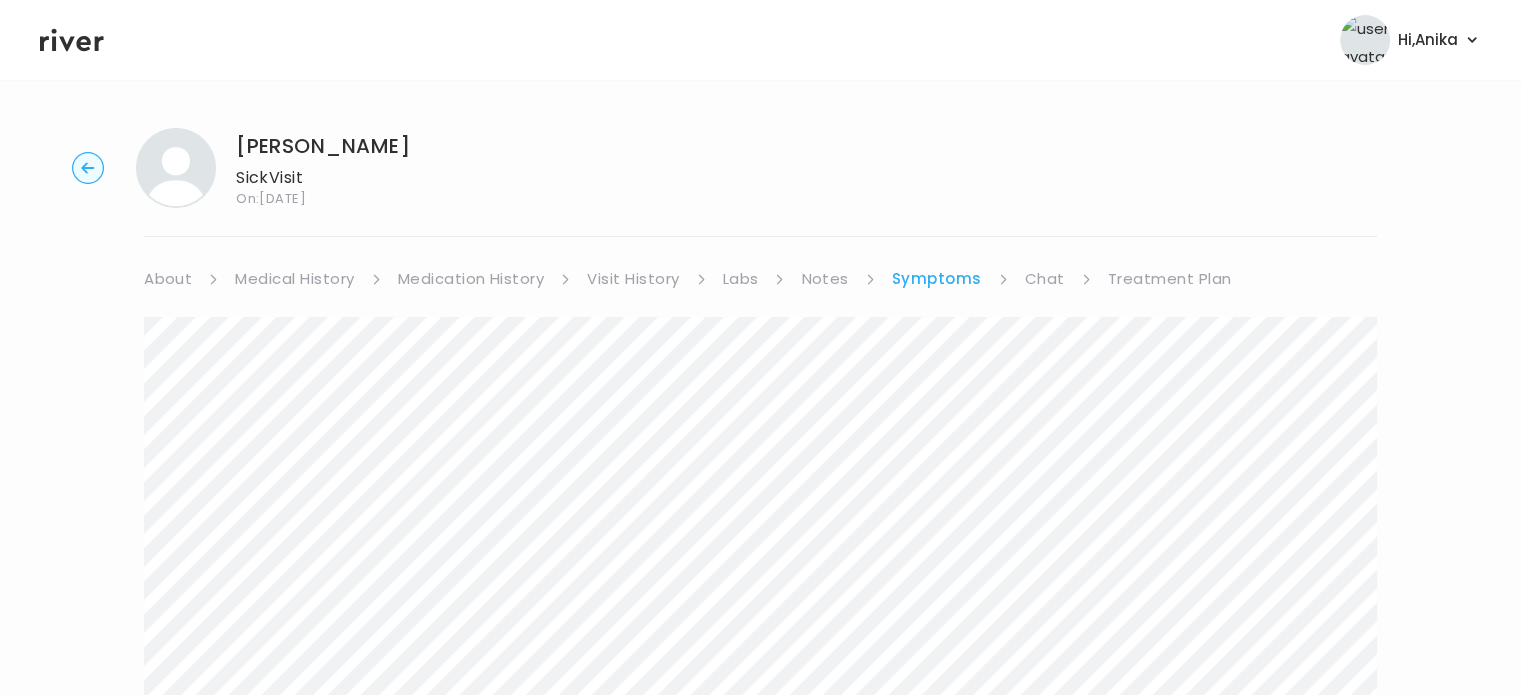 click on "Chat" at bounding box center [1045, 279] 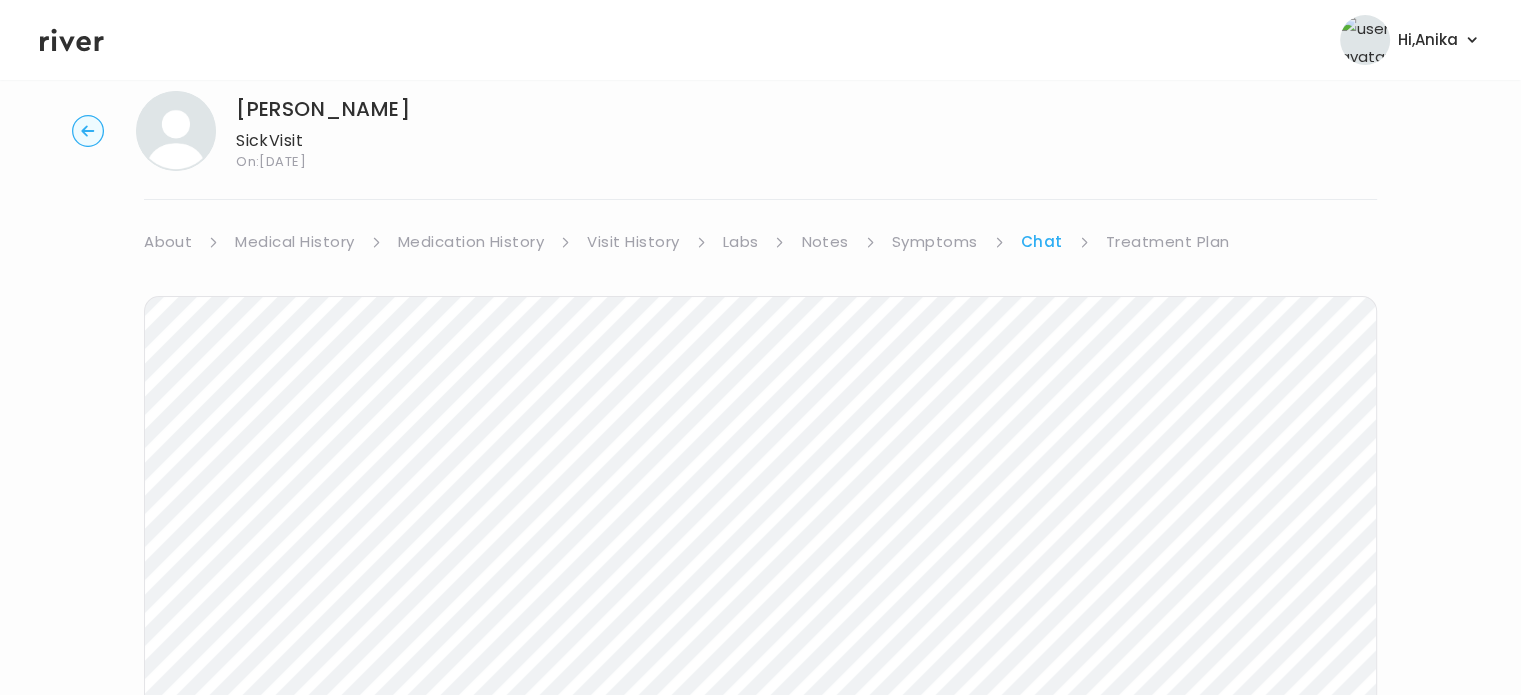 scroll, scrollTop: 0, scrollLeft: 0, axis: both 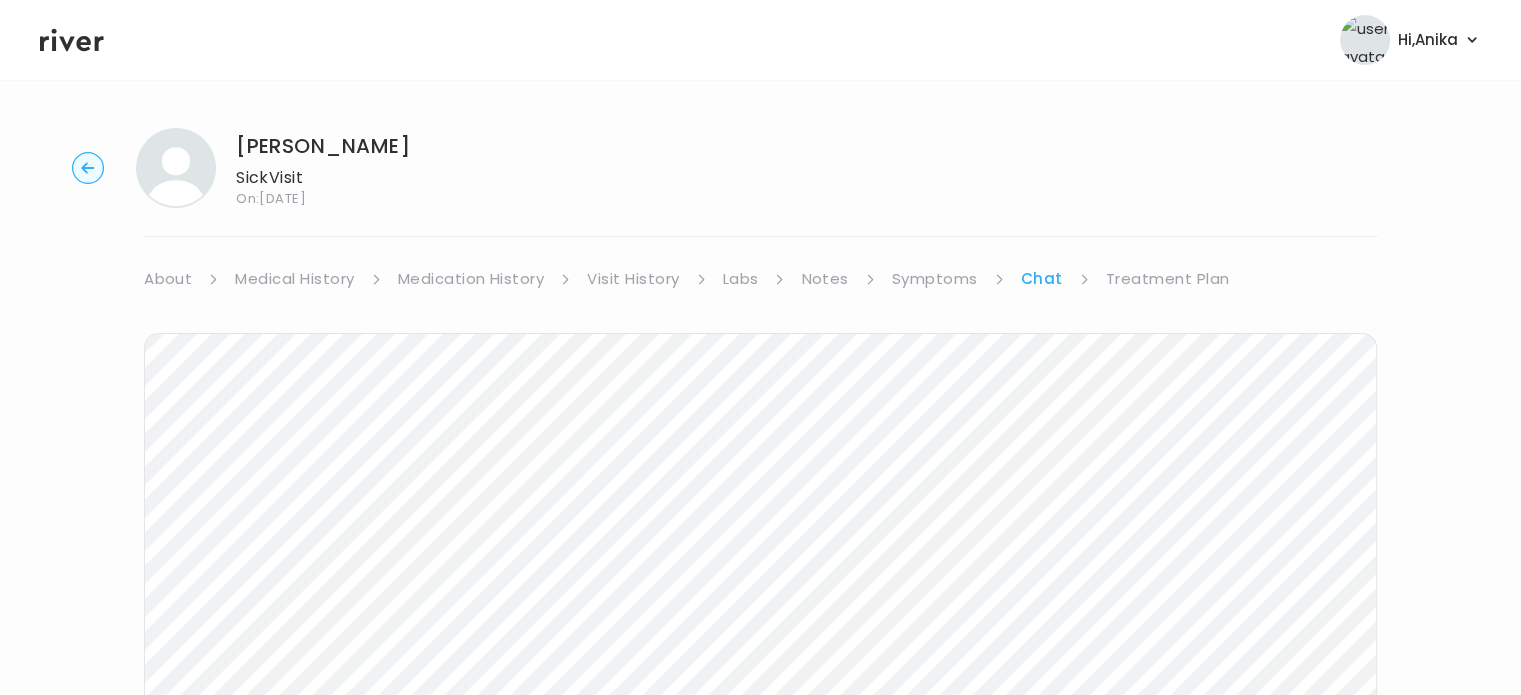 click on "Michael Johnson Sick  Visit On:  30 Jul 2025 About Medical History Medication History Visit History Labs Notes Symptoms Chat Treatment Plan Next Ping message sent" at bounding box center [760, 595] 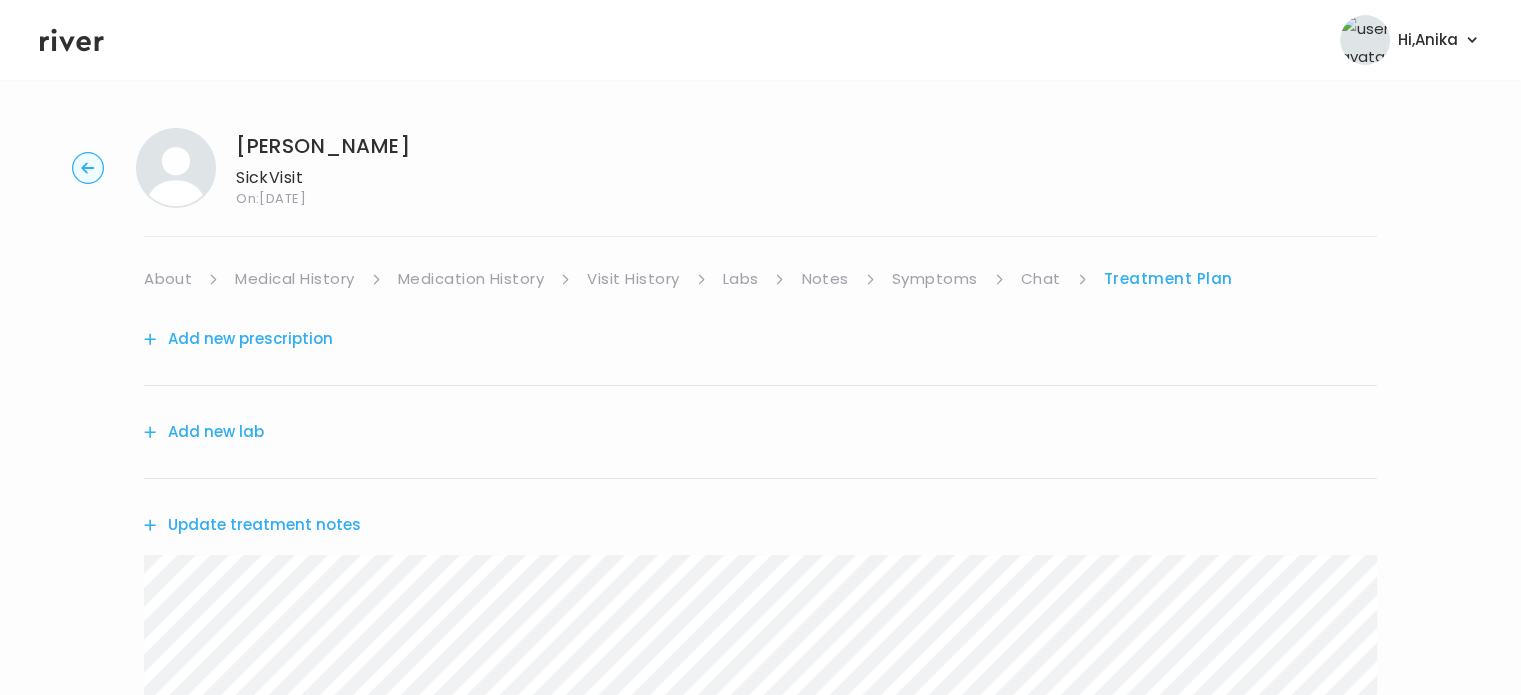 click on "Update treatment notes" at bounding box center [252, 525] 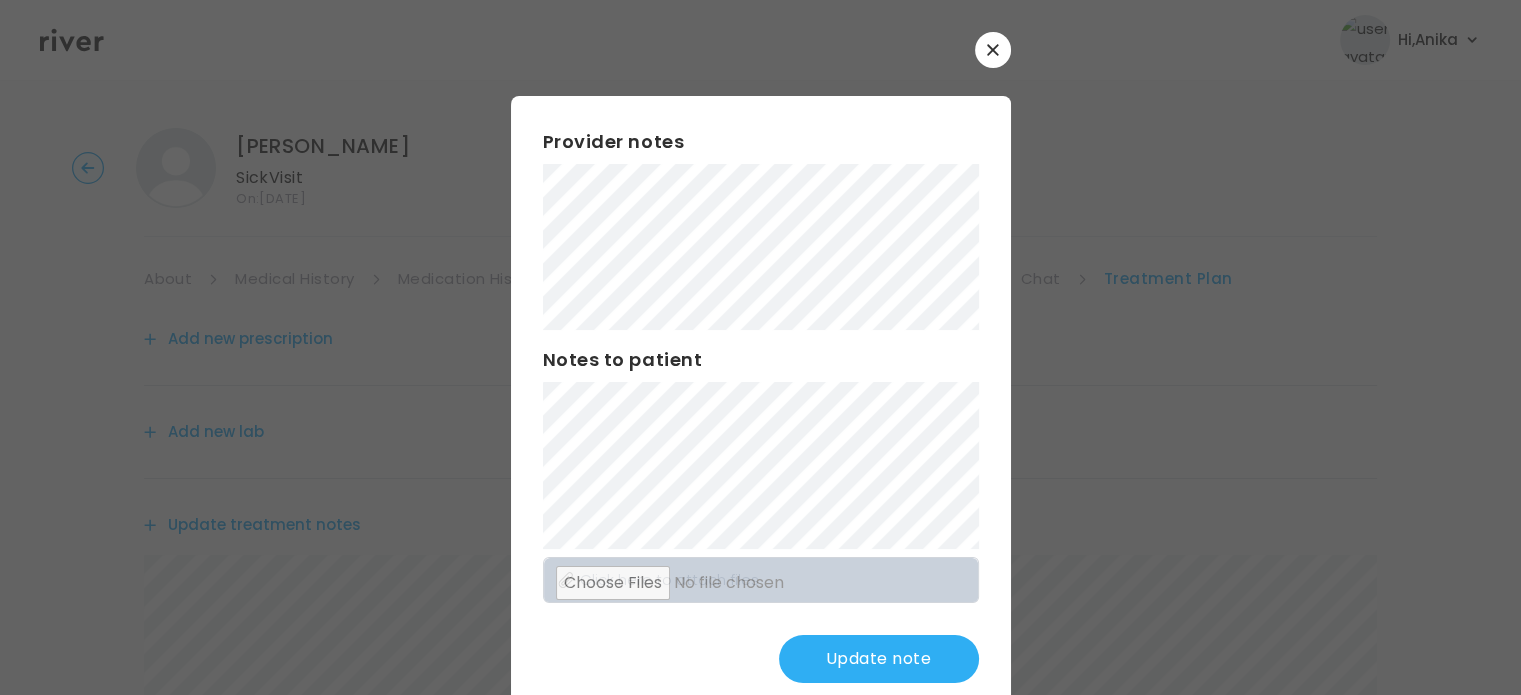 click on "Update note" at bounding box center [879, 659] 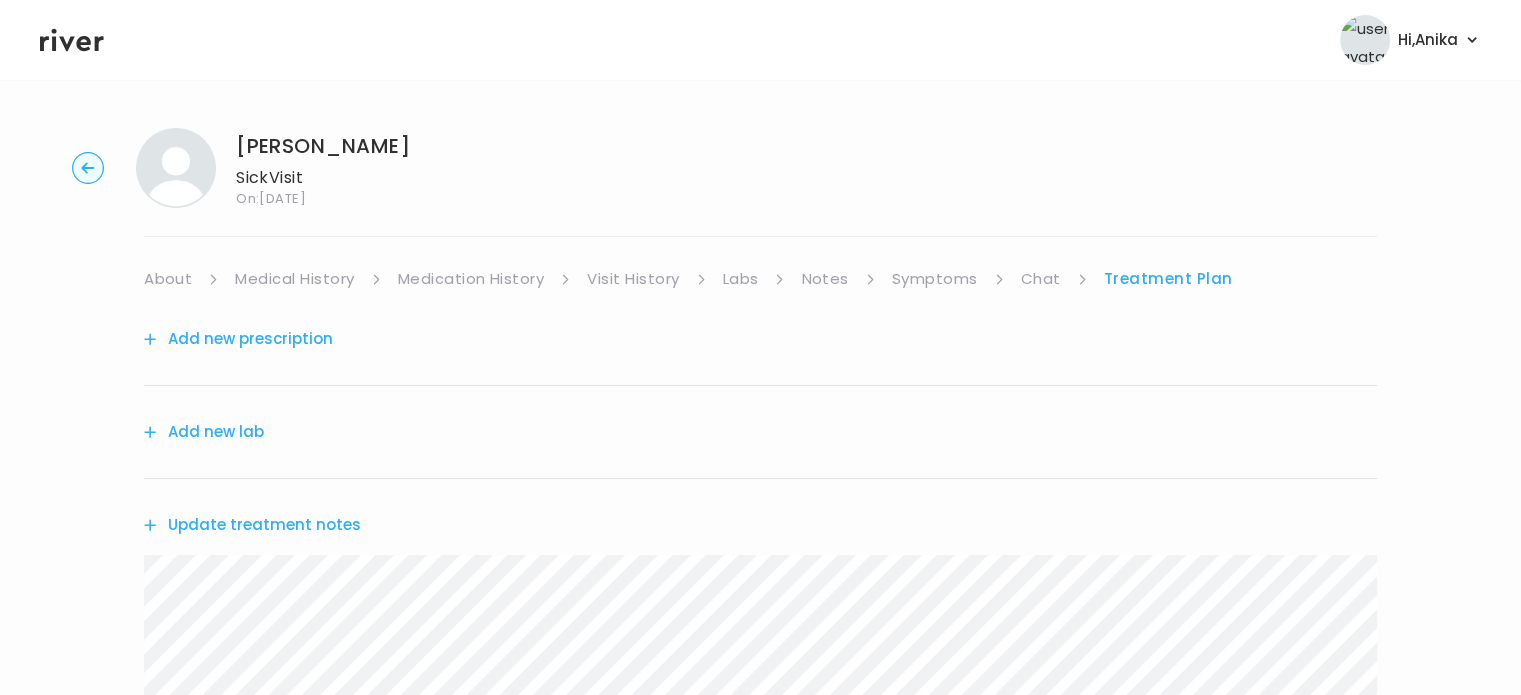 click on "Add new prescription" at bounding box center (238, 339) 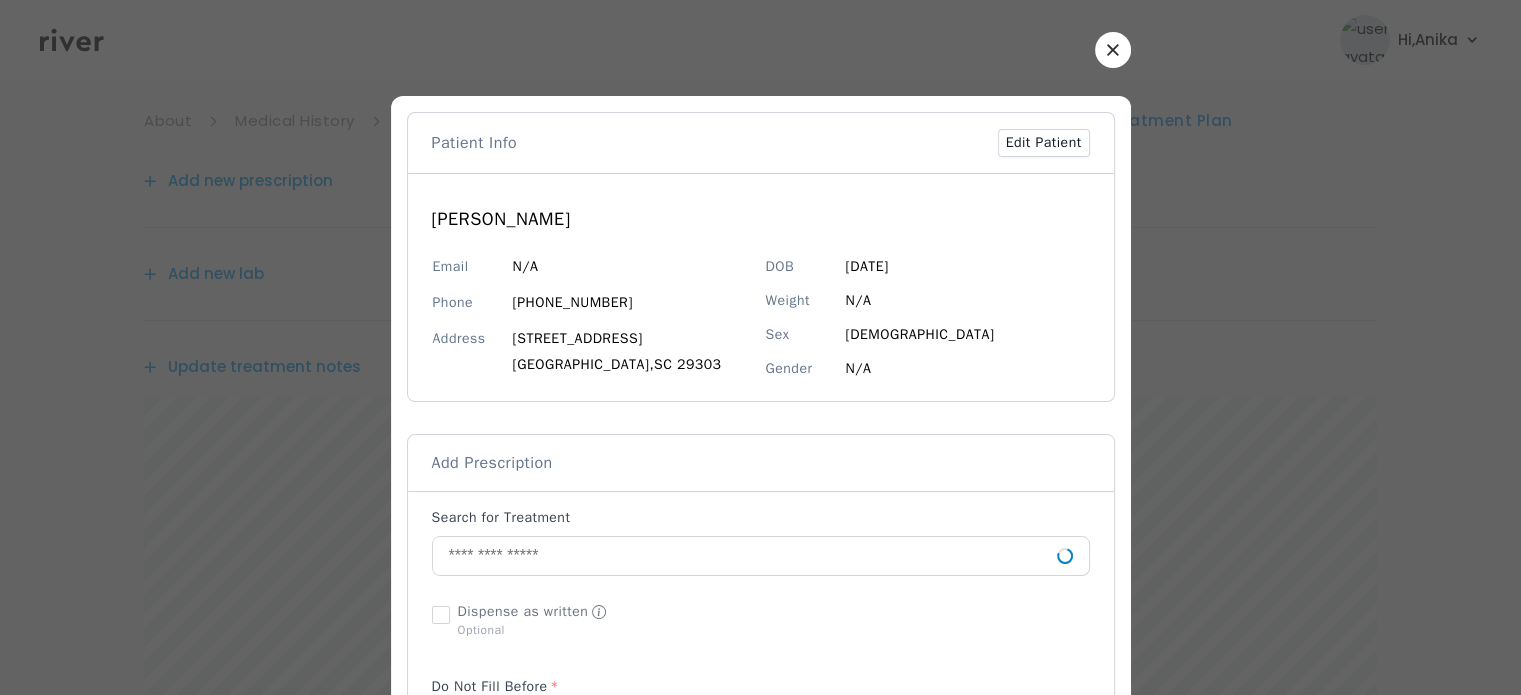 scroll, scrollTop: 160, scrollLeft: 0, axis: vertical 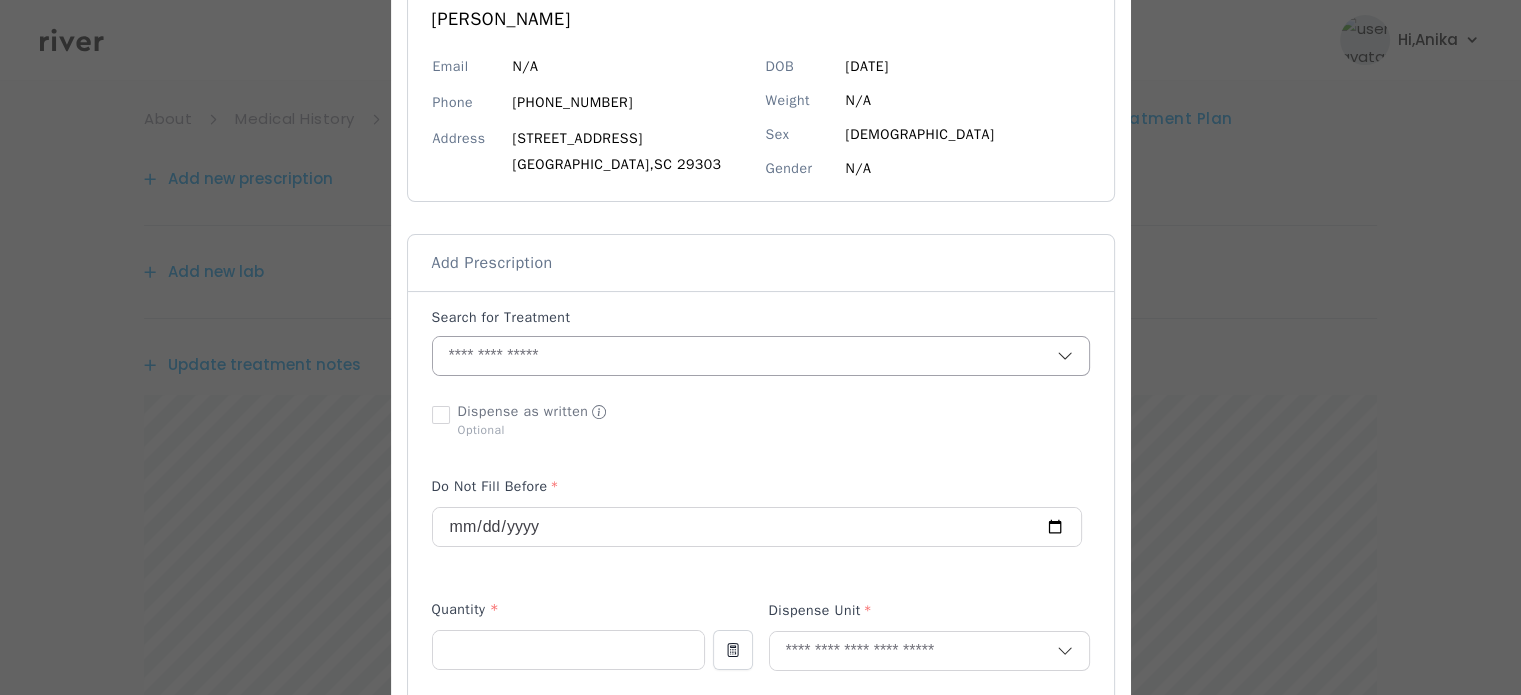 click at bounding box center (745, 356) 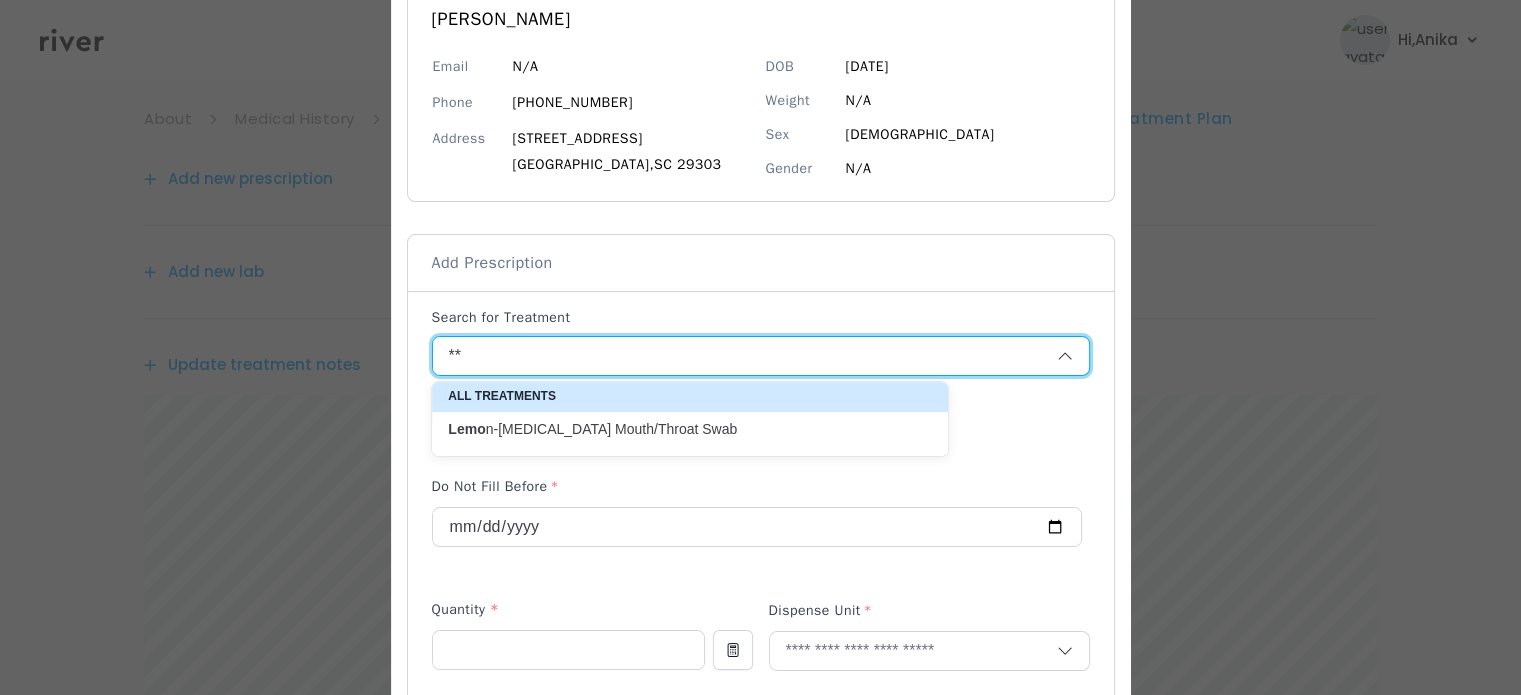 type on "*" 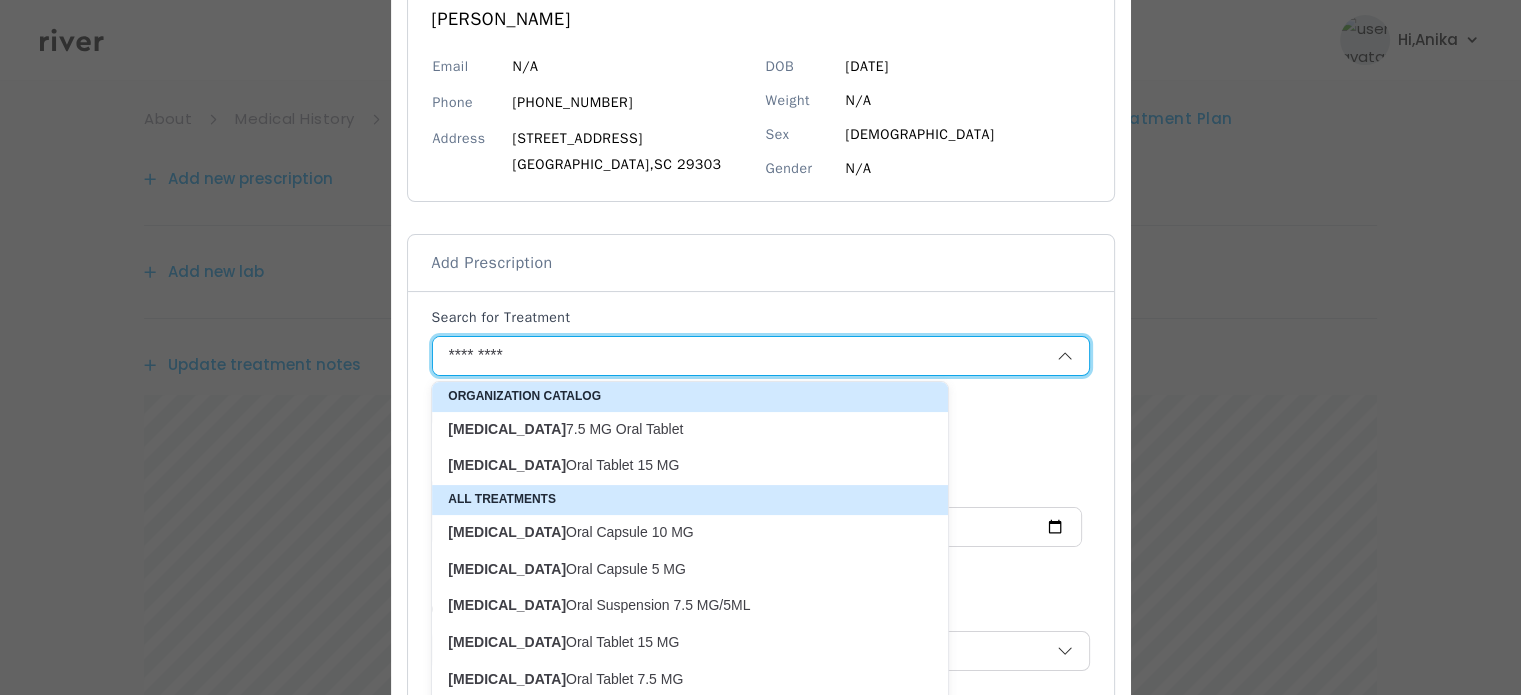 click on "Meloxicam  Oral Tablet 15 MG" at bounding box center [678, 465] 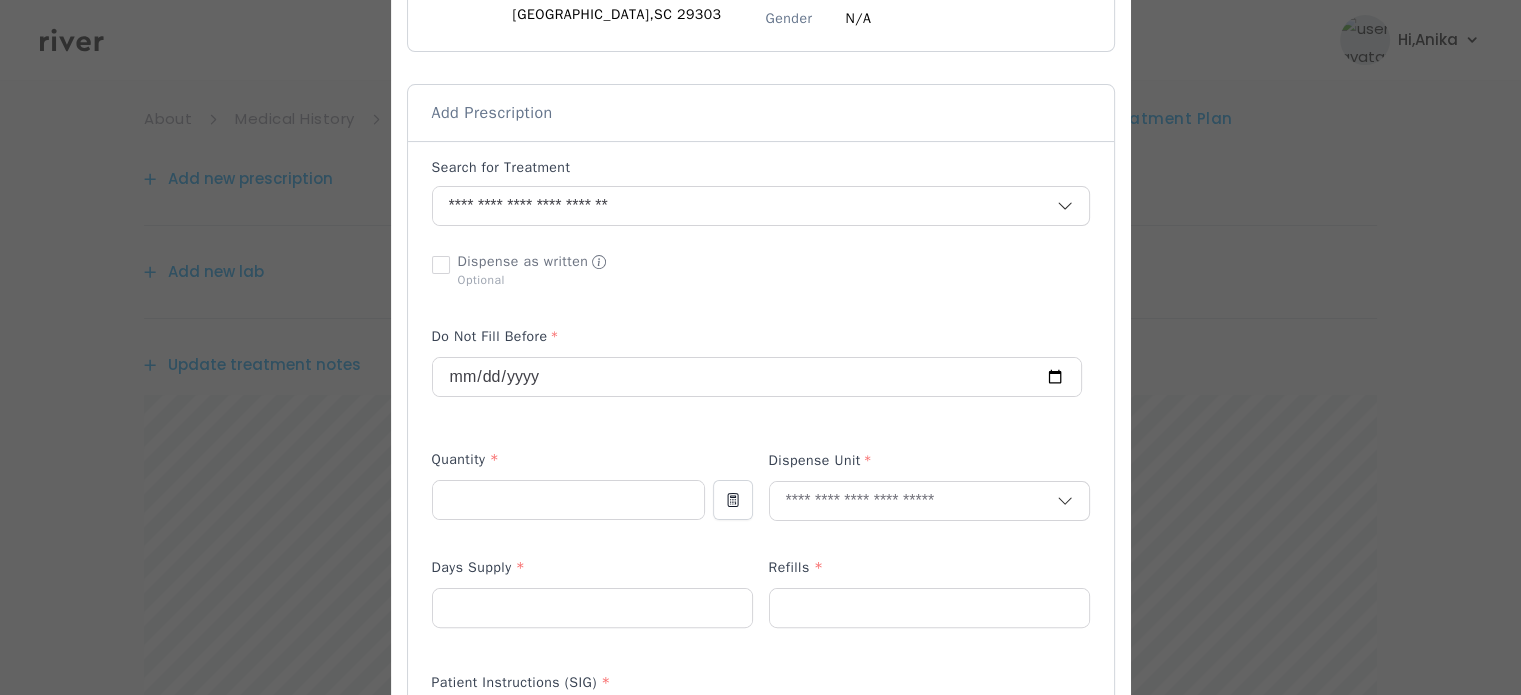 scroll, scrollTop: 364, scrollLeft: 0, axis: vertical 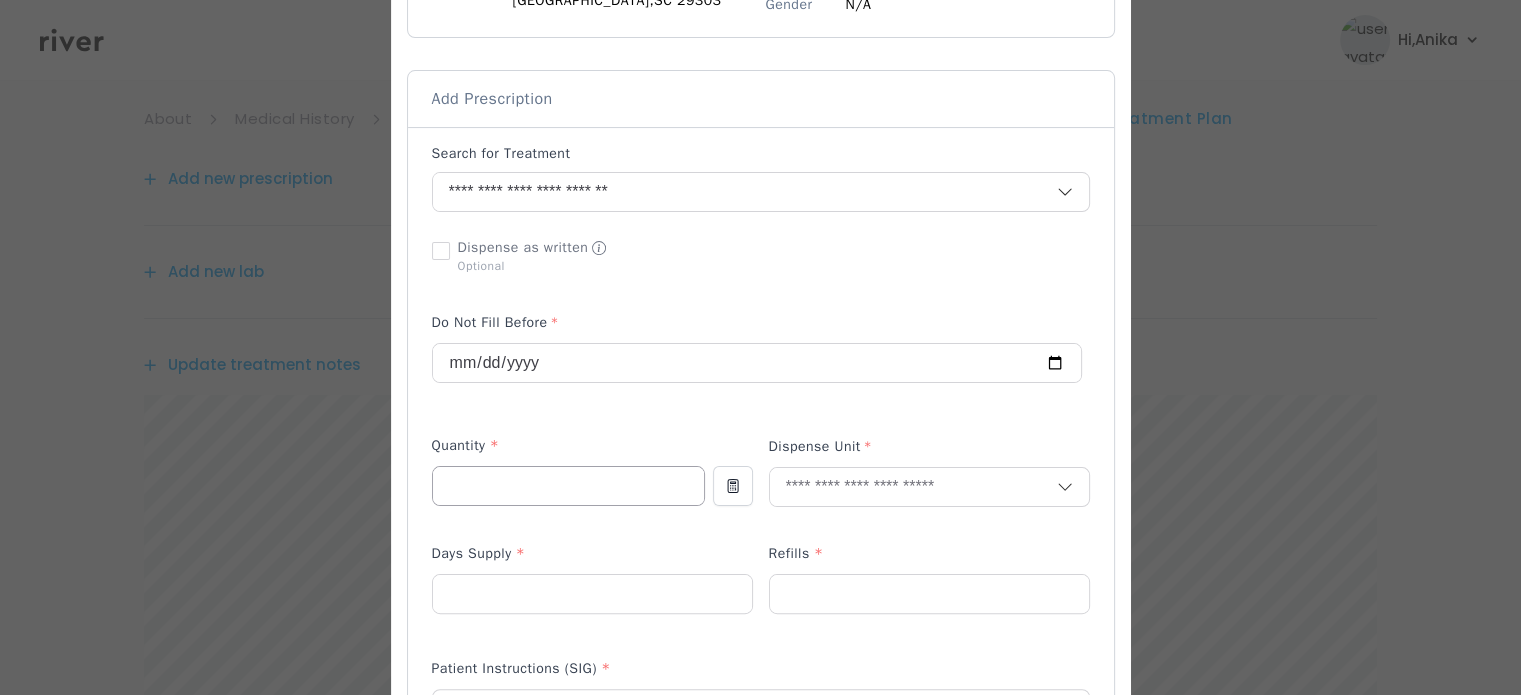 click at bounding box center (568, 486) 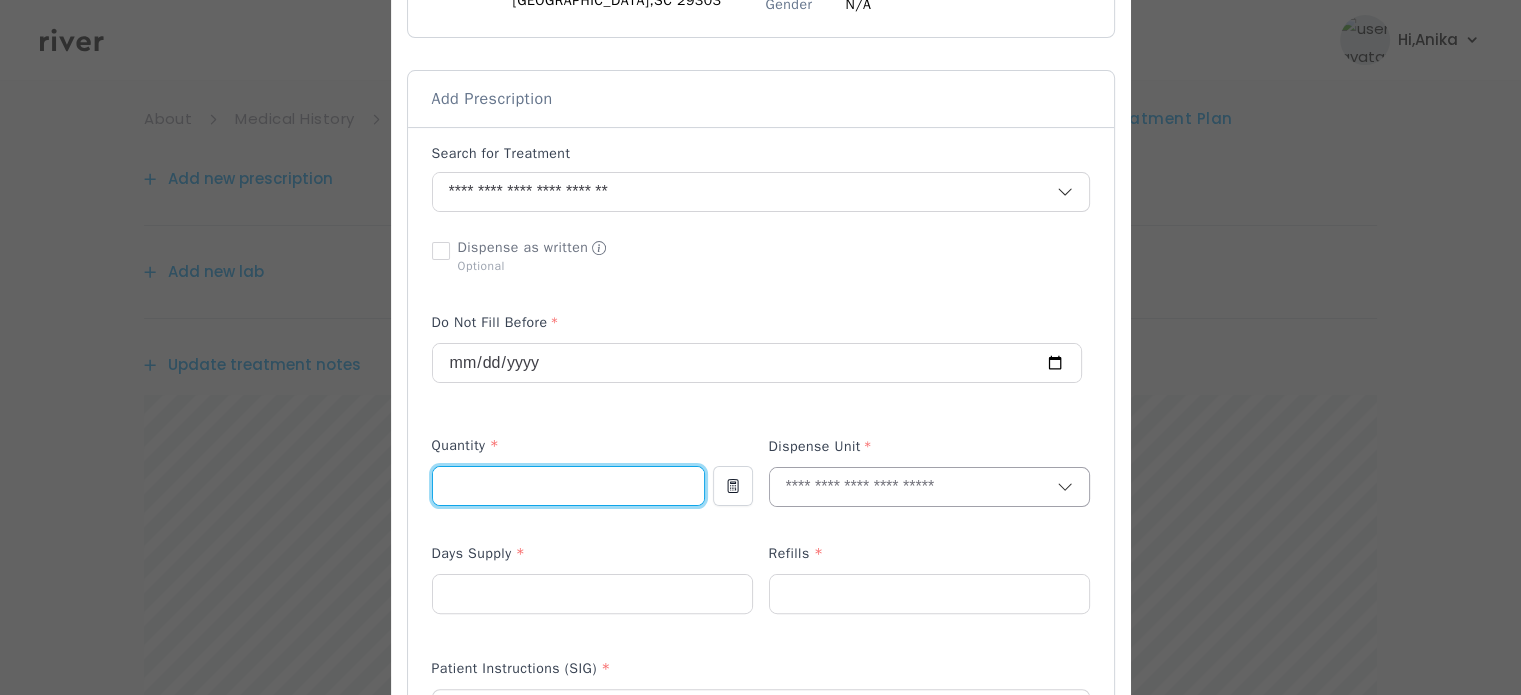 type on "**" 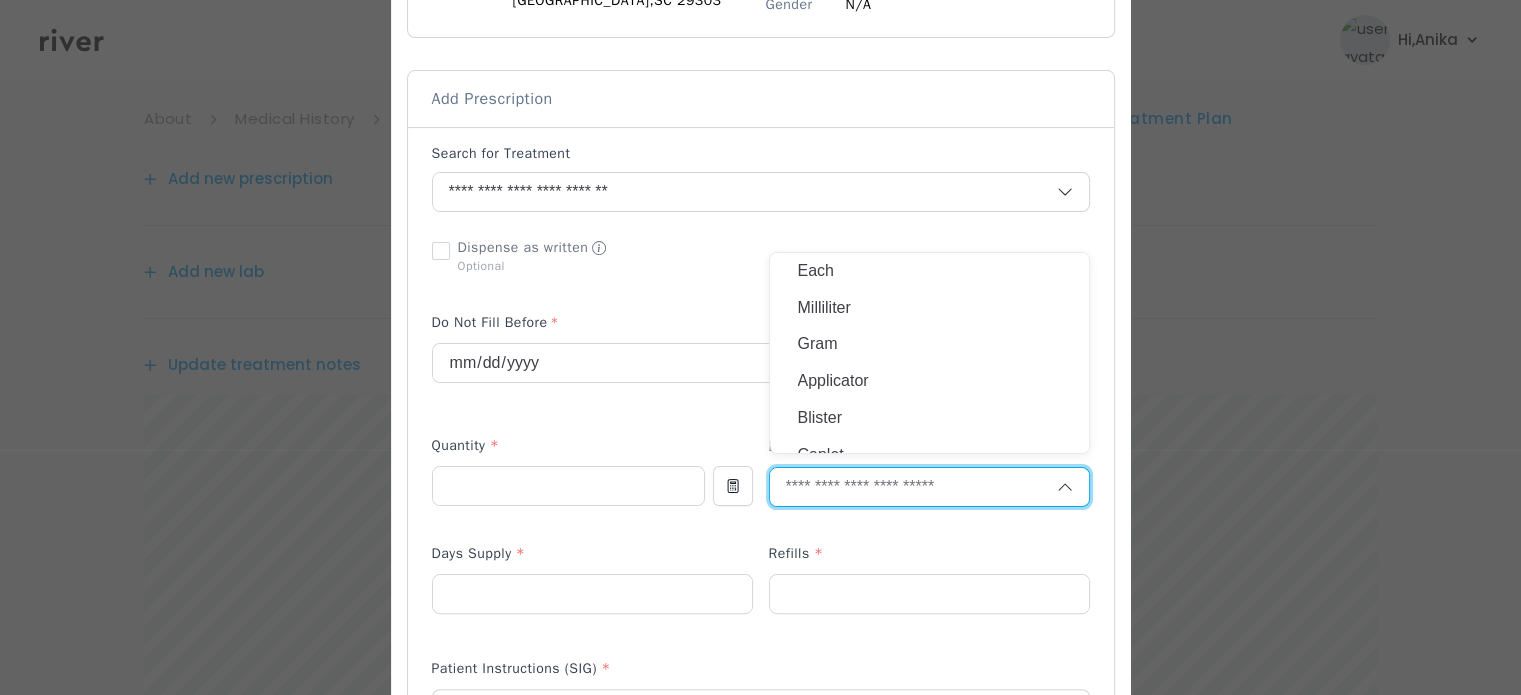 type on "*" 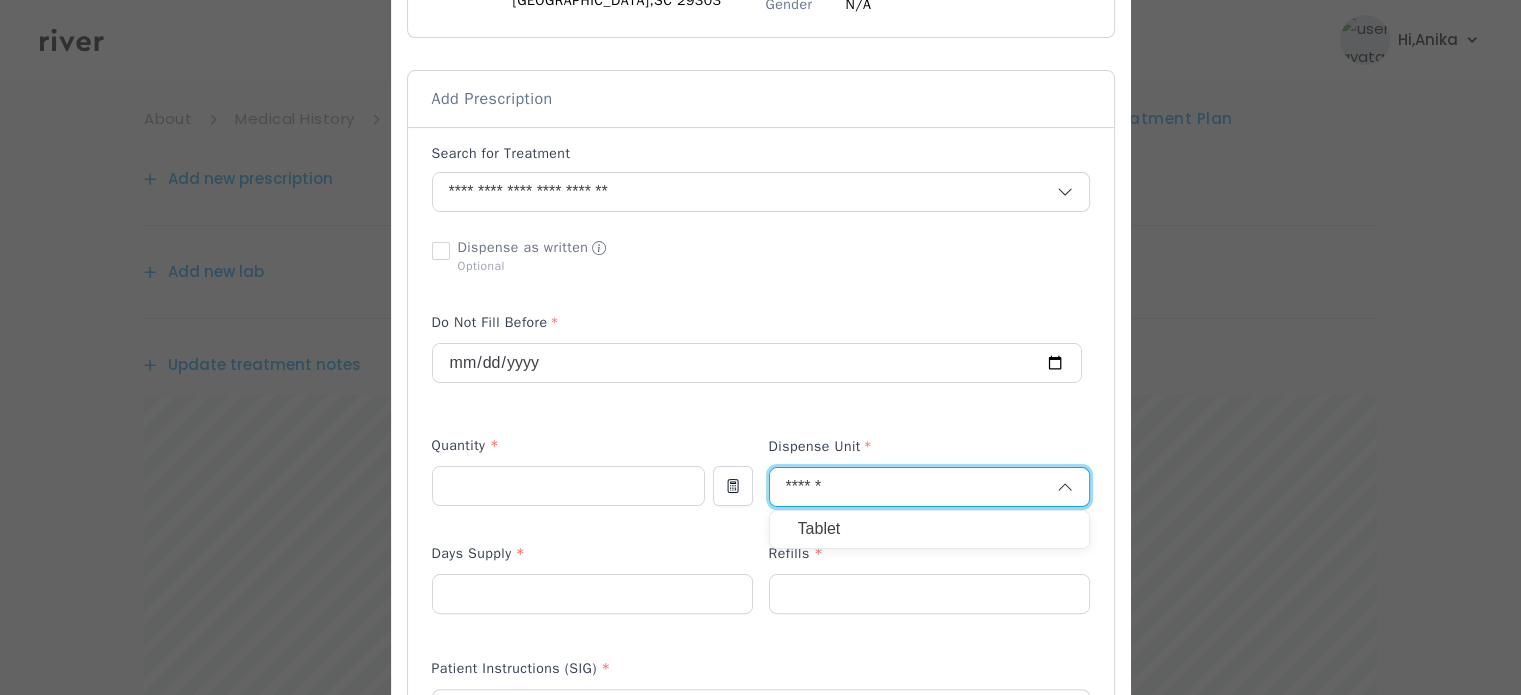 type on "******" 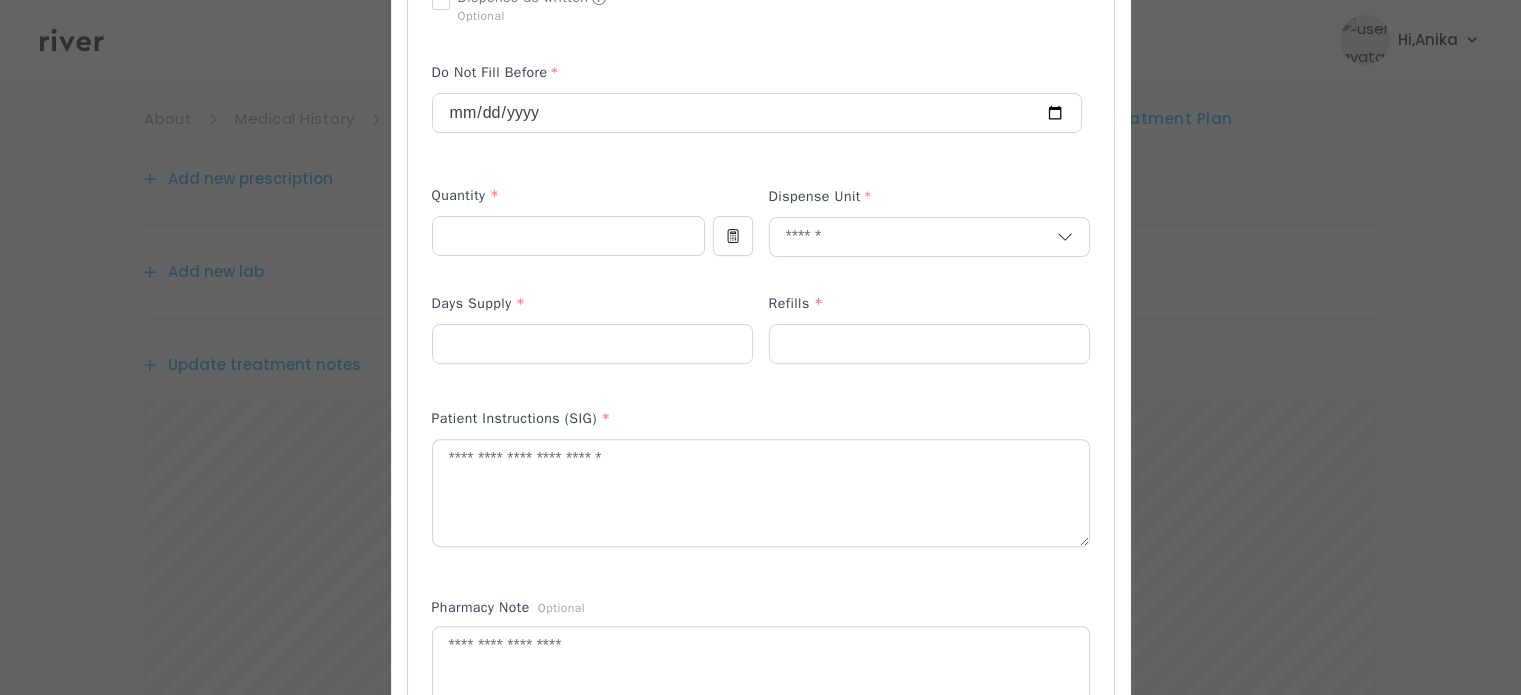 scroll, scrollTop: 618, scrollLeft: 0, axis: vertical 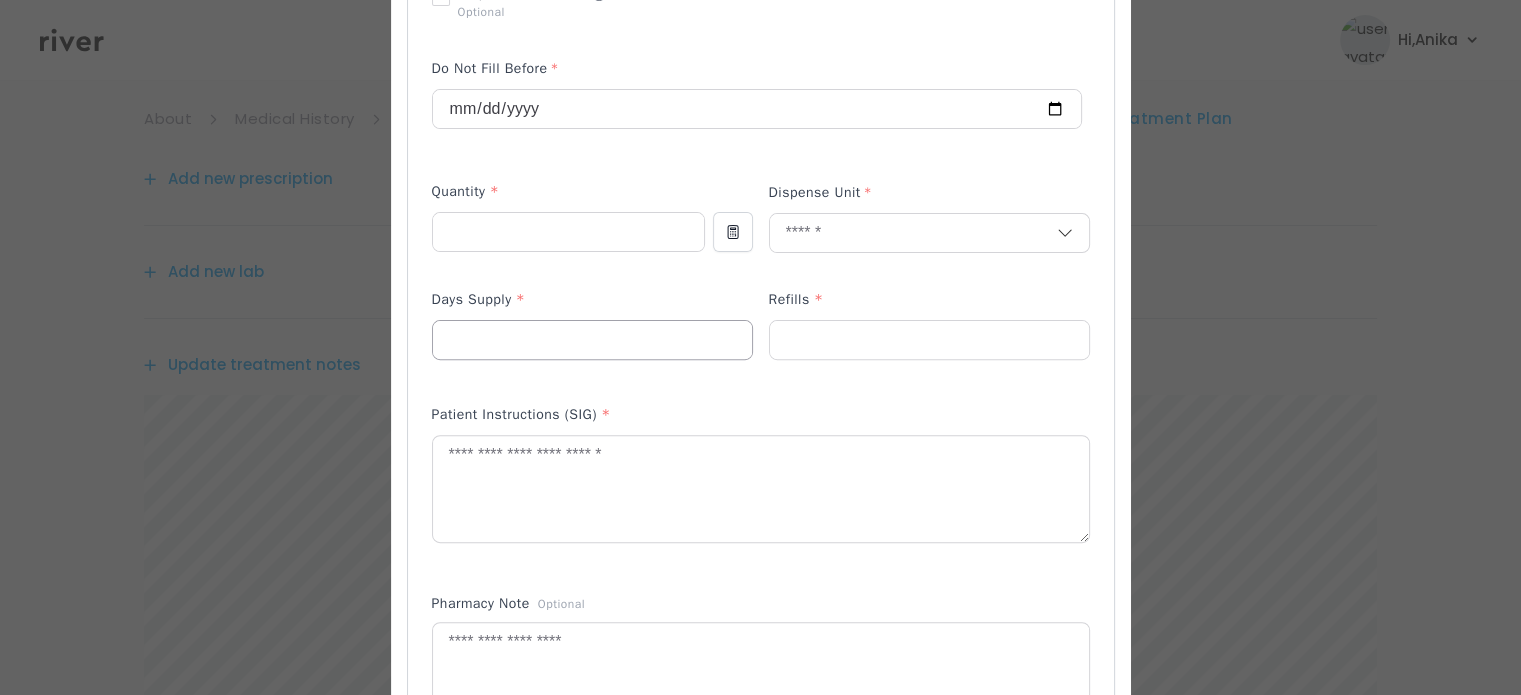 click at bounding box center [592, 340] 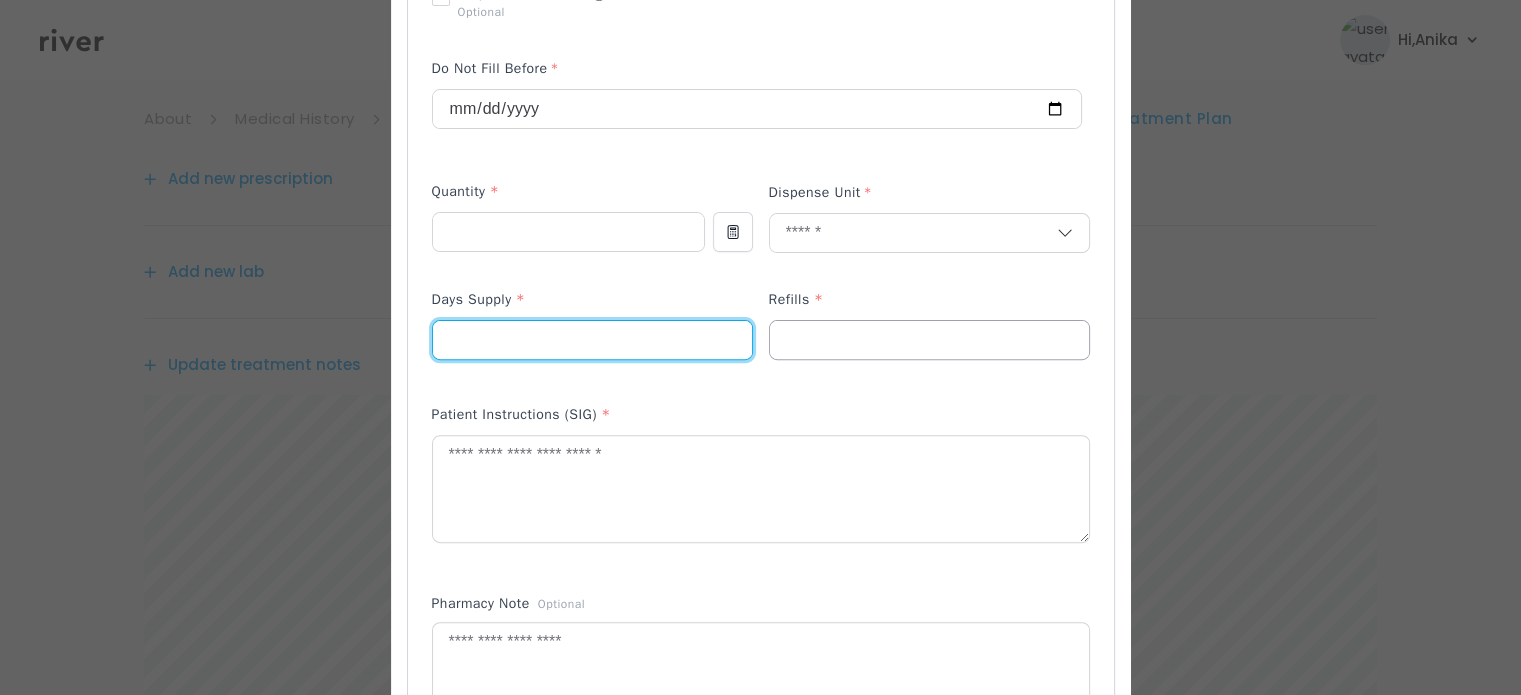type on "**" 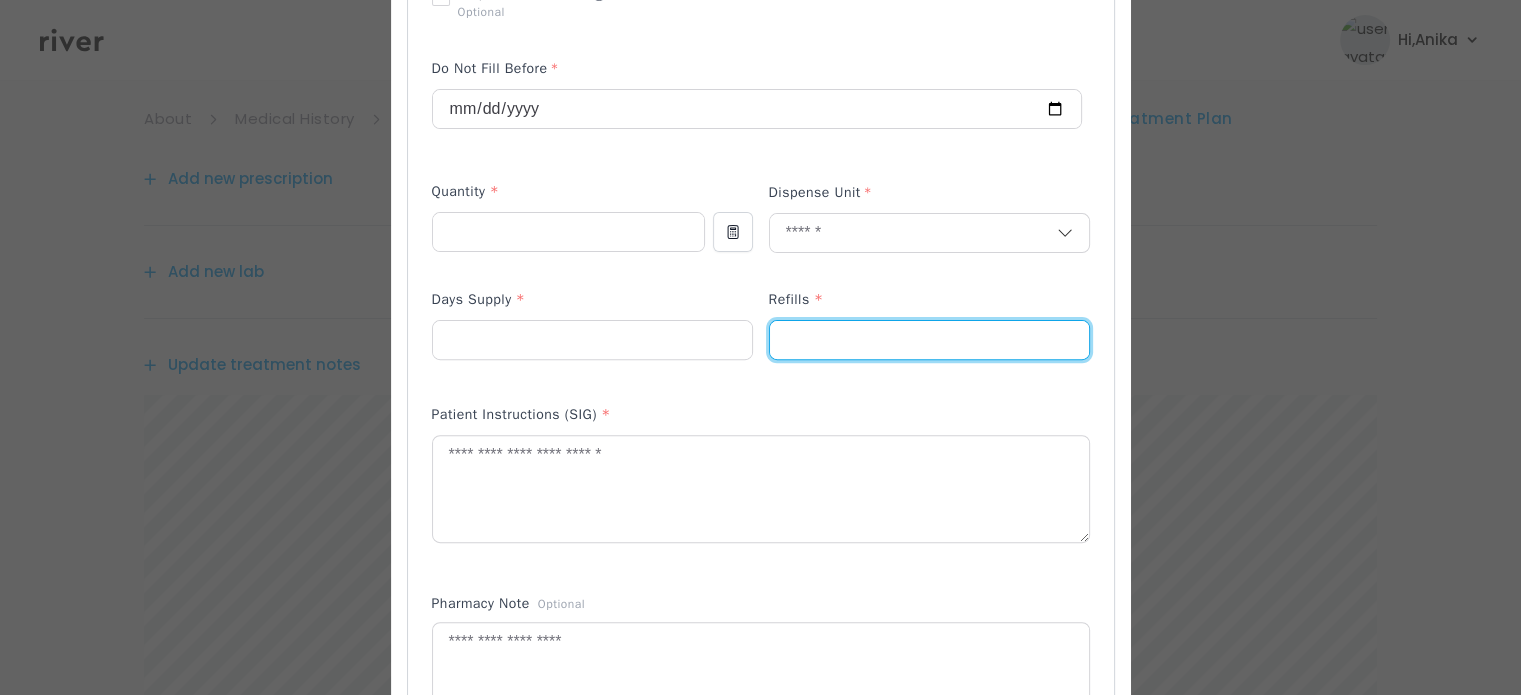 click at bounding box center [929, 340] 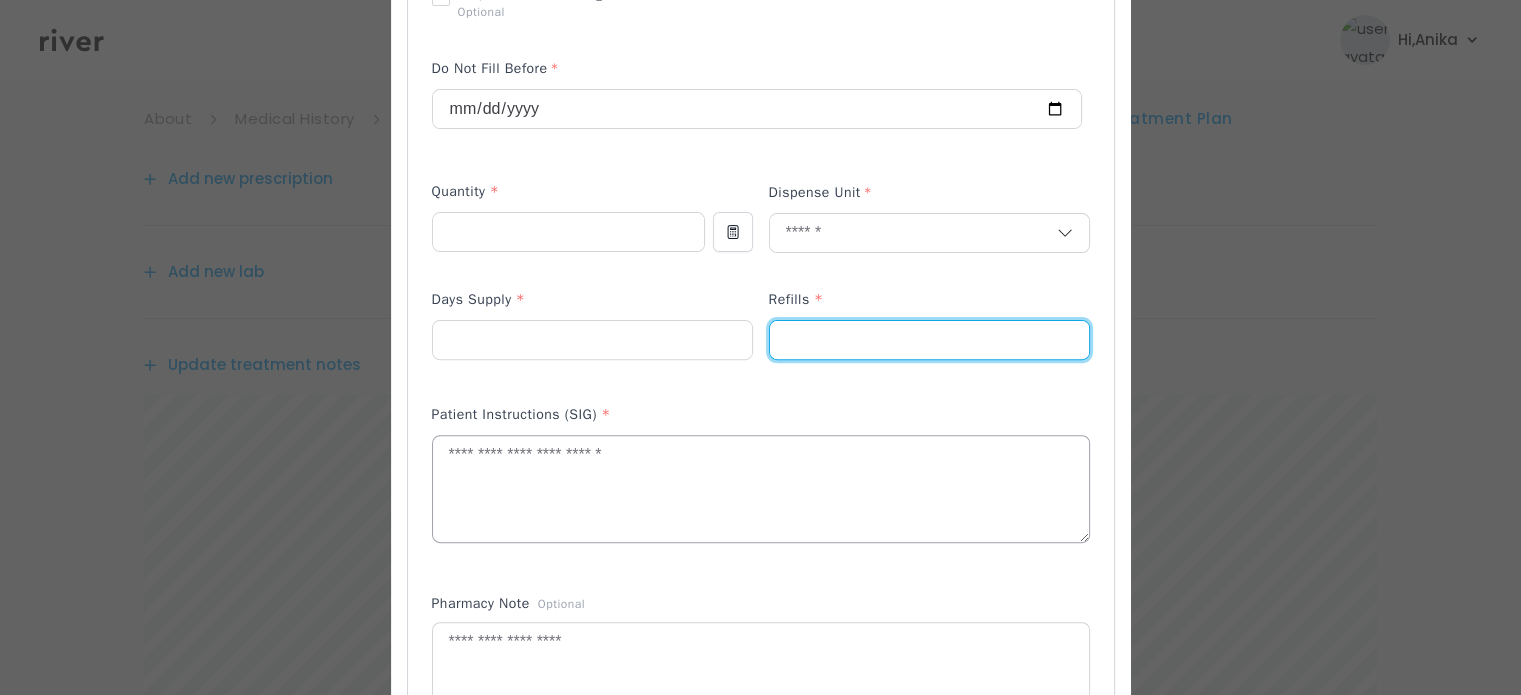 type on "*" 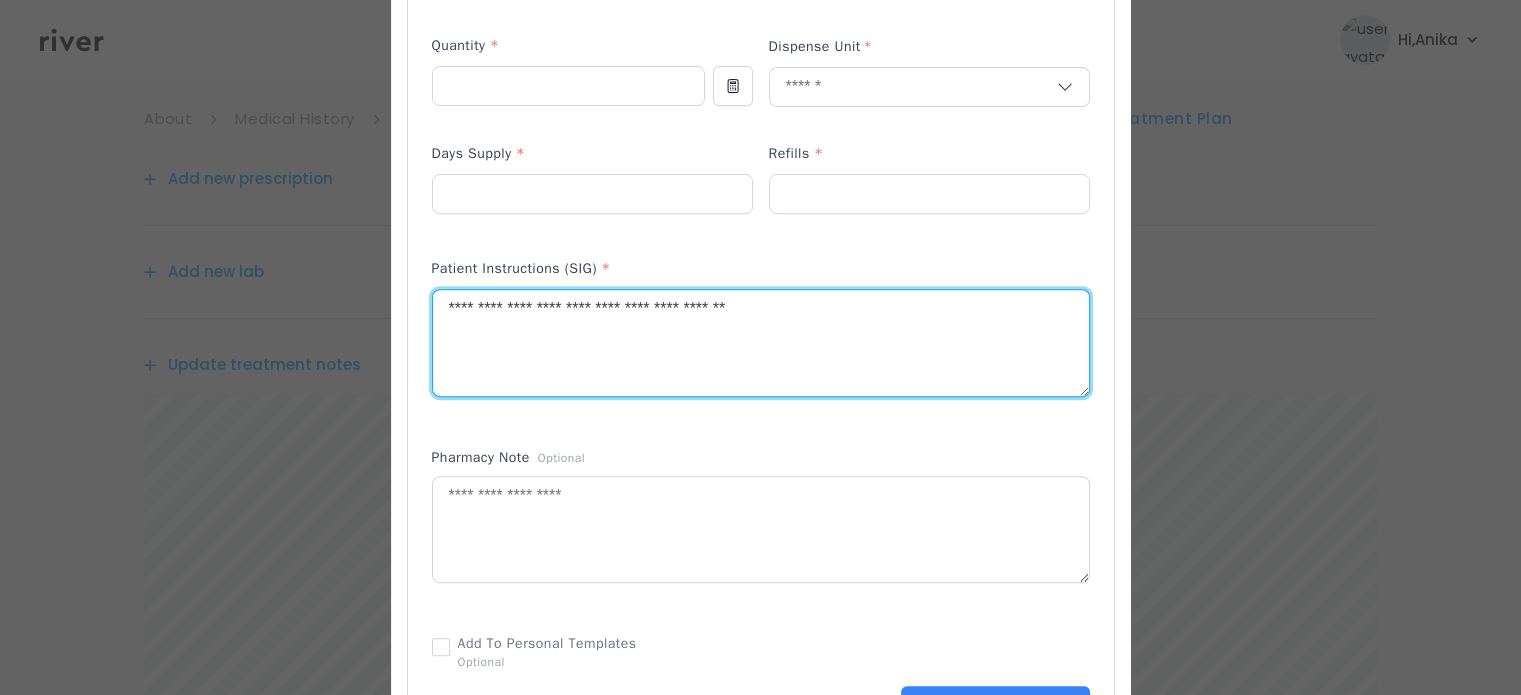 scroll, scrollTop: 796, scrollLeft: 0, axis: vertical 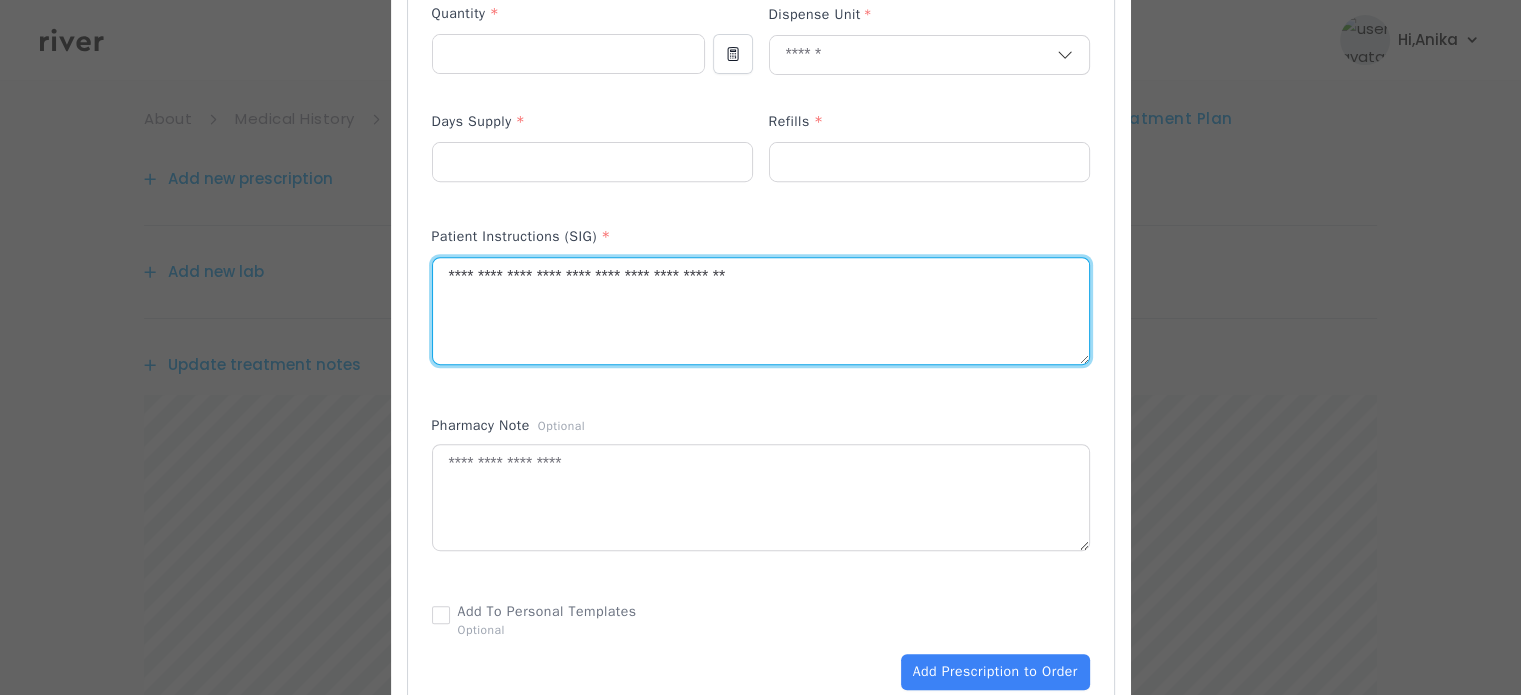 click on "**********" at bounding box center [761, 311] 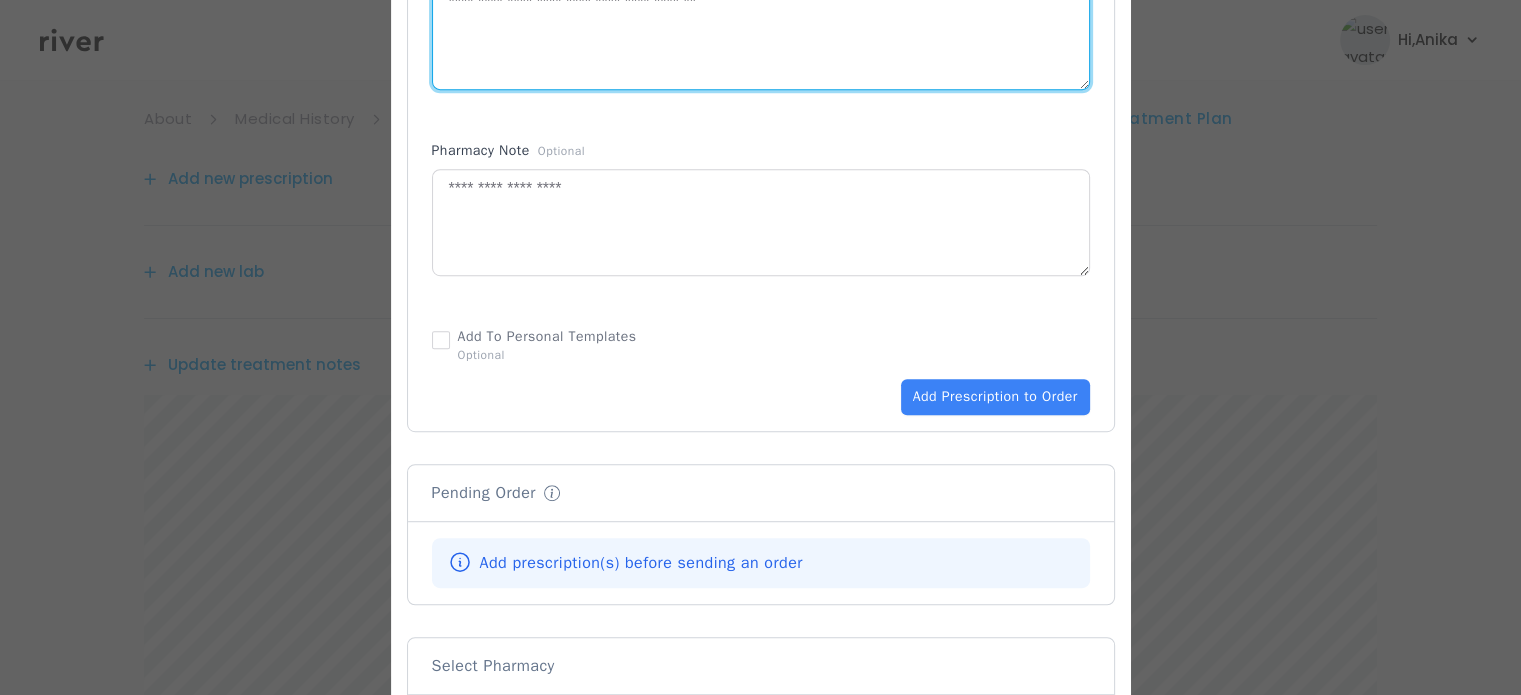 scroll, scrollTop: 1076, scrollLeft: 0, axis: vertical 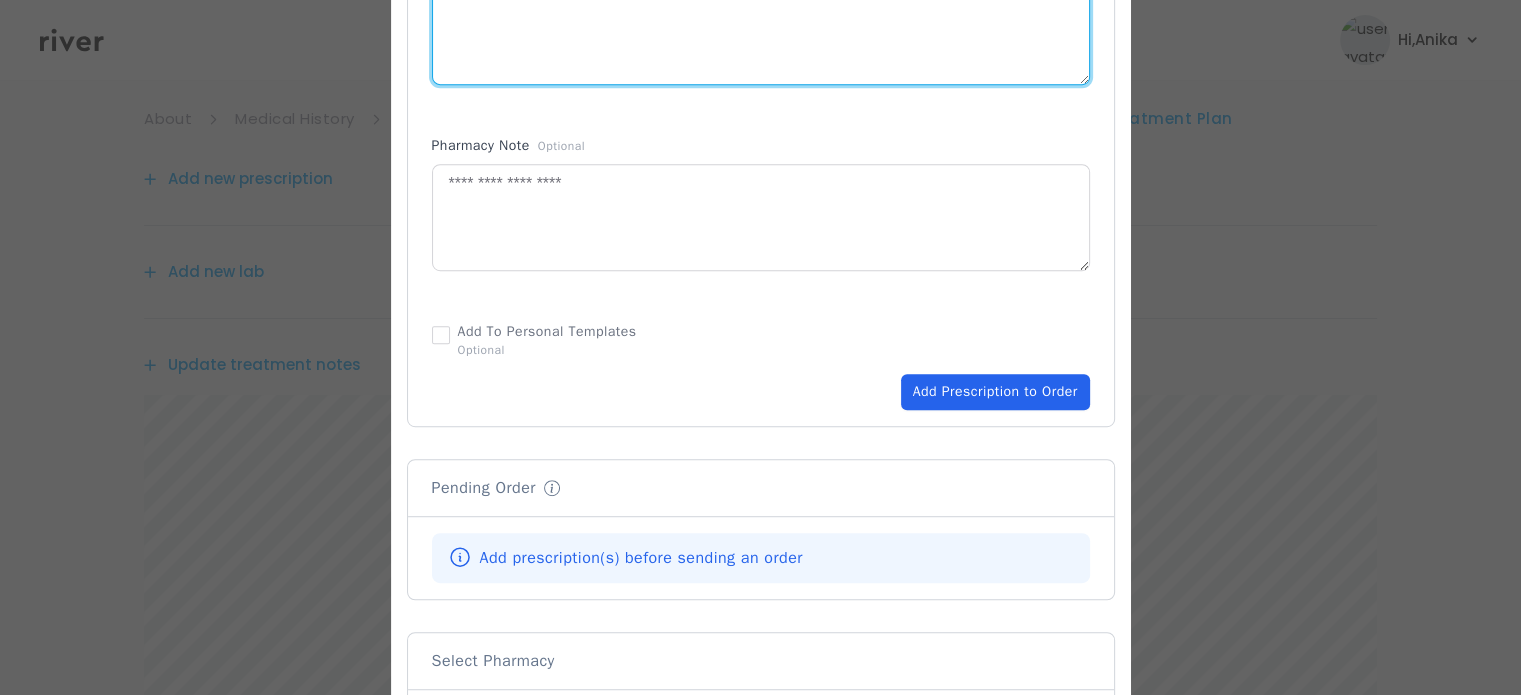 type on "**********" 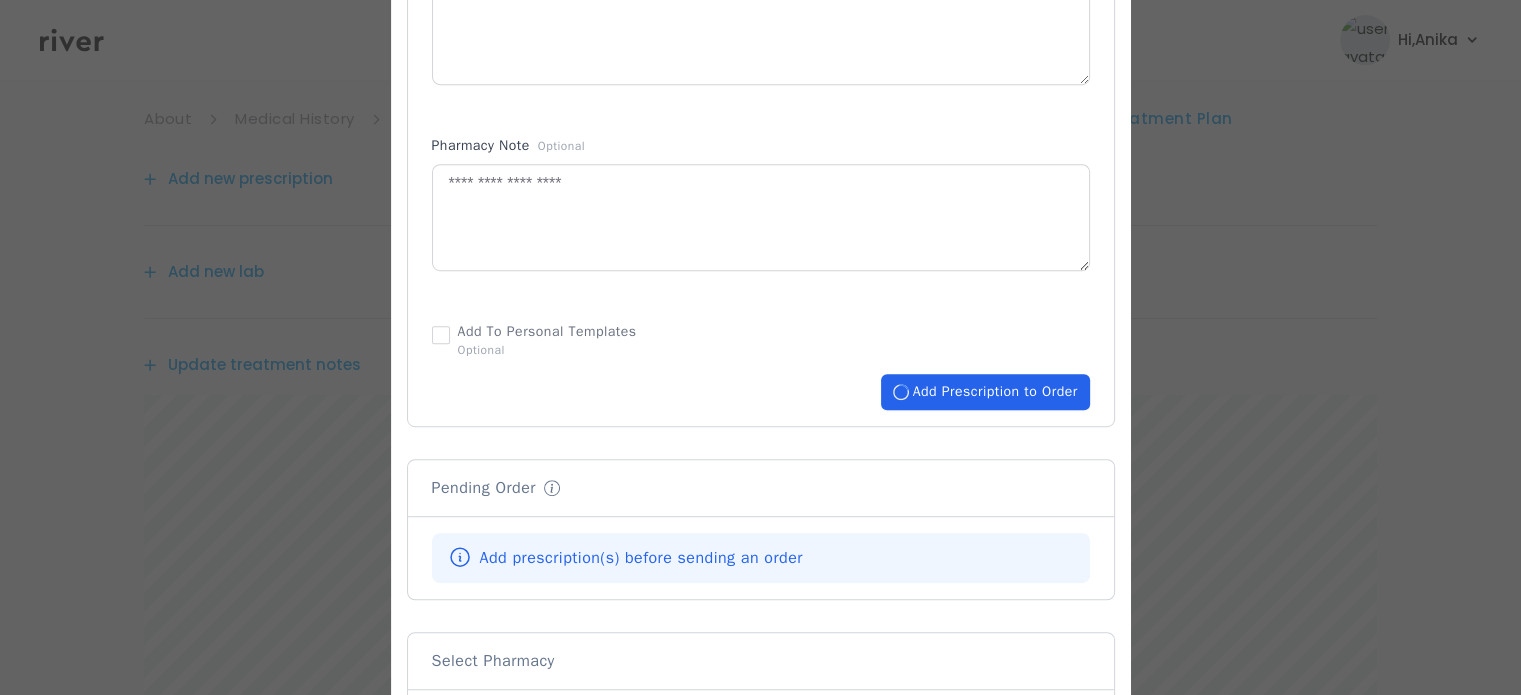 type 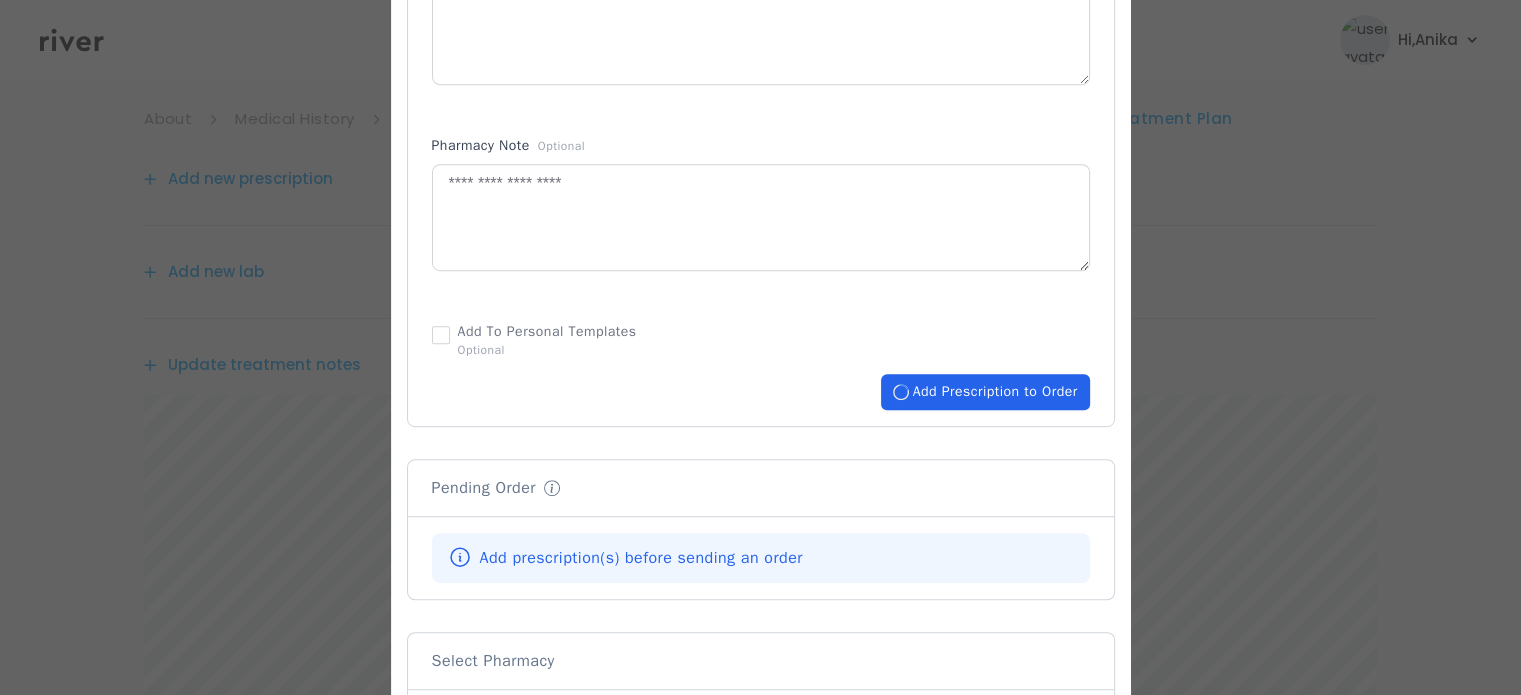type 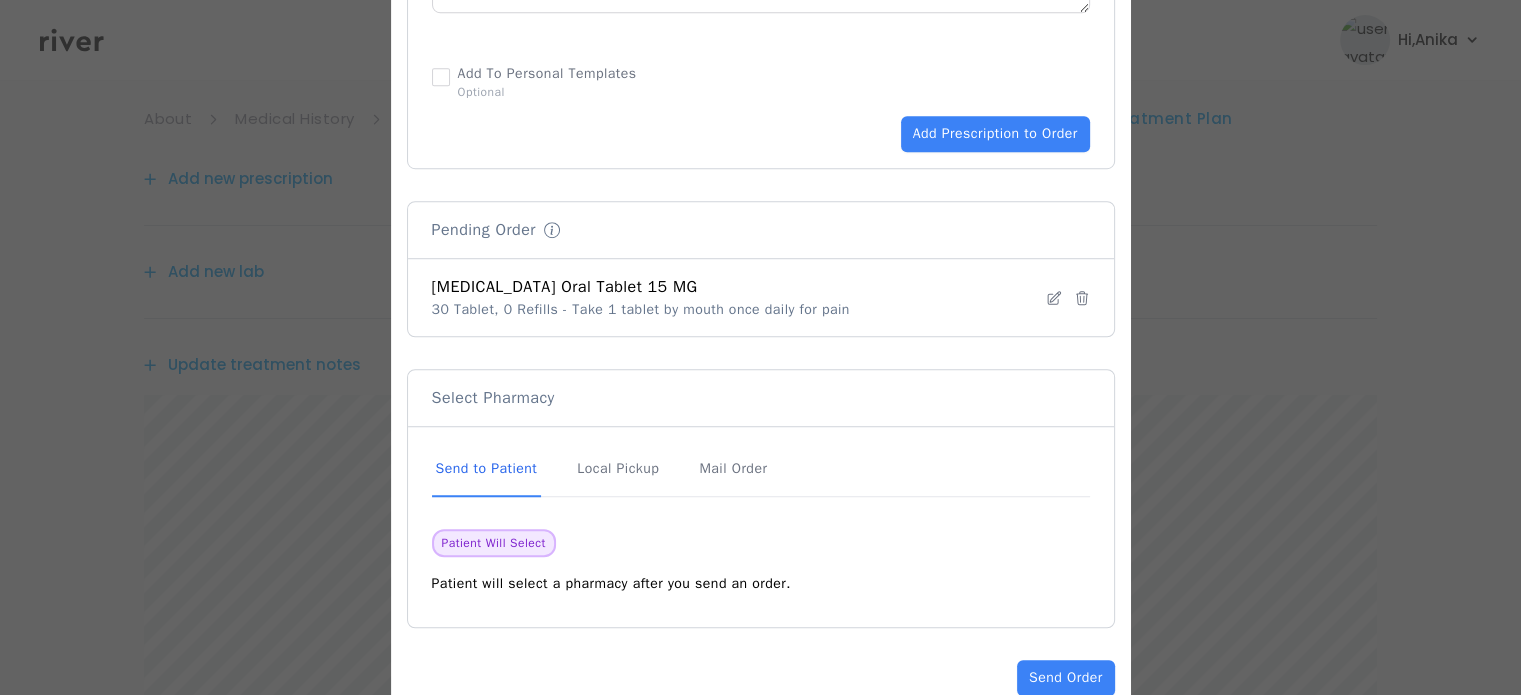 scroll, scrollTop: 1379, scrollLeft: 0, axis: vertical 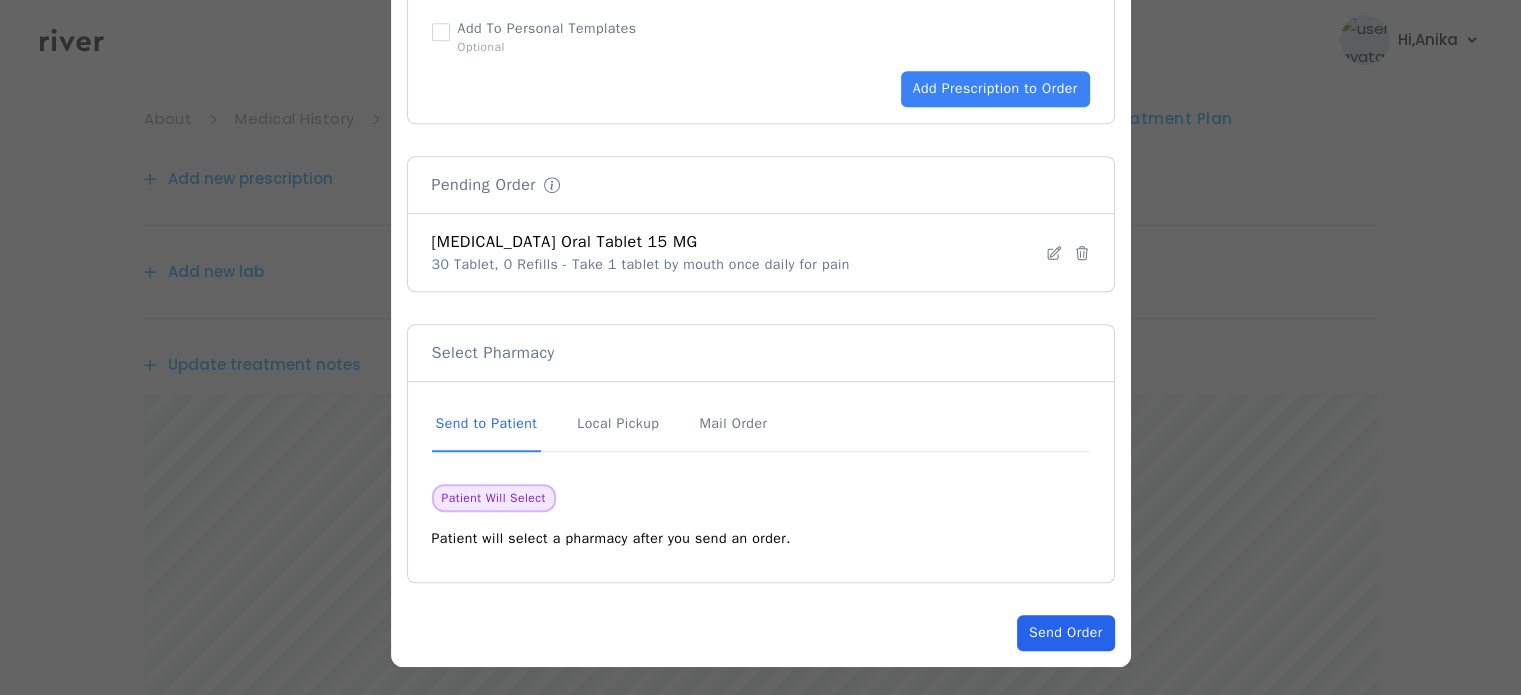 click on "Send Order" 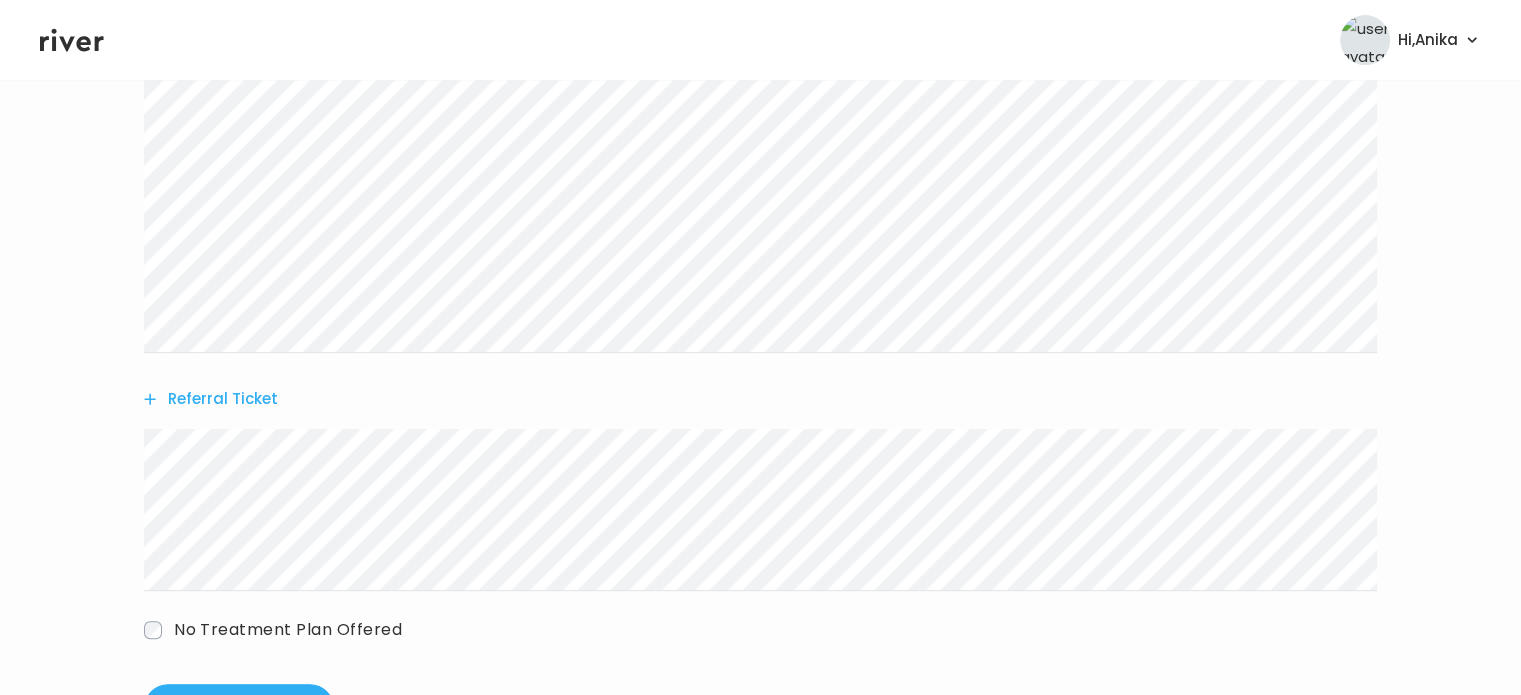 scroll, scrollTop: 861, scrollLeft: 0, axis: vertical 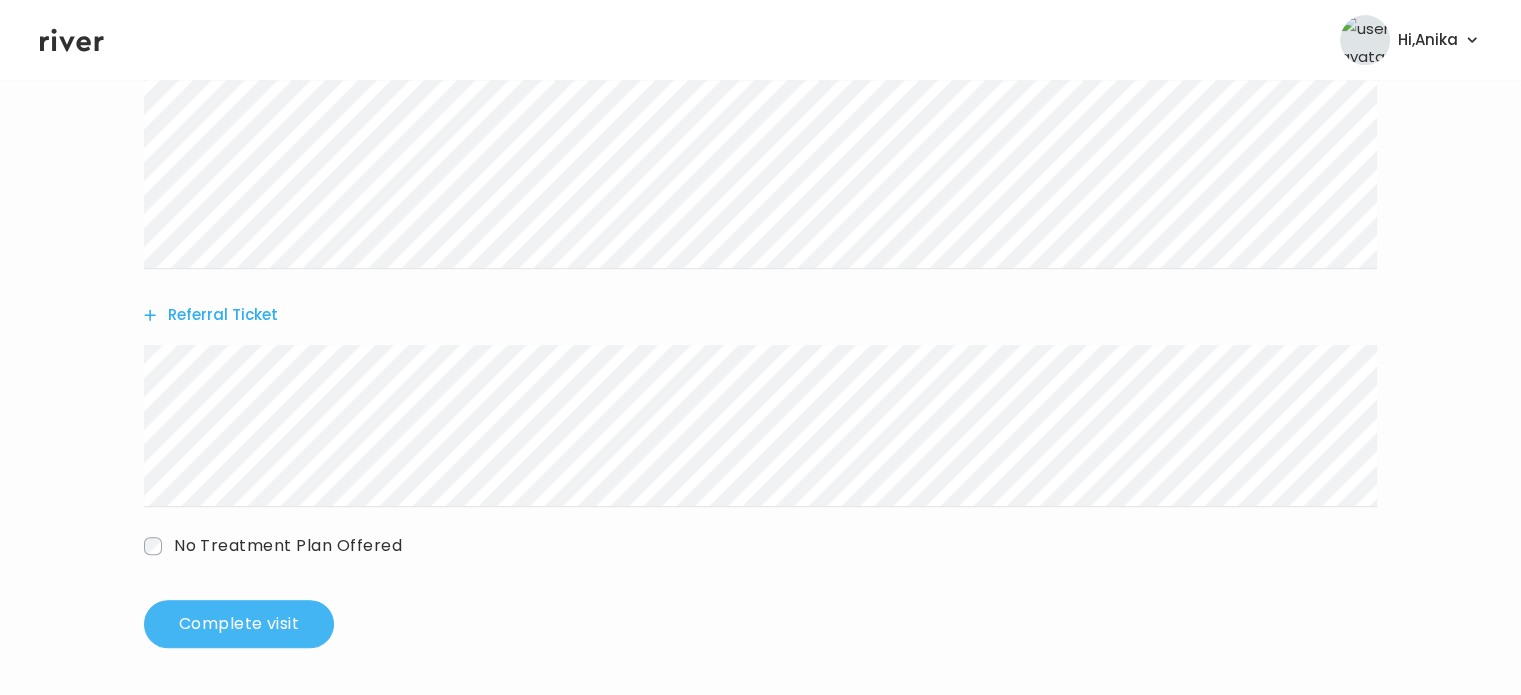 click on "Complete visit" at bounding box center [239, 624] 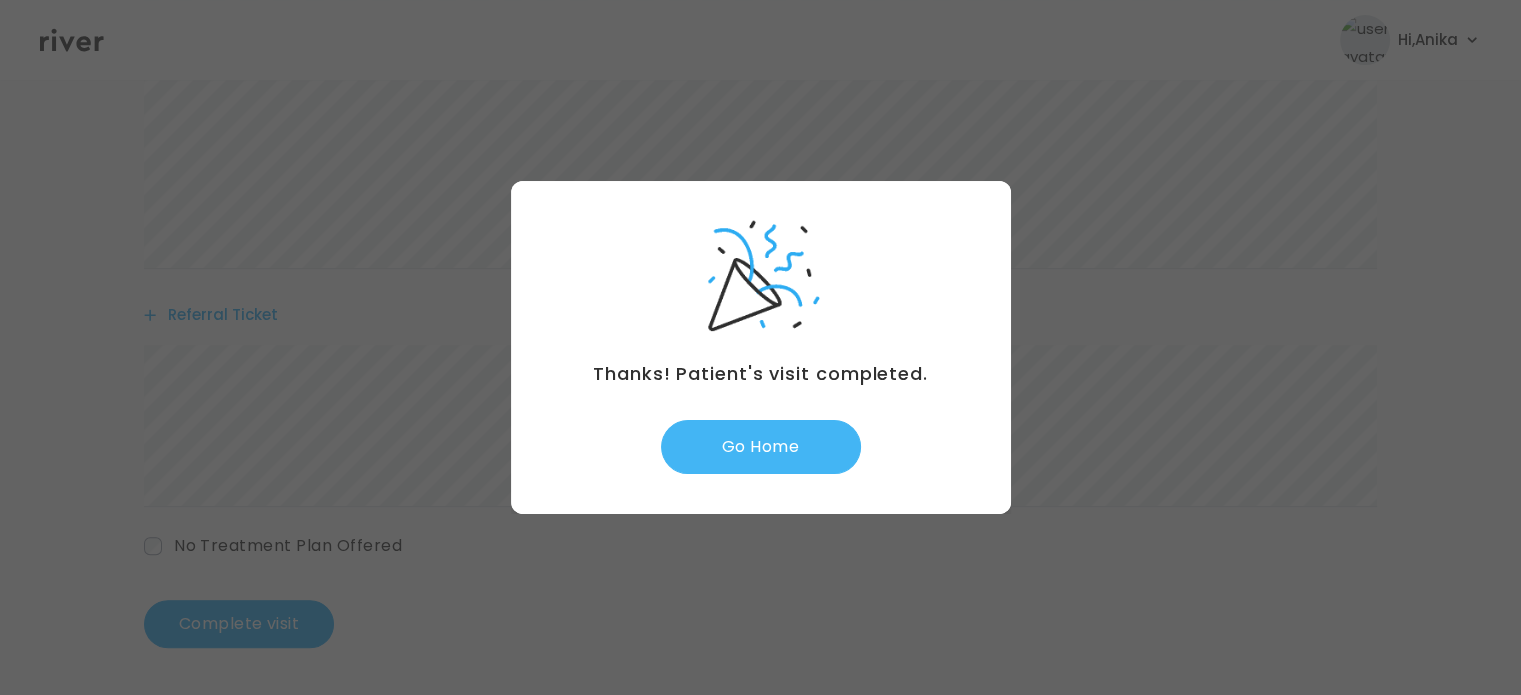 click on "Go Home" at bounding box center [761, 447] 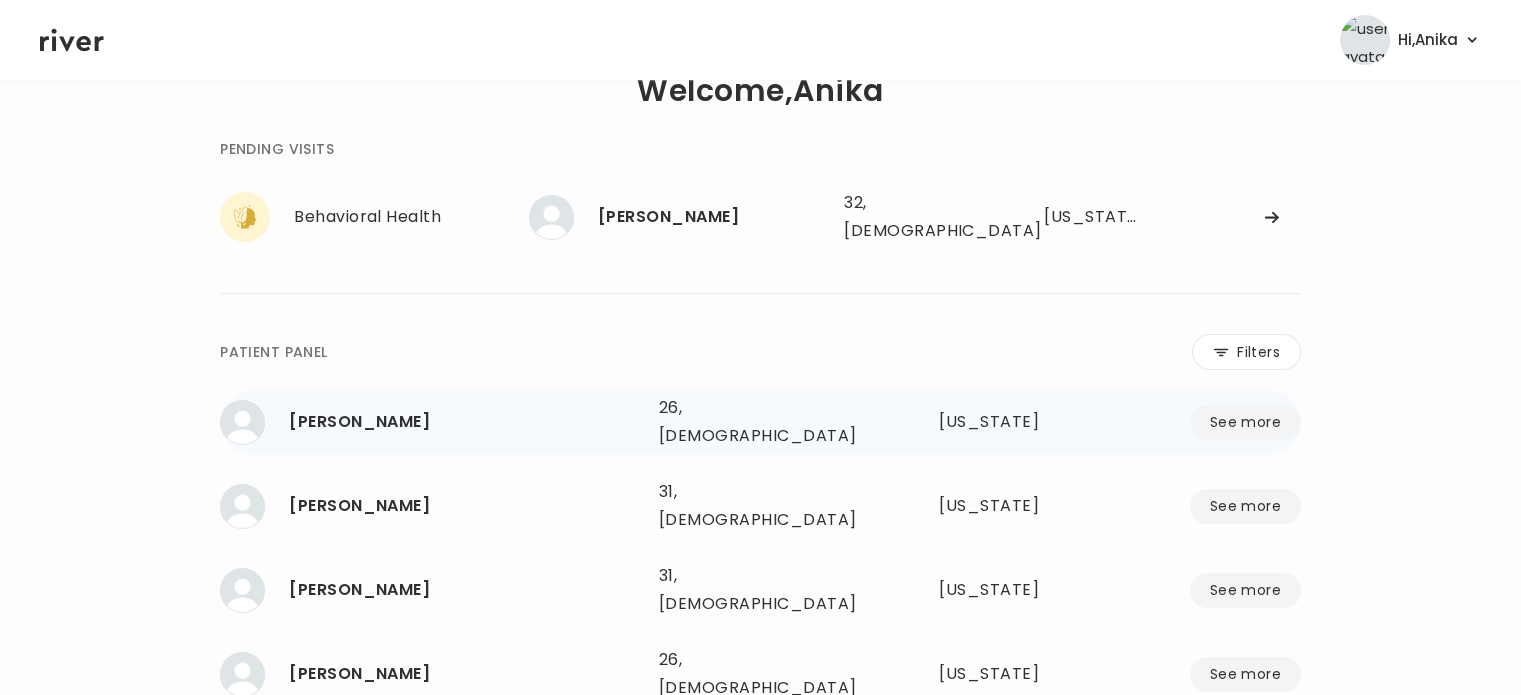 scroll, scrollTop: 98, scrollLeft: 0, axis: vertical 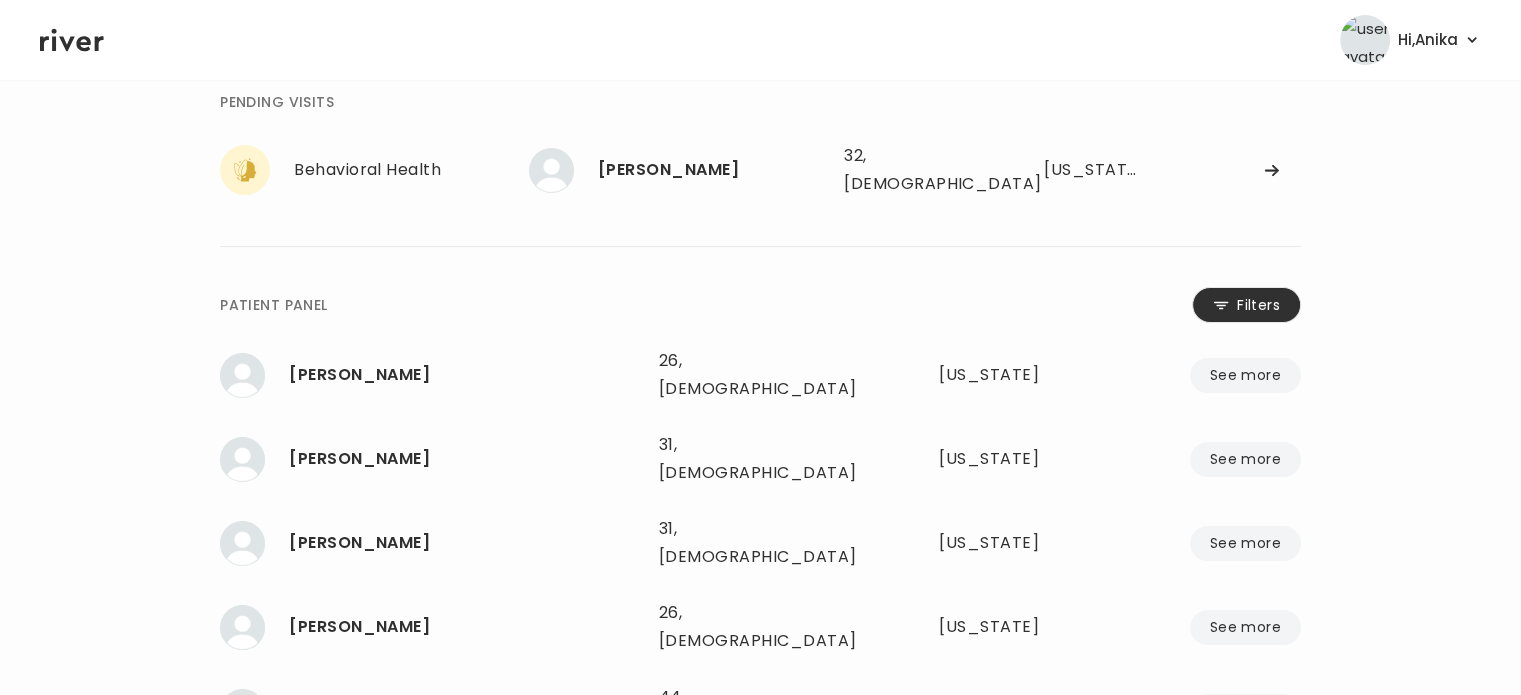 click on "Filters" at bounding box center (1246, 305) 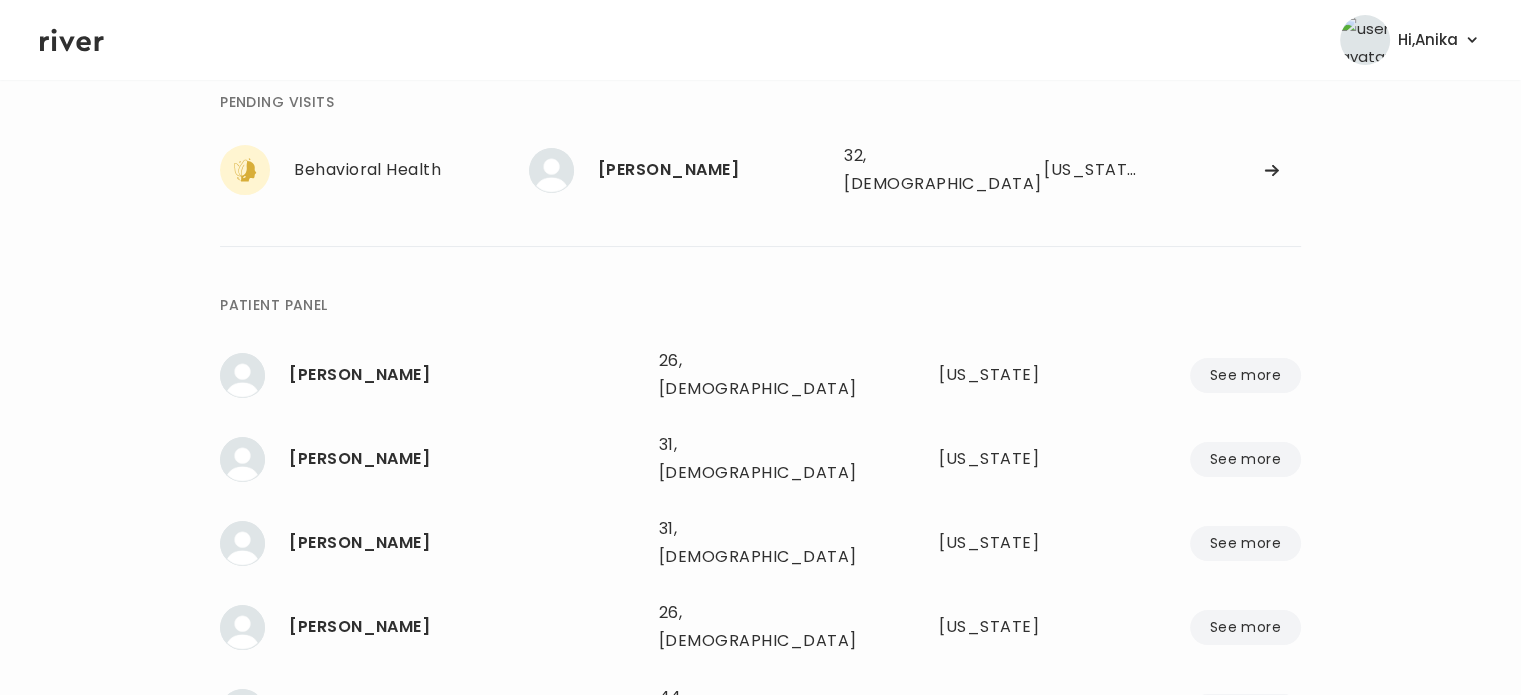 click at bounding box center (0, 0) 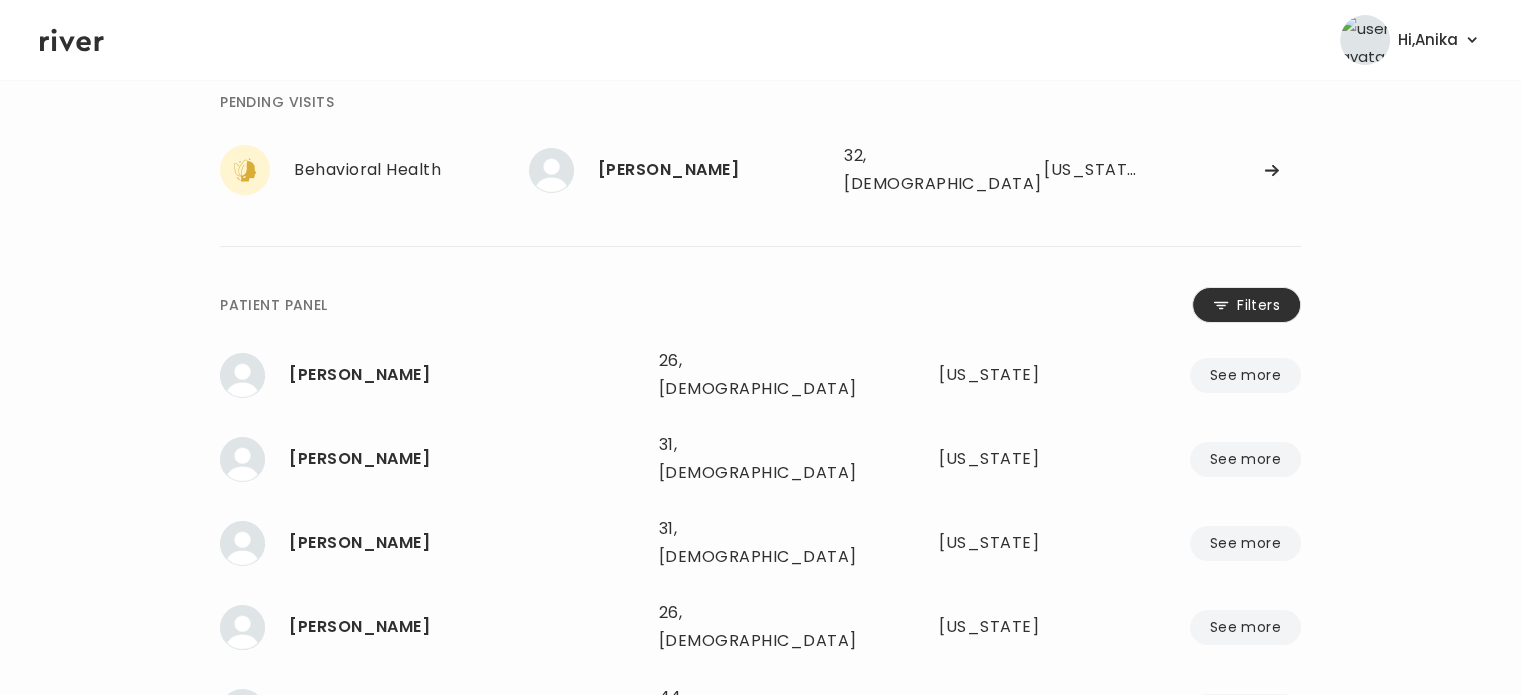 click on "Filters" at bounding box center (1246, 305) 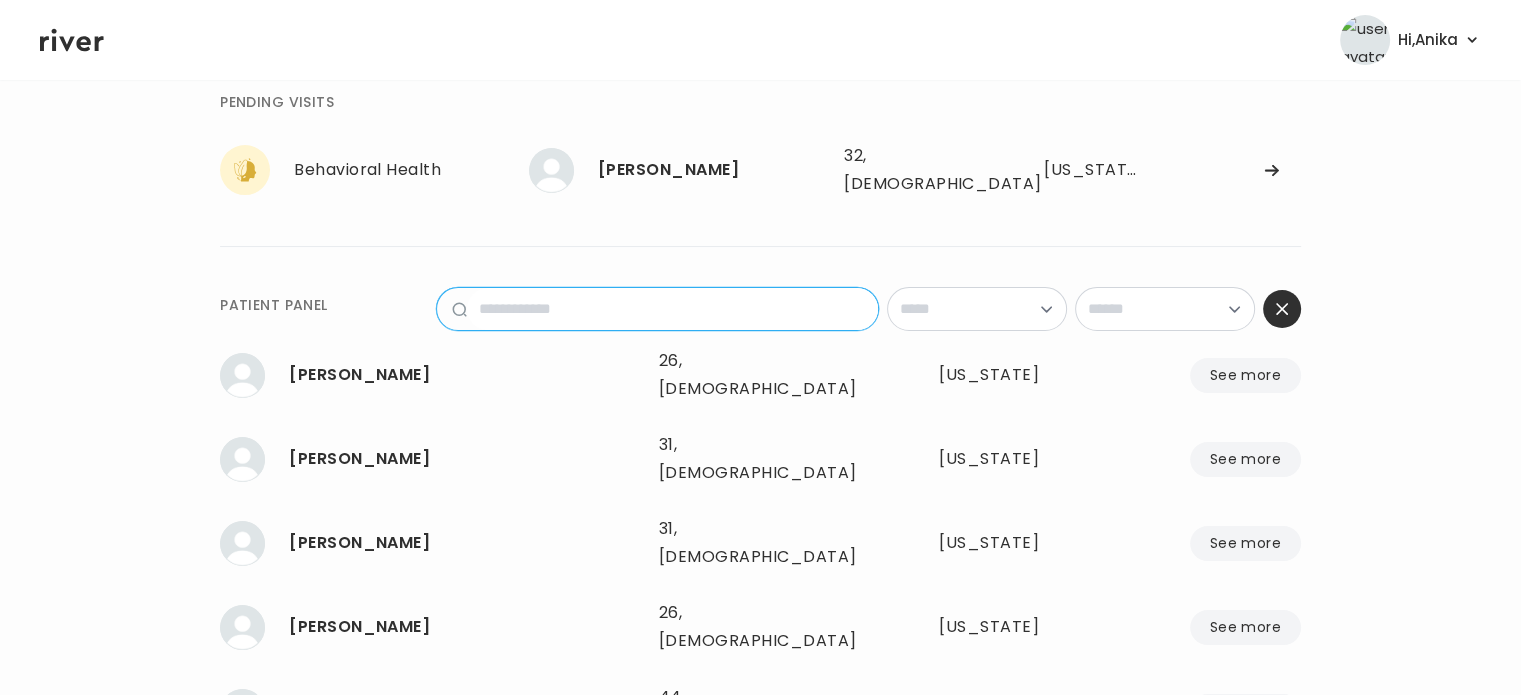 click at bounding box center (672, 309) 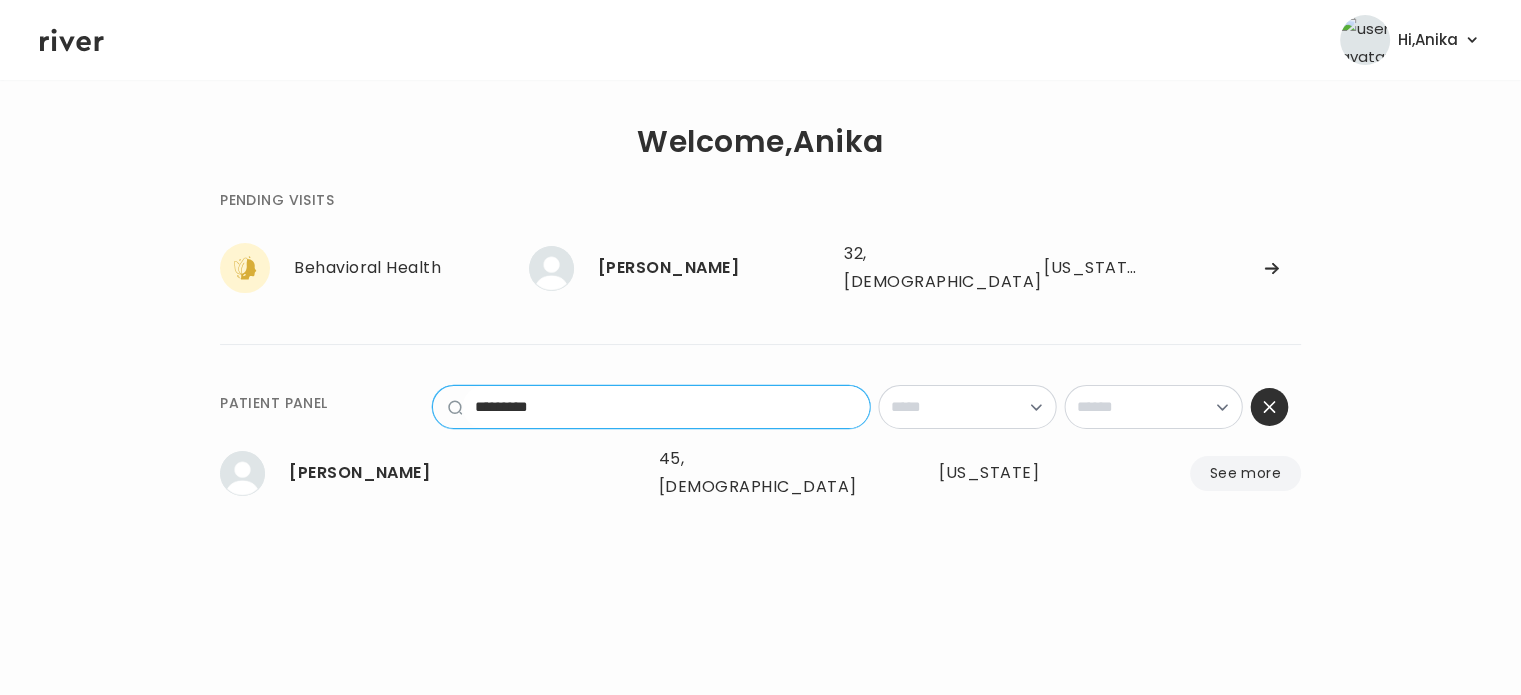 scroll, scrollTop: 0, scrollLeft: 0, axis: both 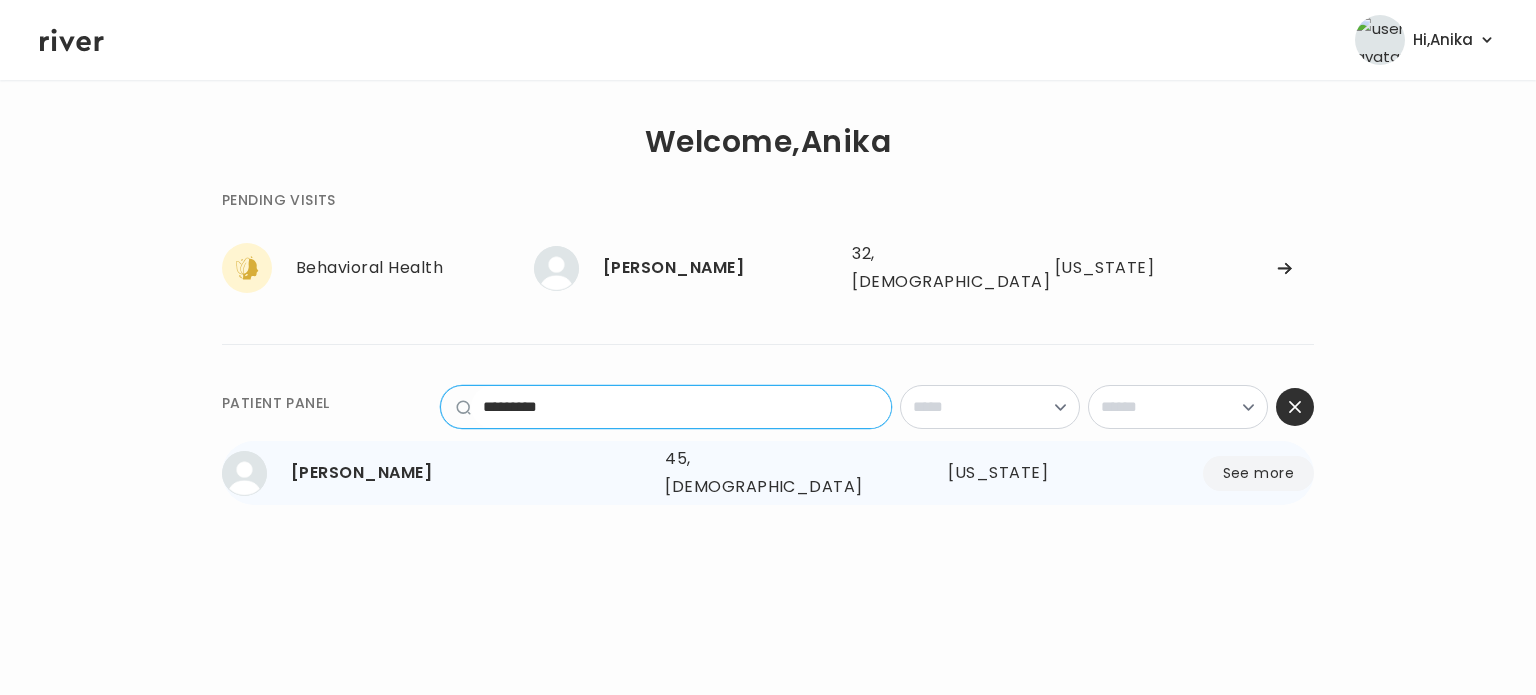 type on "*********" 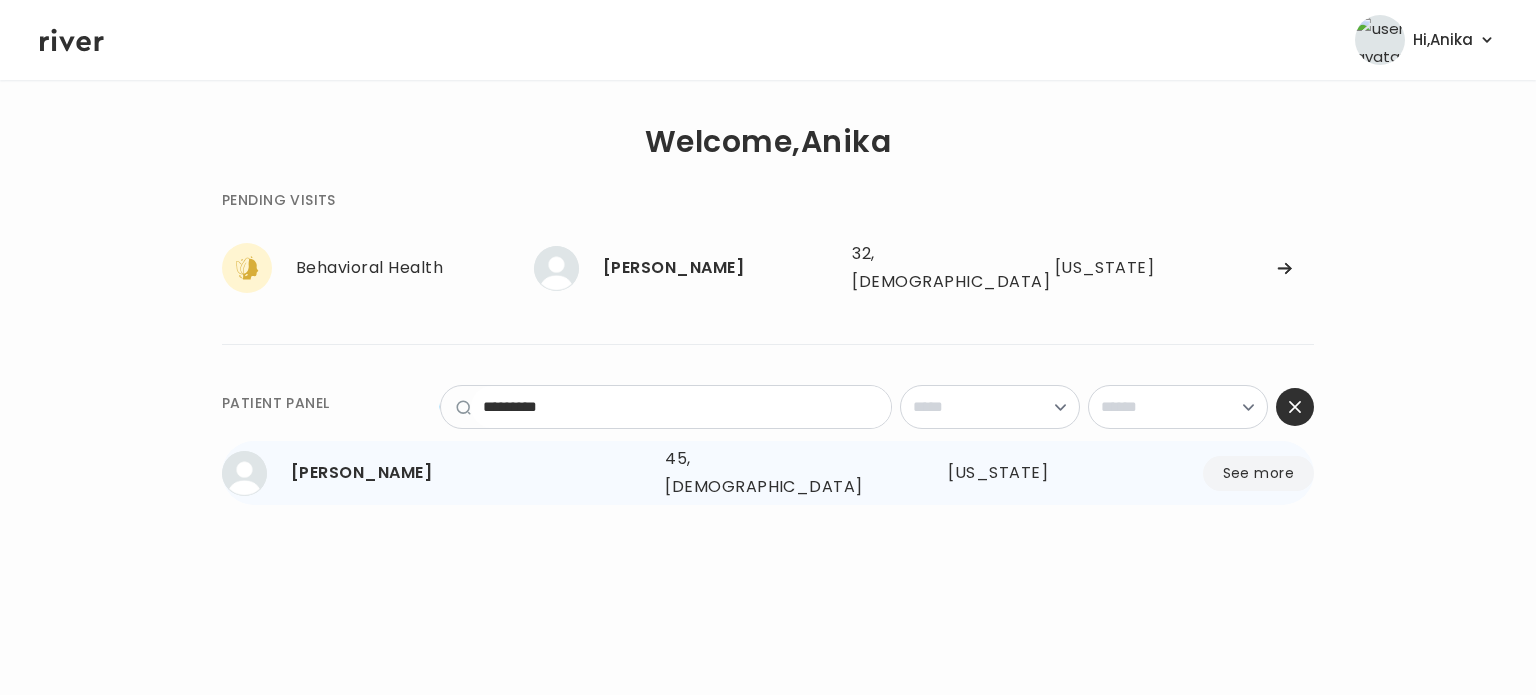 click on "45, [DEMOGRAPHIC_DATA]" at bounding box center [768, 473] 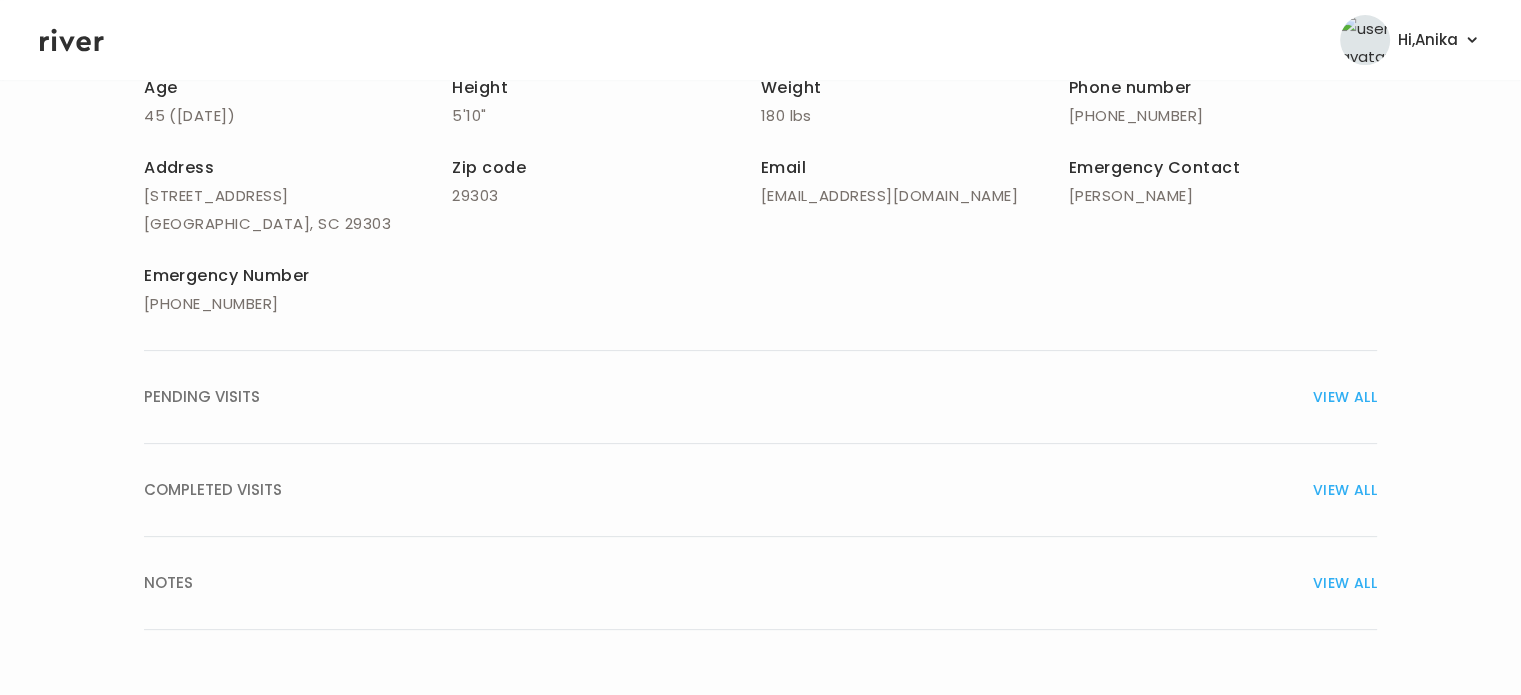 scroll, scrollTop: 400, scrollLeft: 0, axis: vertical 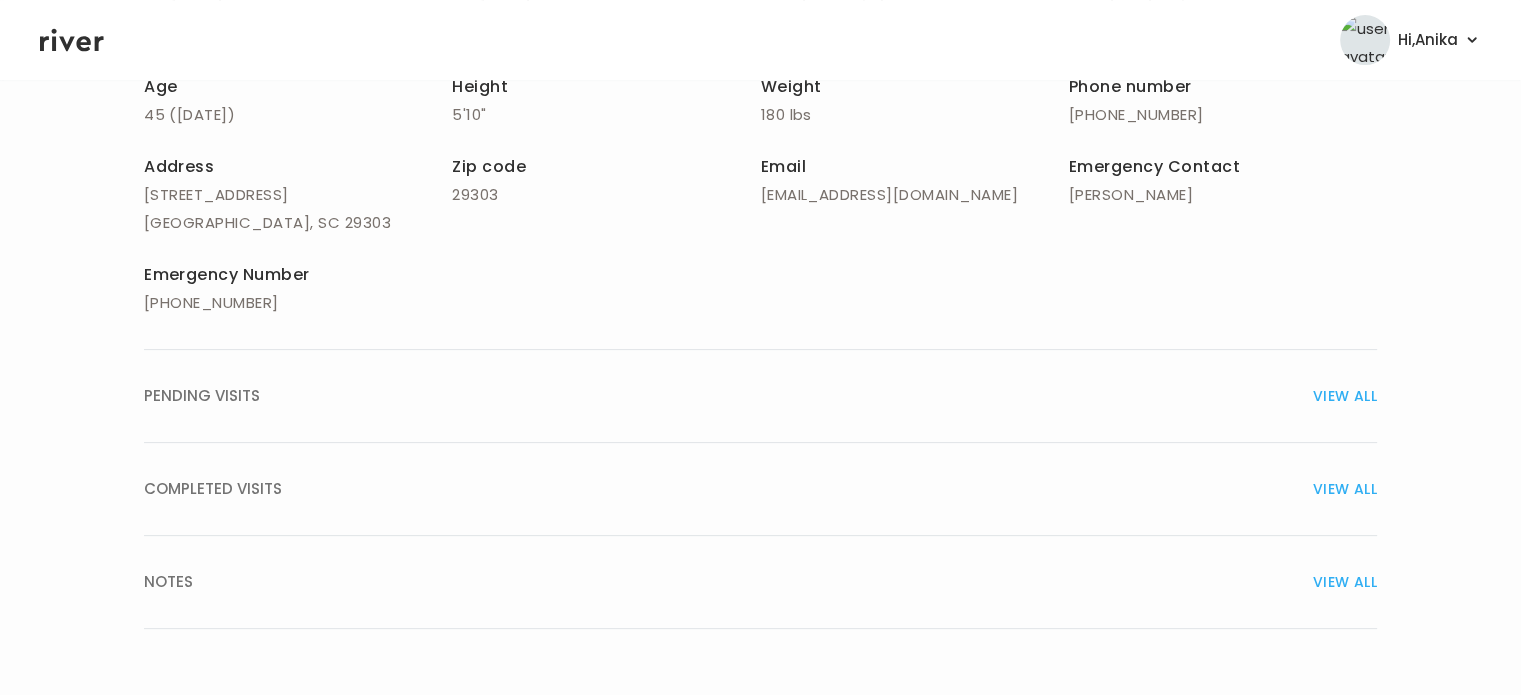 click on "VIEW ALL" at bounding box center [1345, 489] 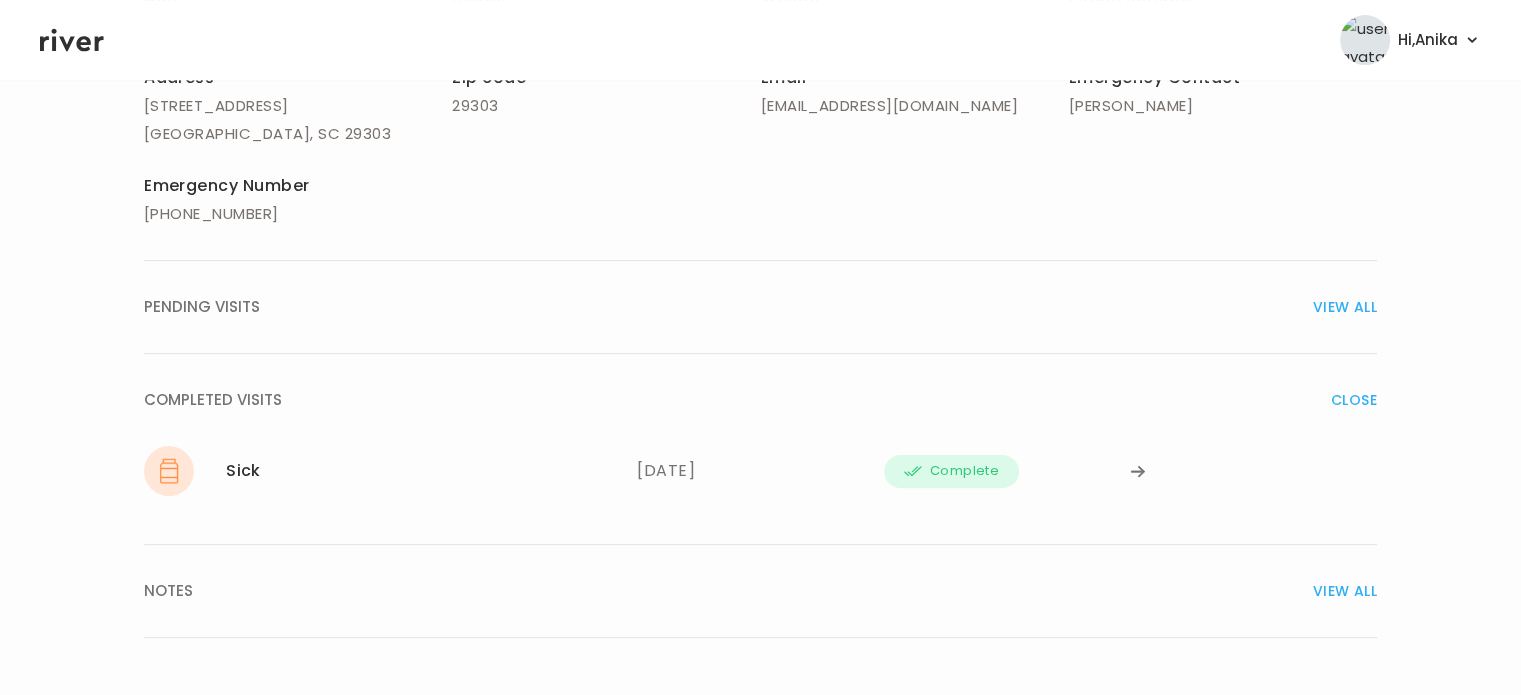scroll, scrollTop: 499, scrollLeft: 0, axis: vertical 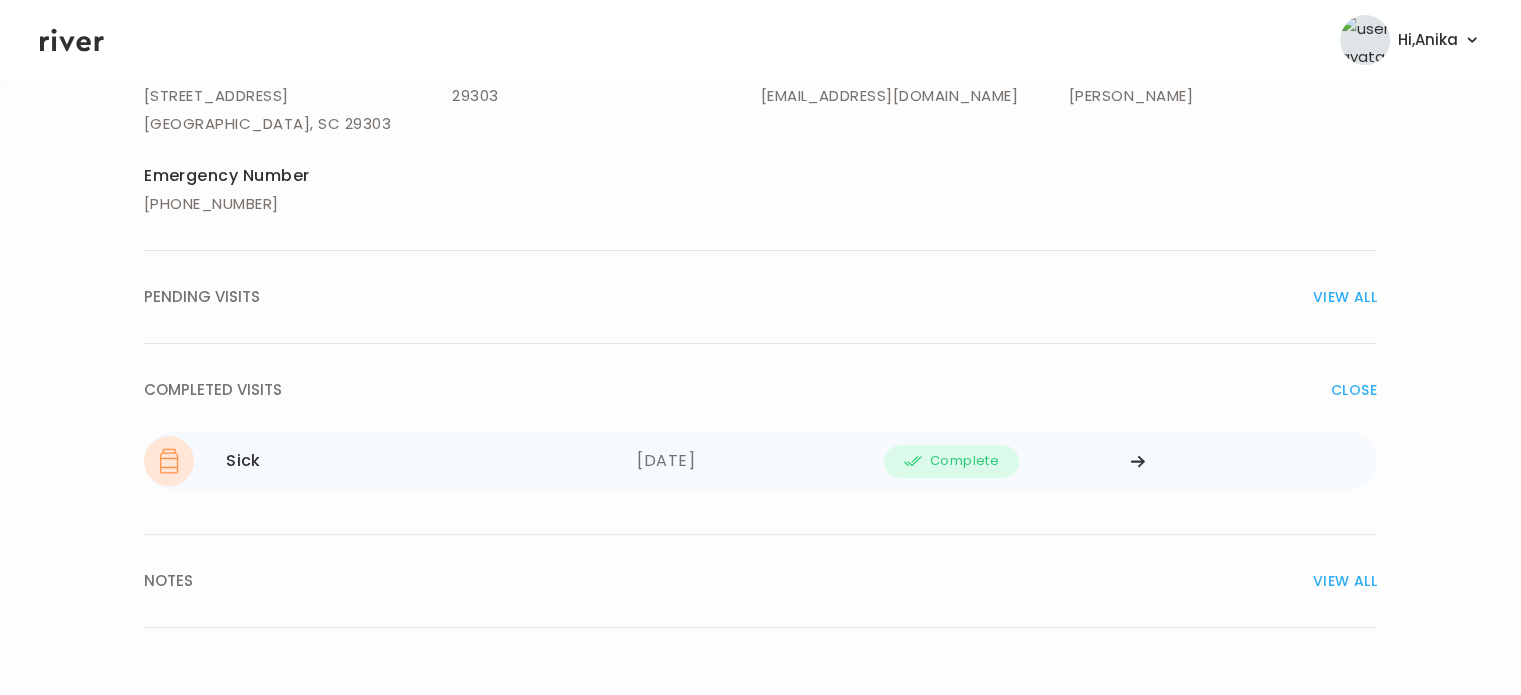click on "Sick 07/30/2025" at bounding box center [390, 461] 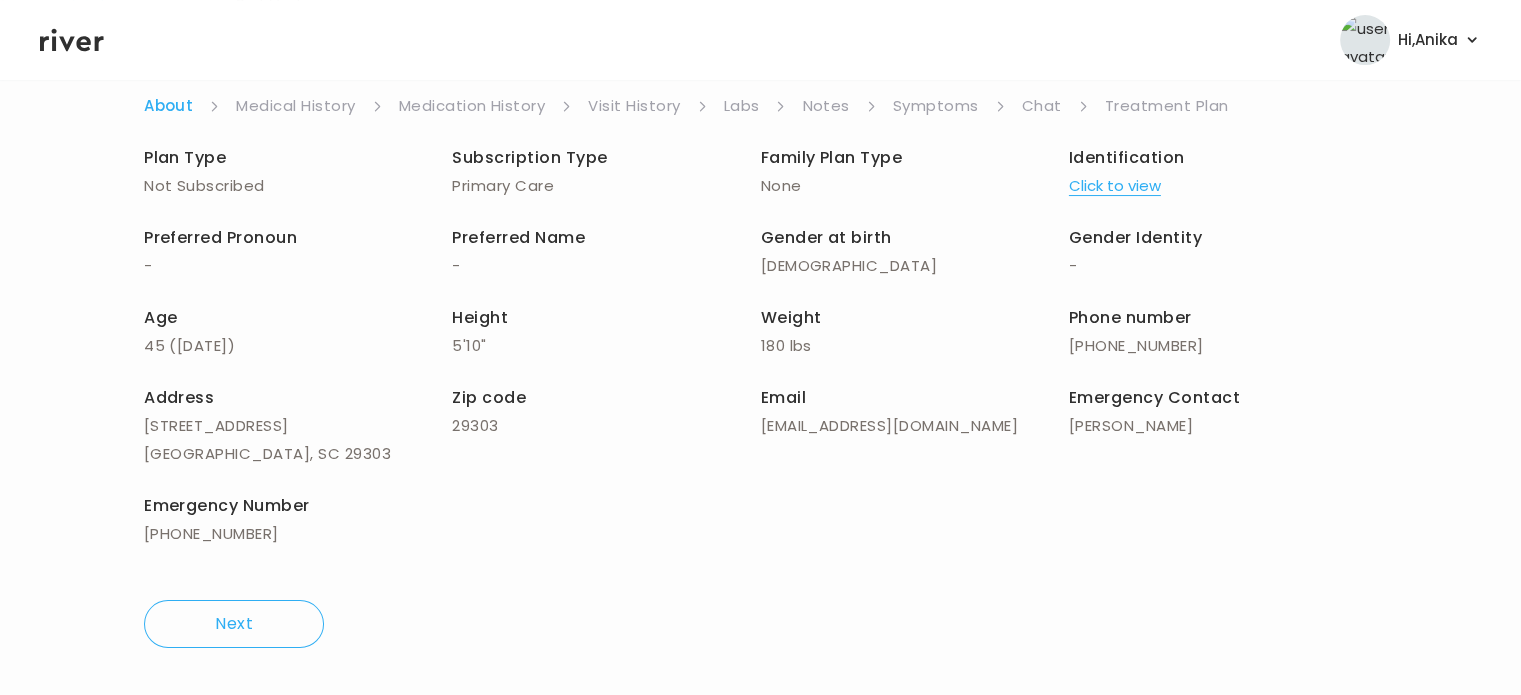 click on "Chat" at bounding box center (1042, 106) 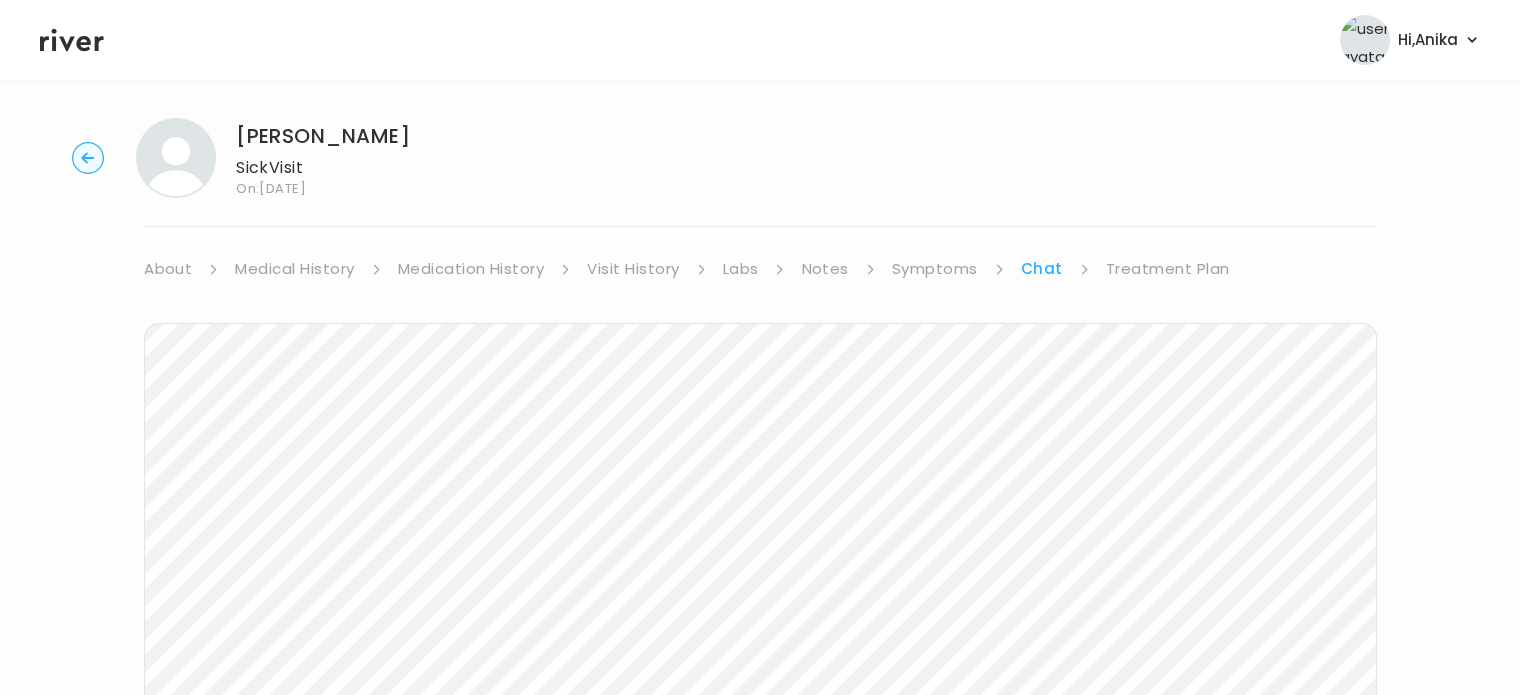 scroll, scrollTop: 0, scrollLeft: 0, axis: both 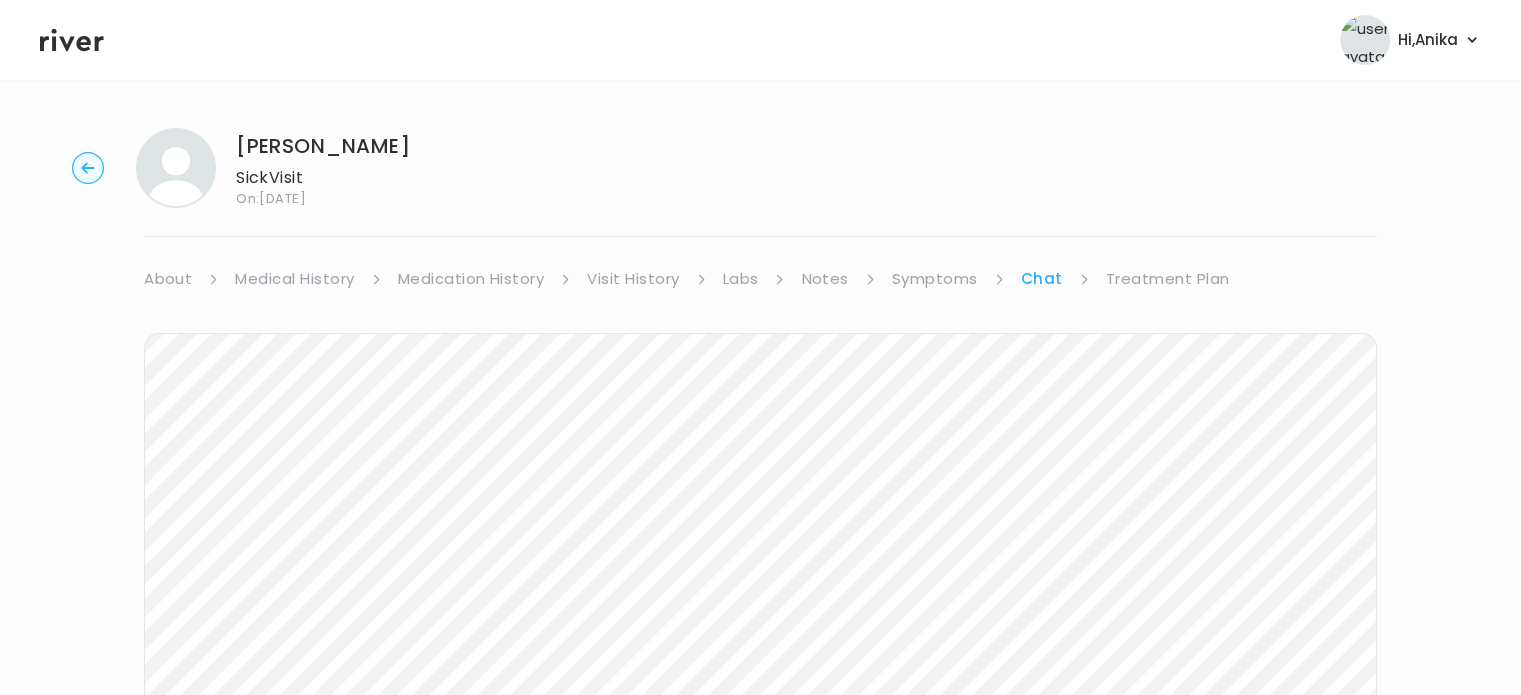 click 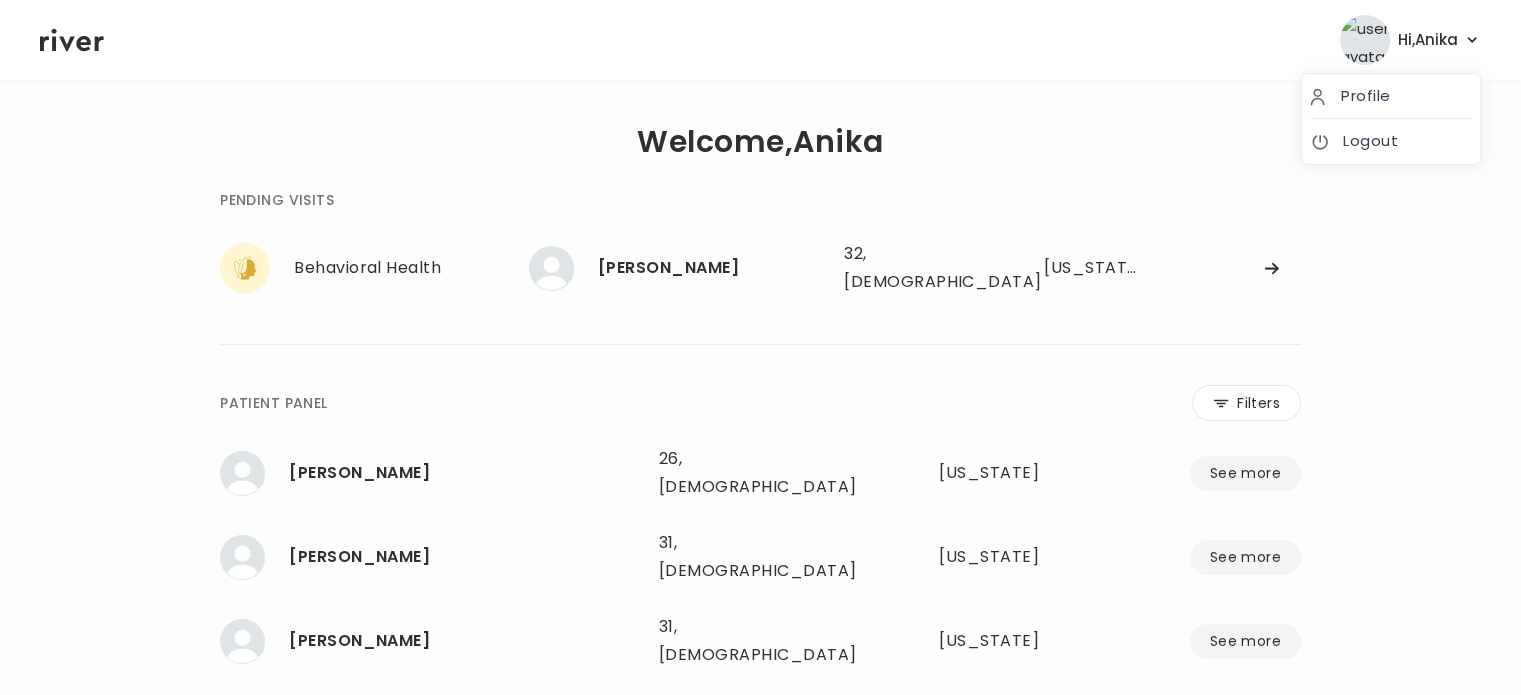 click on "Hi,  Anika" at bounding box center (1428, 40) 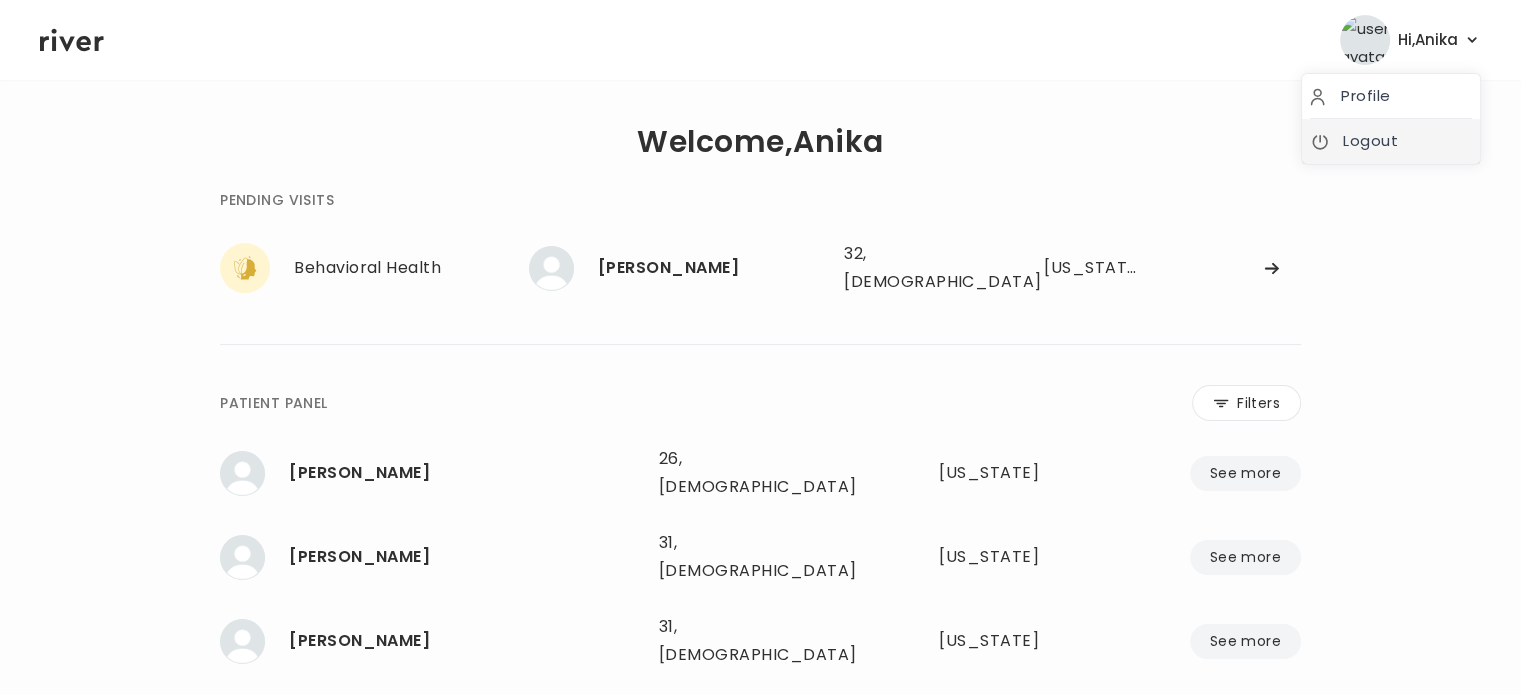 click on "Logout" at bounding box center (1391, 141) 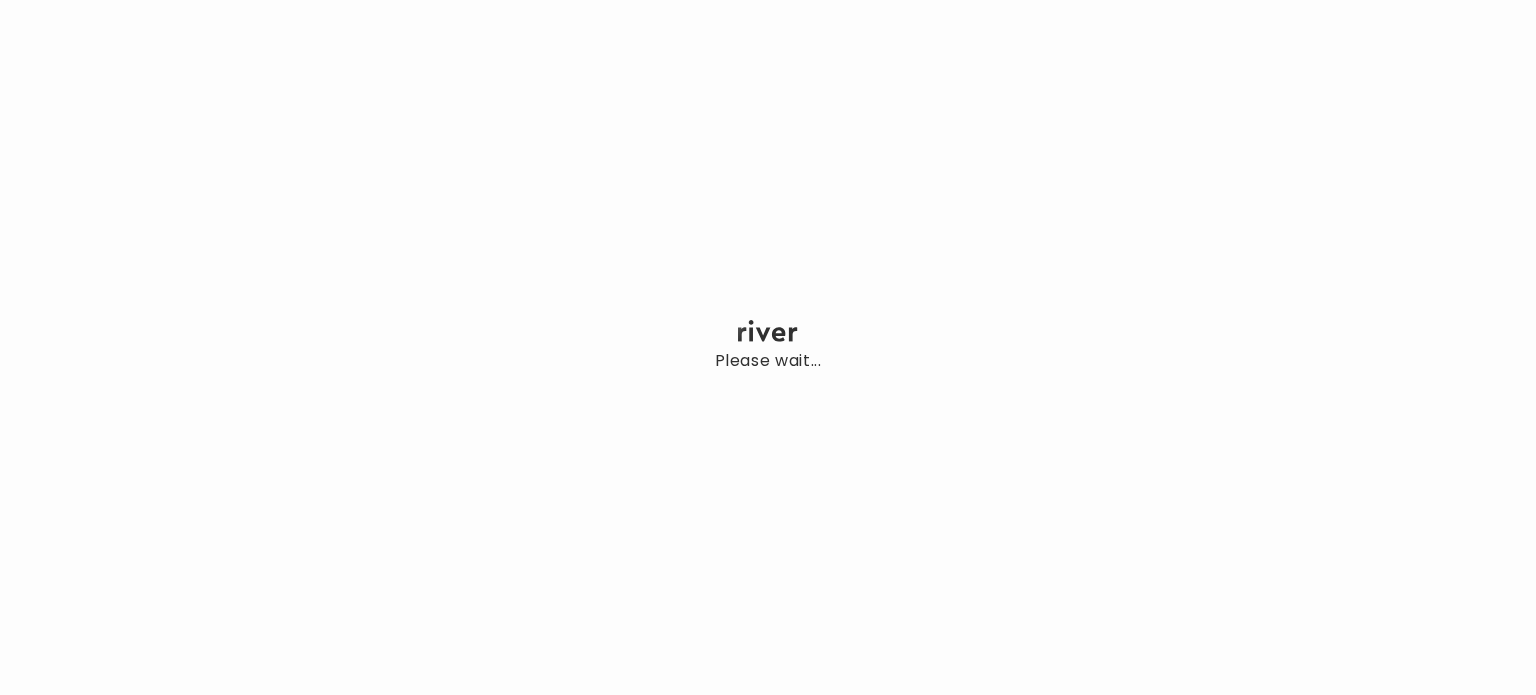 scroll, scrollTop: 0, scrollLeft: 0, axis: both 